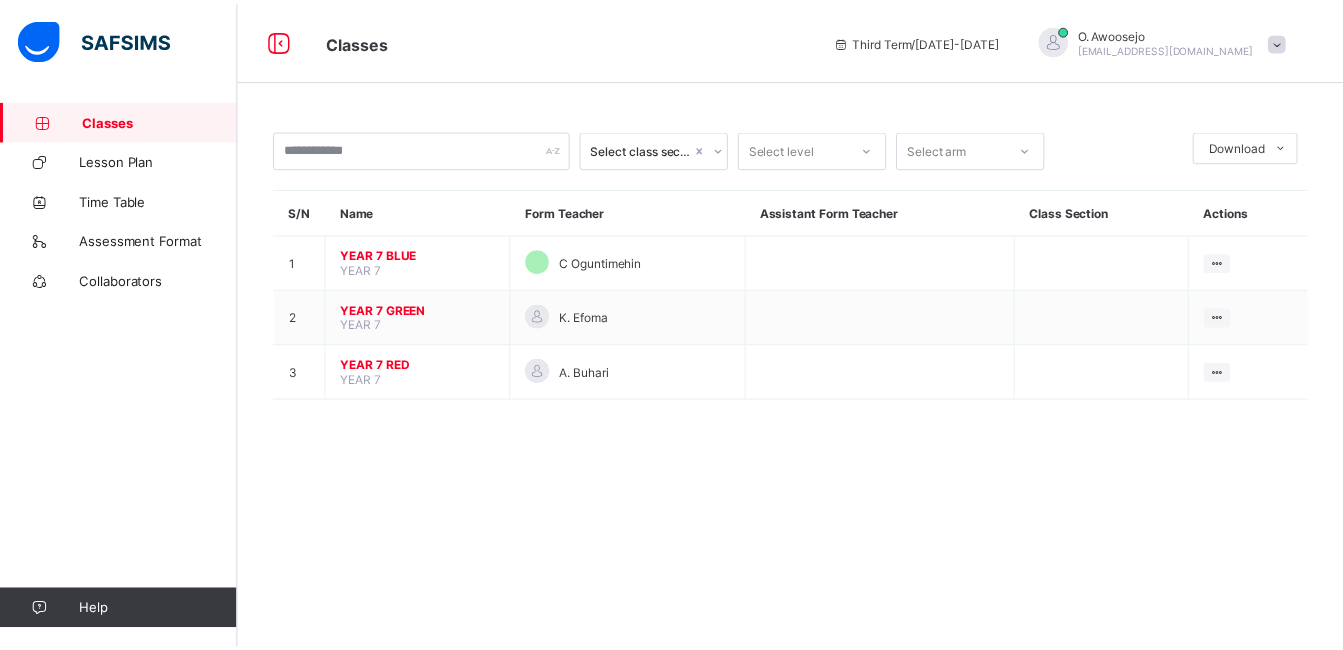 scroll, scrollTop: 0, scrollLeft: 0, axis: both 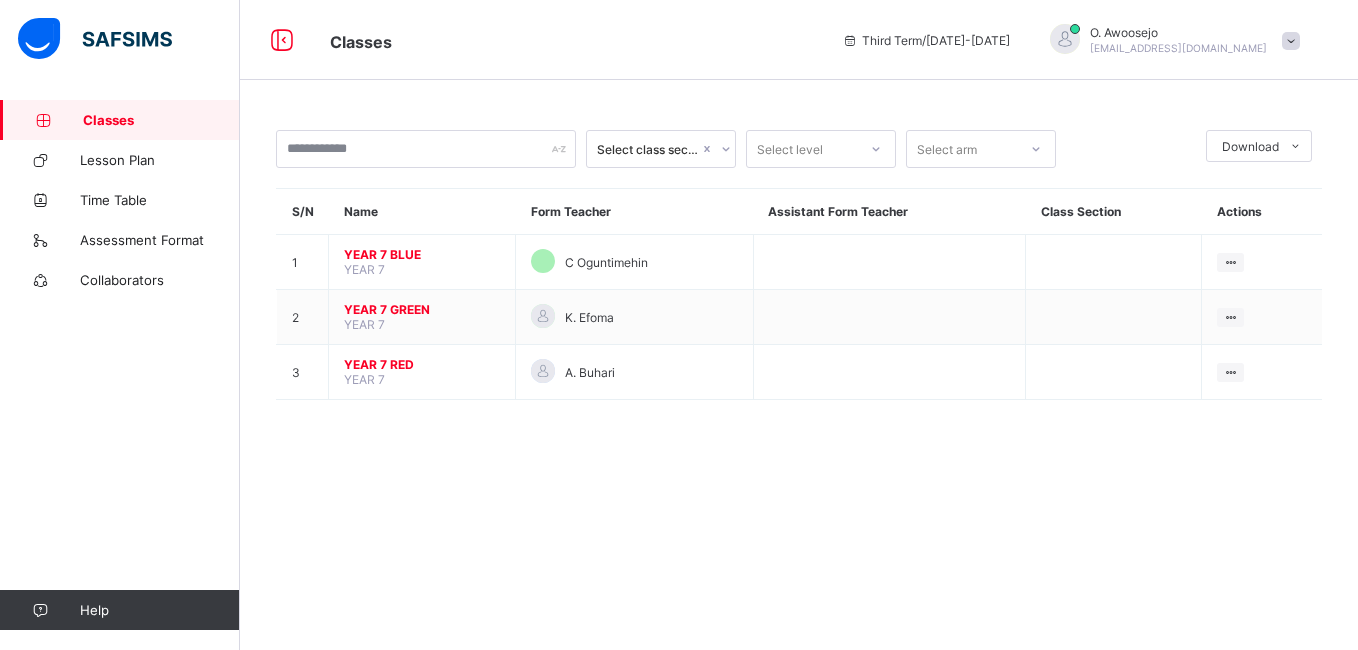click on "YEAR 7   BLUE" at bounding box center [422, 254] 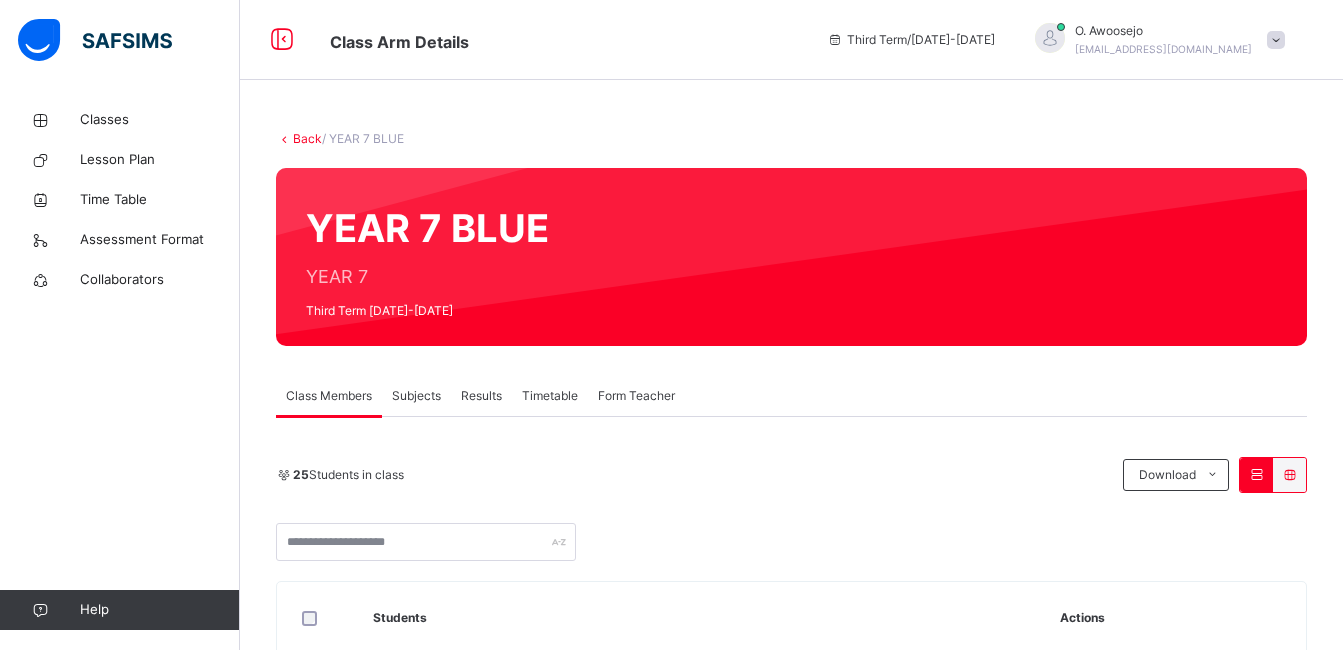 click on "Subjects" at bounding box center [416, 396] 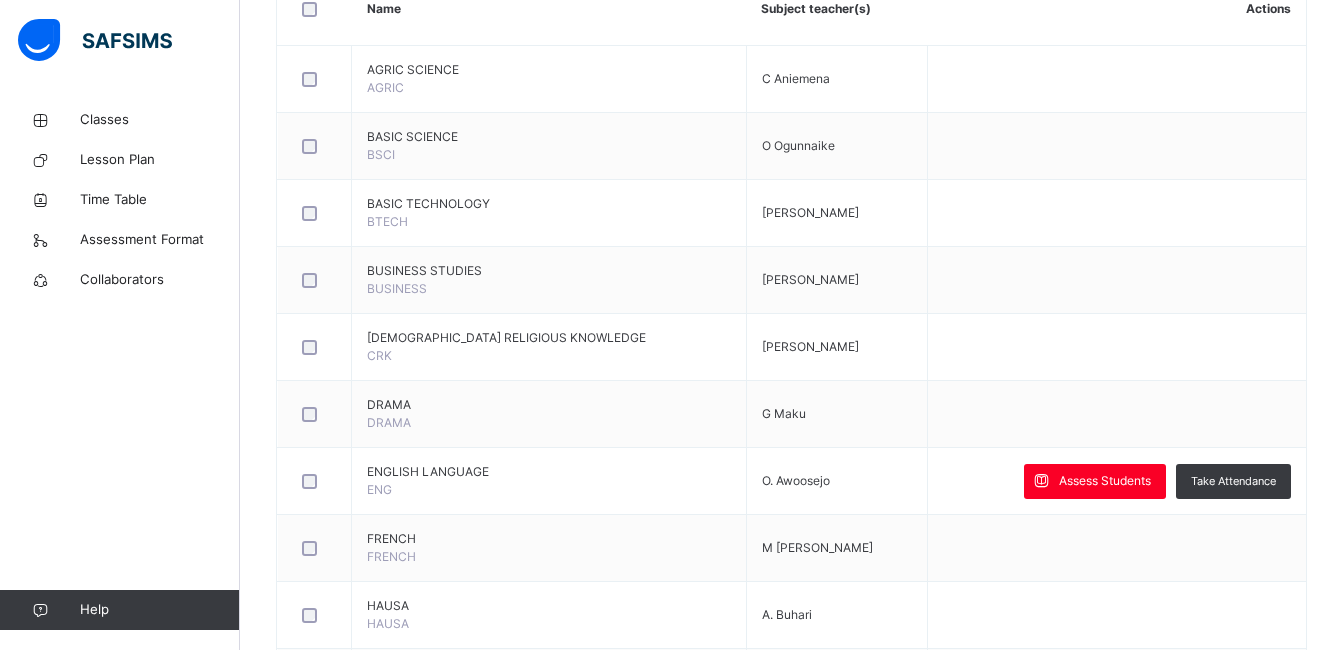 scroll, scrollTop: 565, scrollLeft: 0, axis: vertical 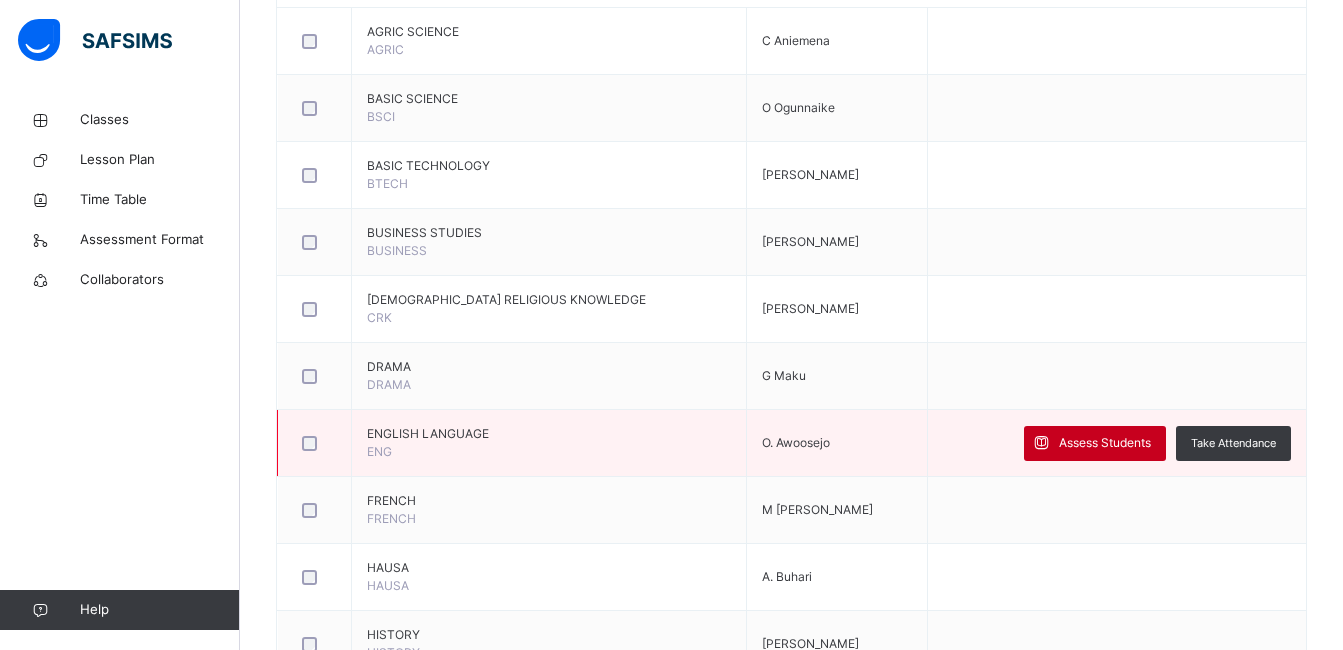 click on "Assess Students" at bounding box center [1105, 443] 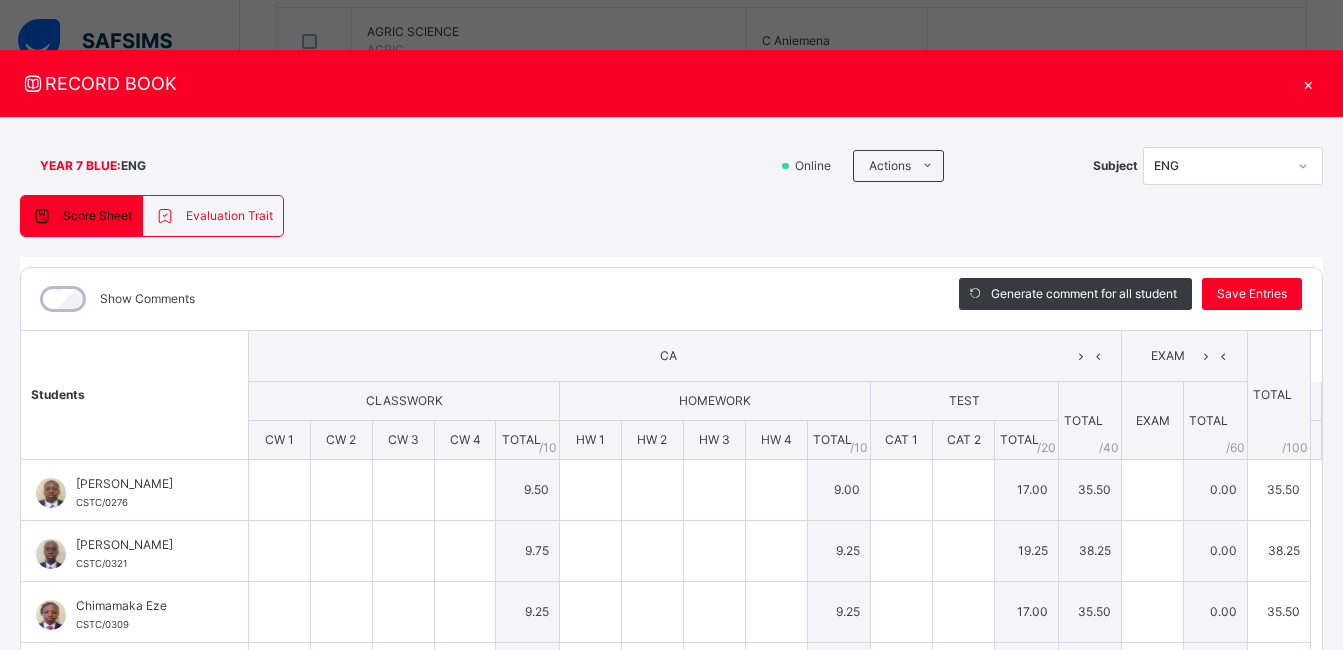 type on "**" 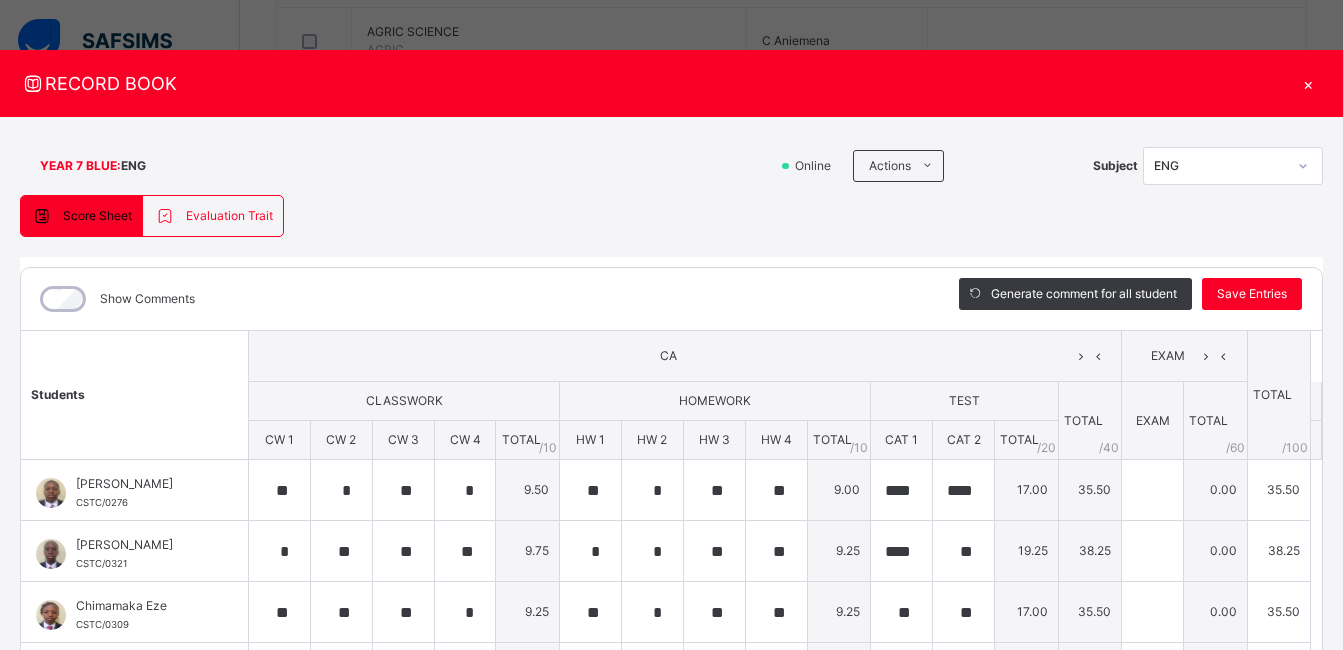 type on "*" 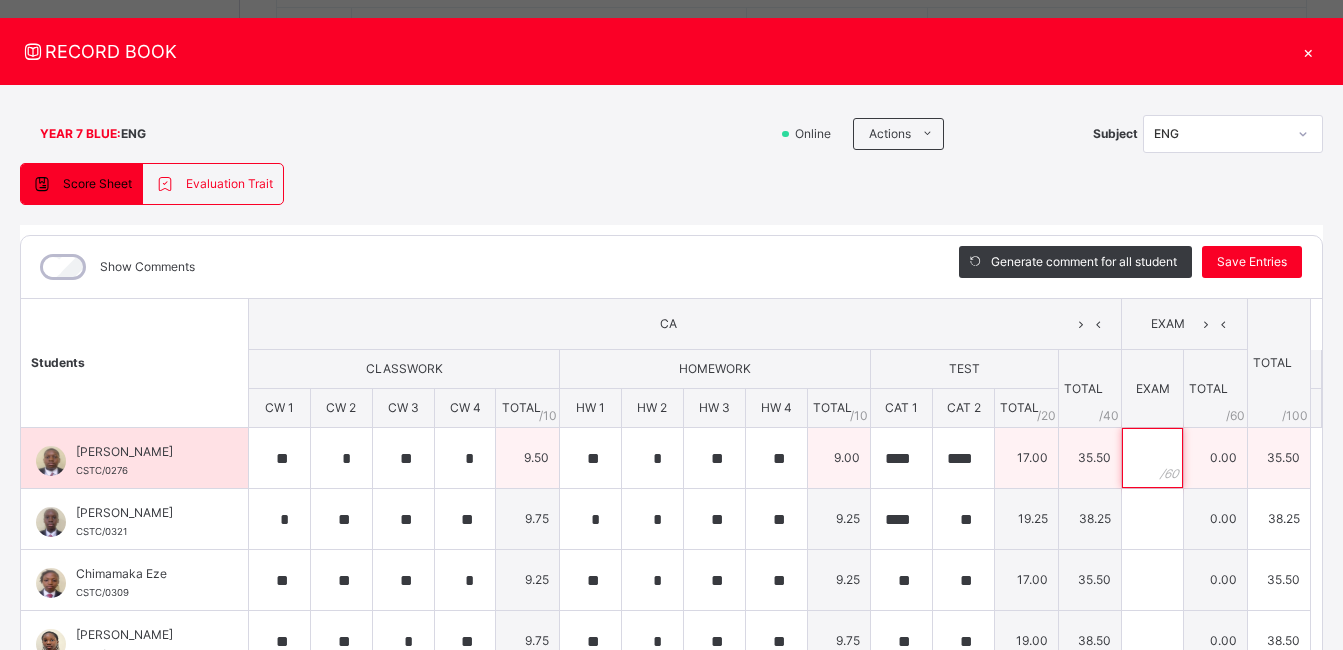 click at bounding box center (1152, 458) 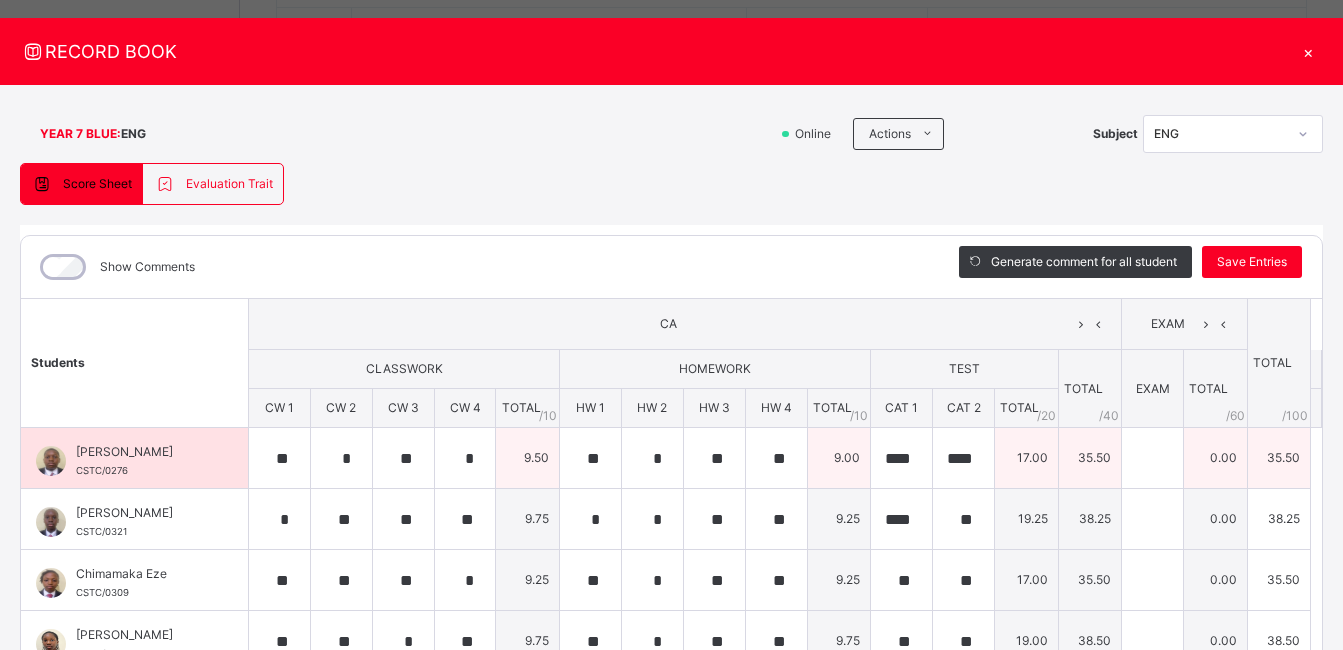 click on "0.00" at bounding box center [1216, 458] 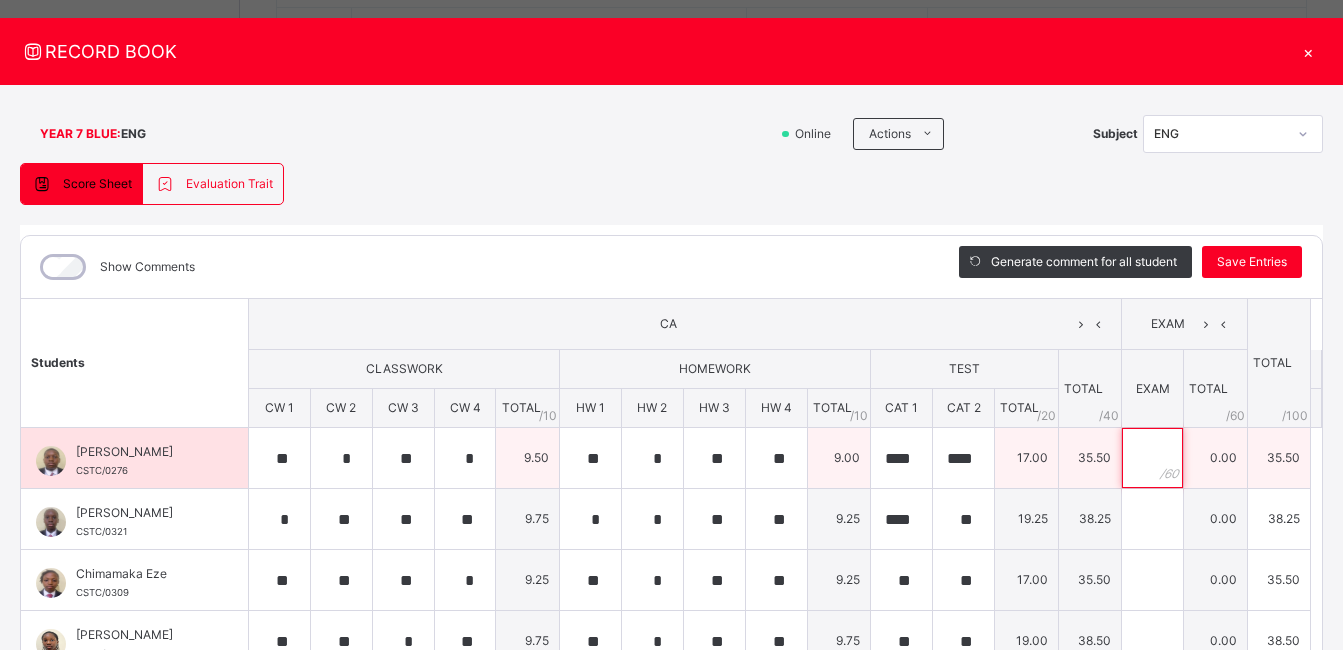 click at bounding box center [1152, 458] 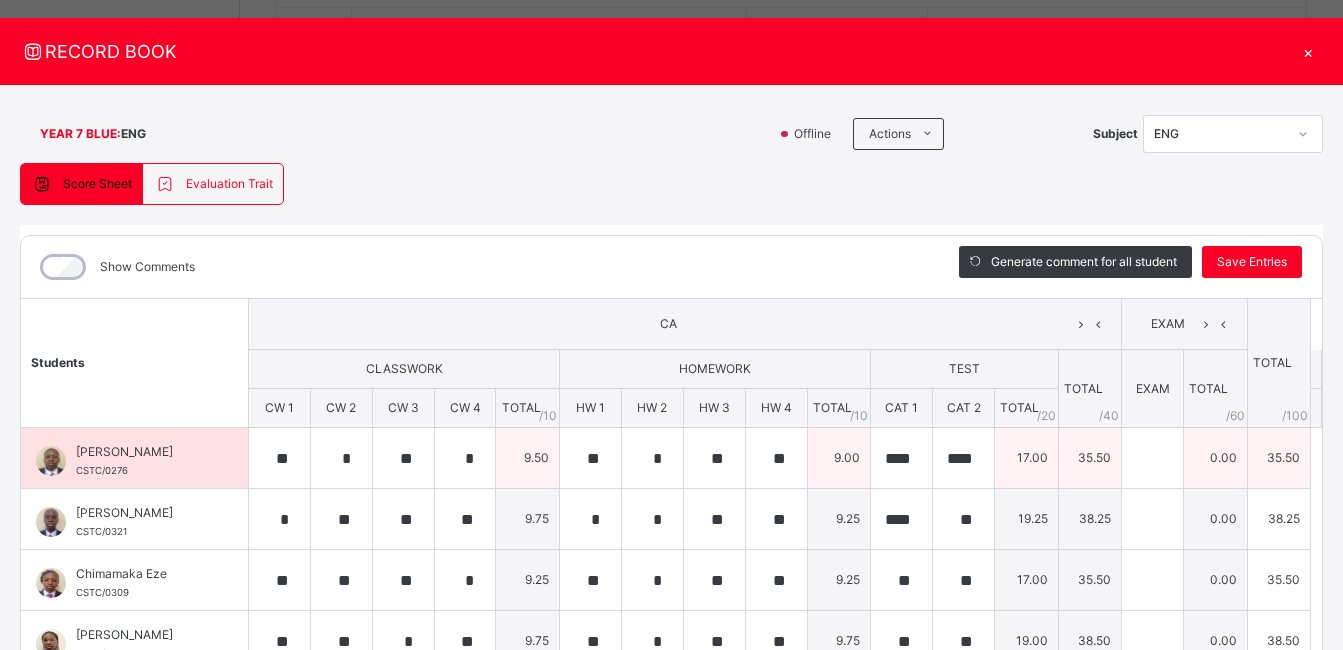 click on "0.00" at bounding box center (1216, 458) 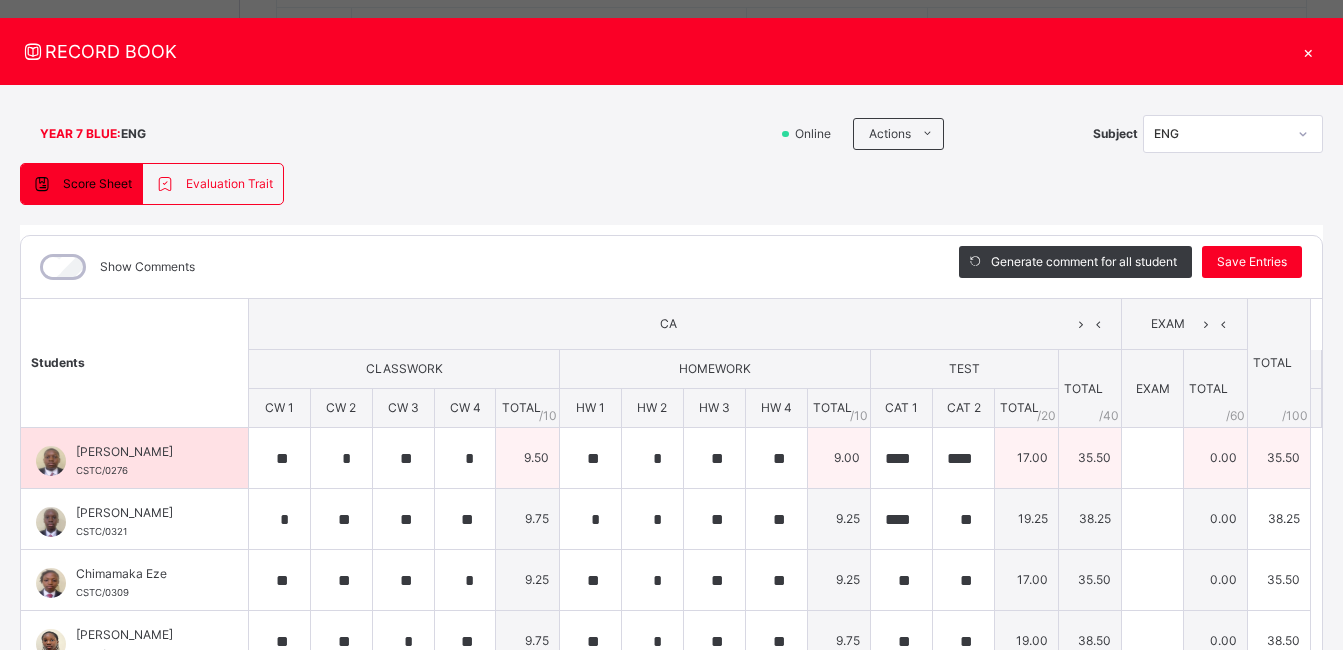 click on "0.00" at bounding box center (1216, 458) 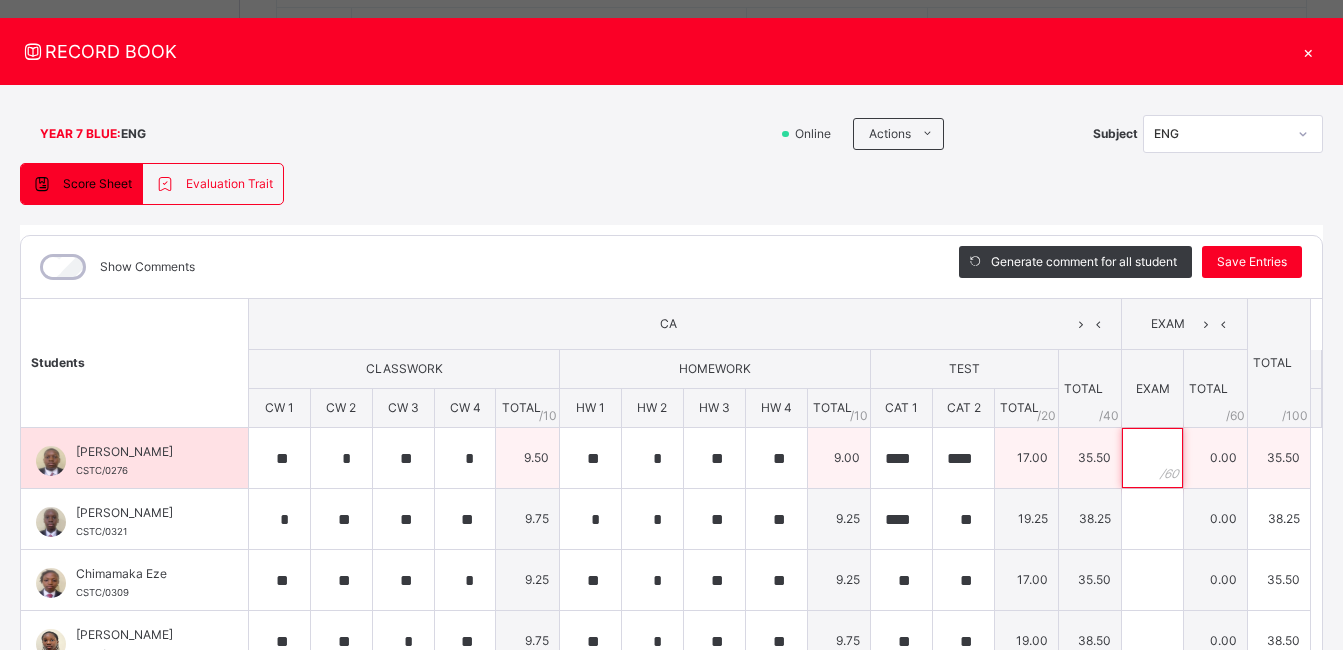 click at bounding box center [1152, 458] 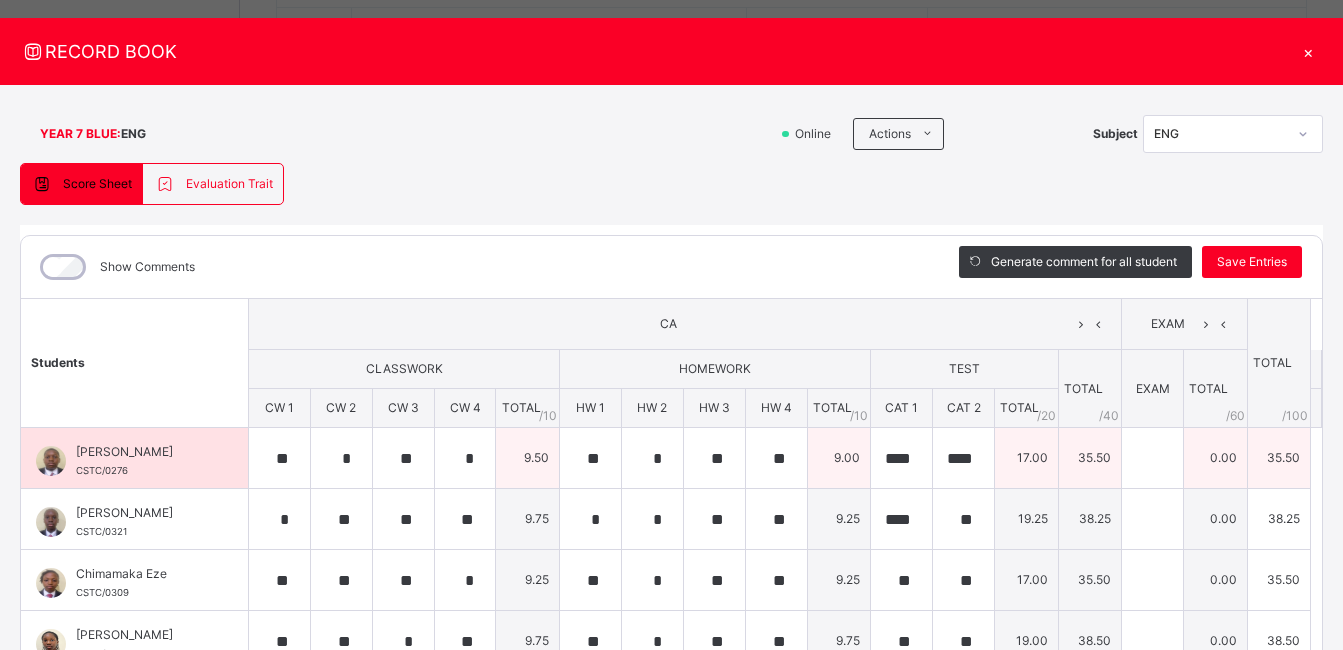 click on "0.00" at bounding box center (1216, 458) 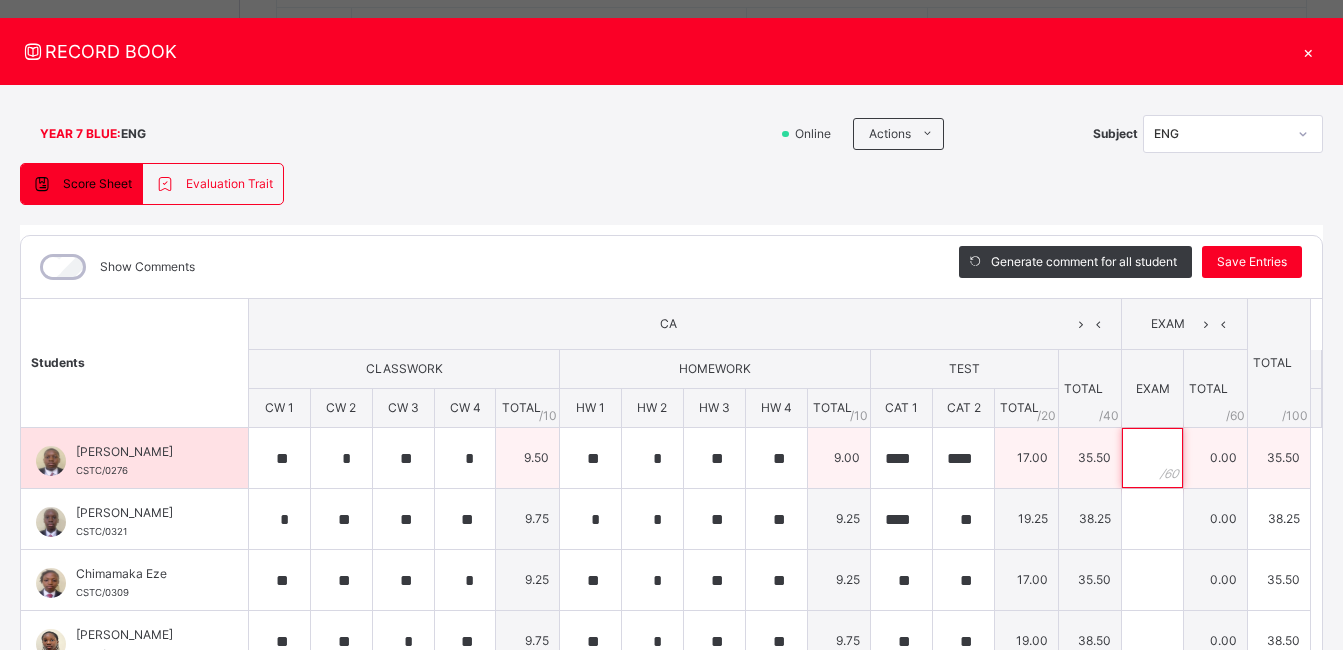 click at bounding box center (1152, 458) 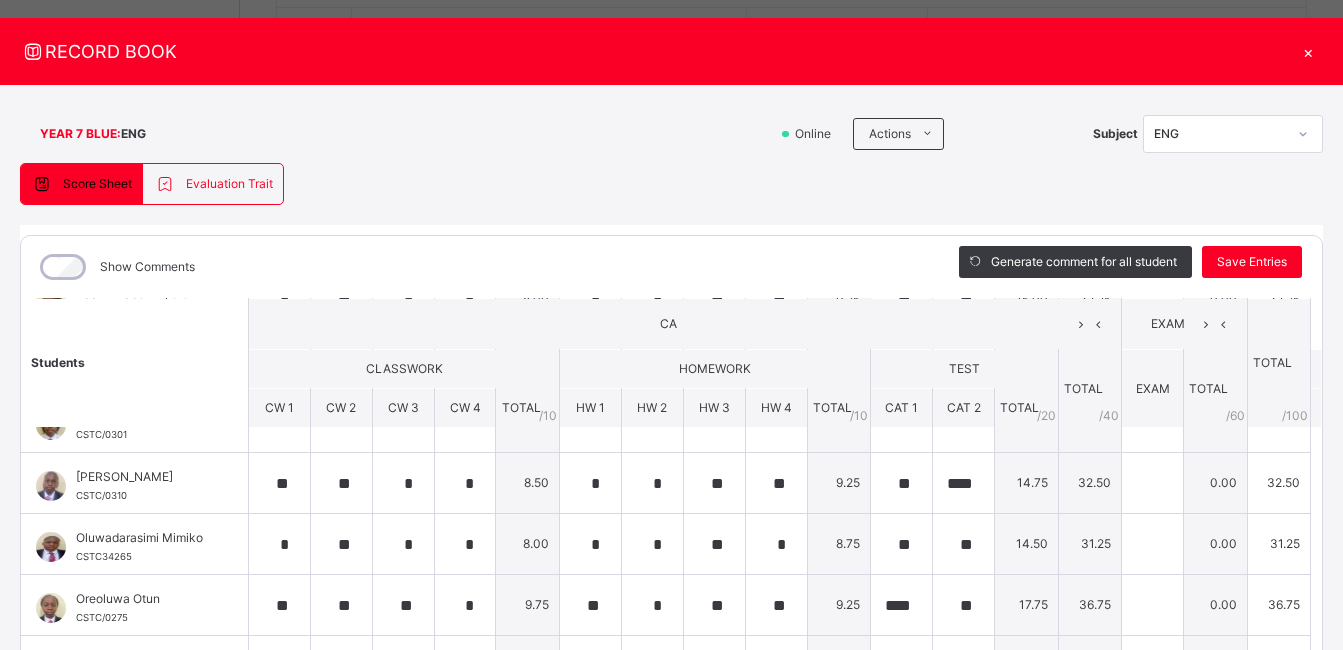 scroll, scrollTop: 1020, scrollLeft: 0, axis: vertical 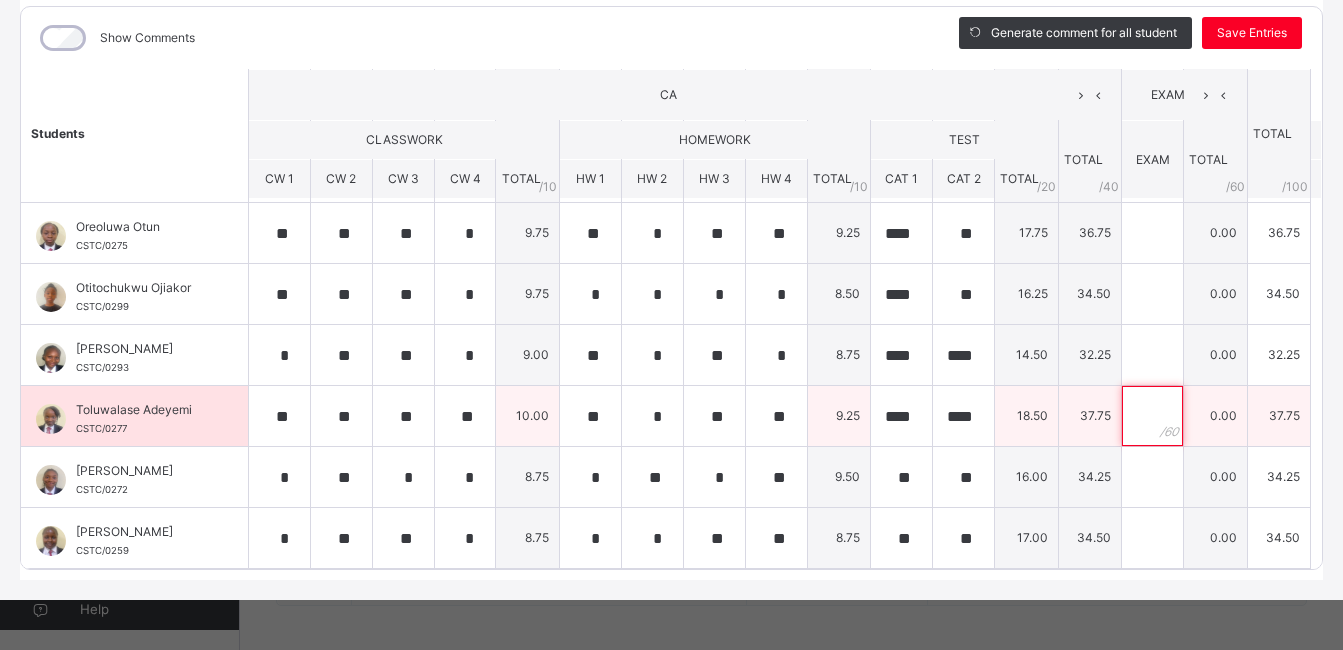 click at bounding box center [1152, 416] 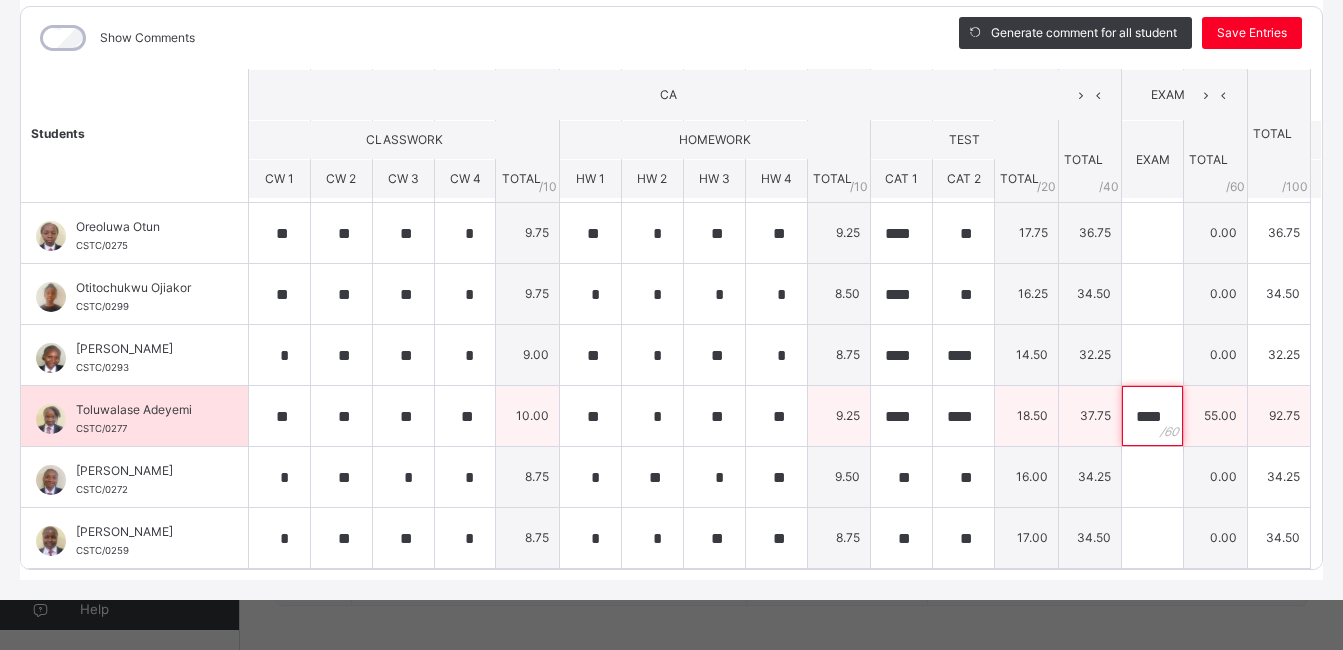 scroll, scrollTop: 0, scrollLeft: 3, axis: horizontal 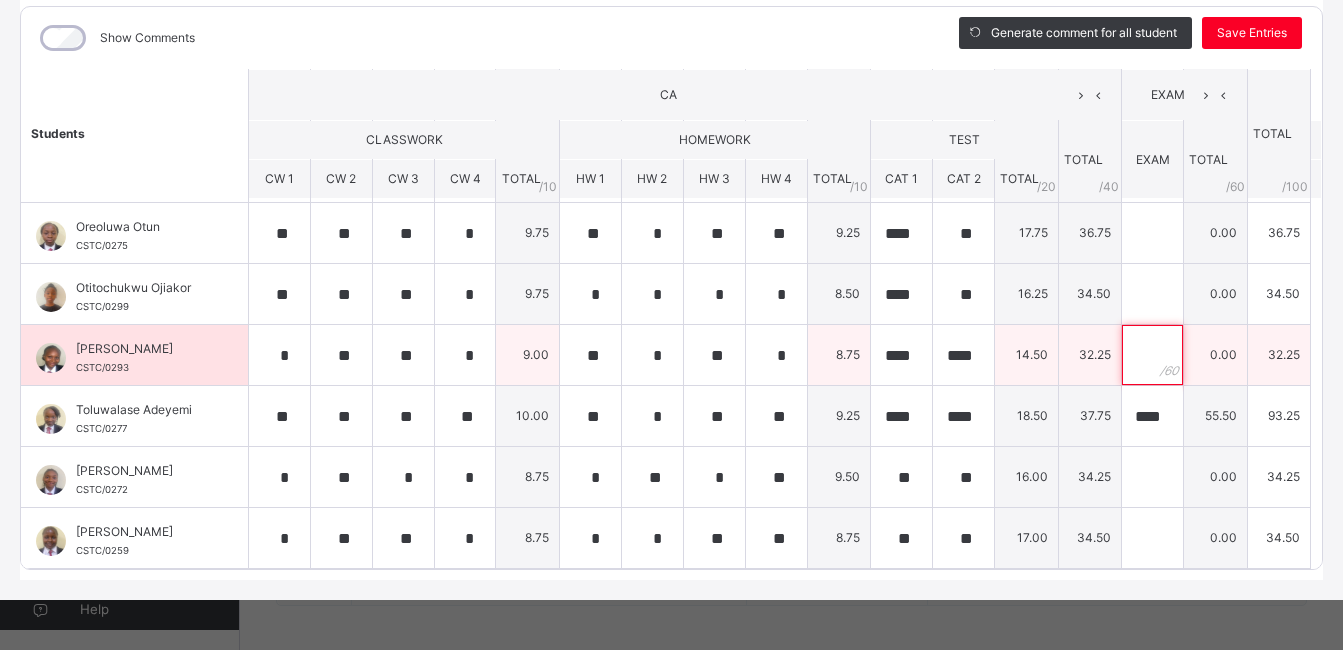 click at bounding box center (1152, 355) 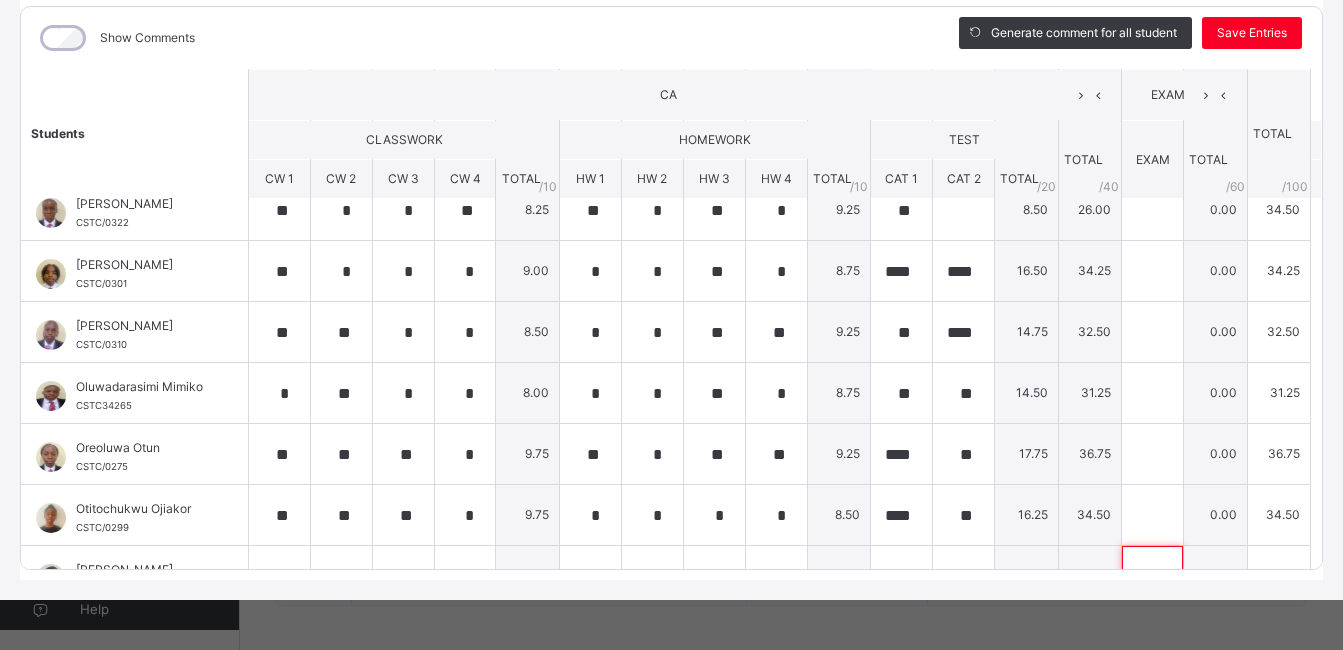 scroll, scrollTop: 1155, scrollLeft: 0, axis: vertical 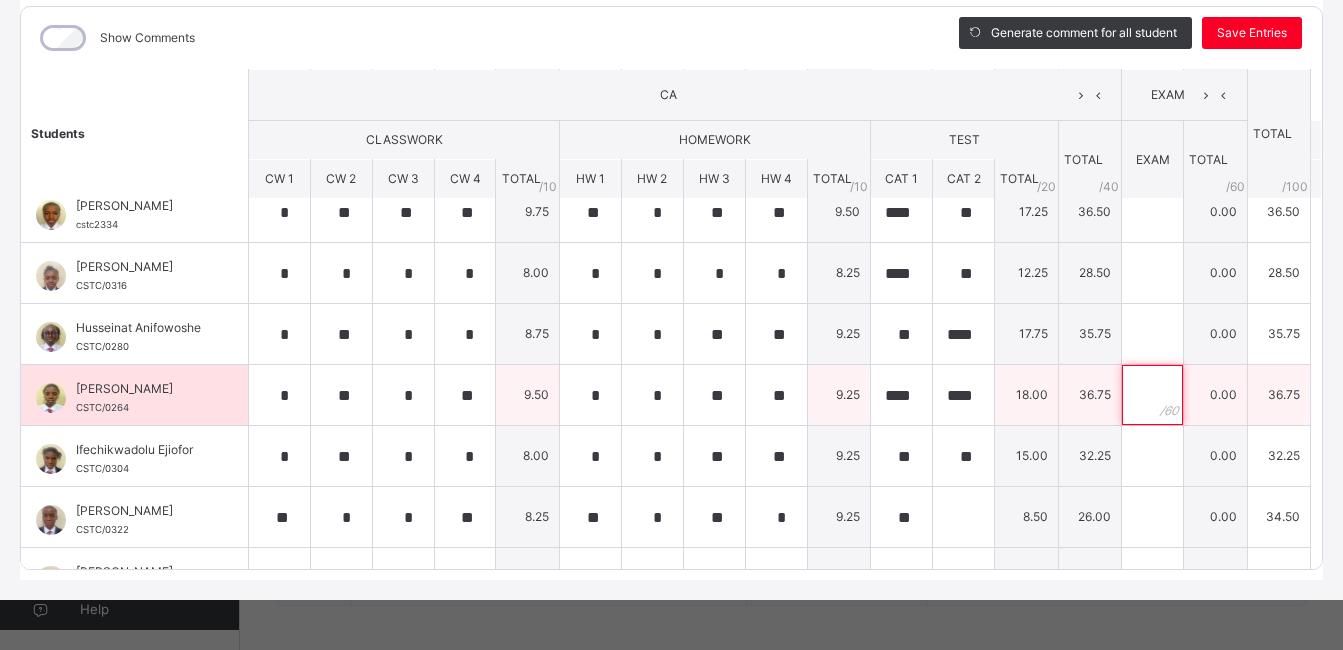 click at bounding box center (1152, 395) 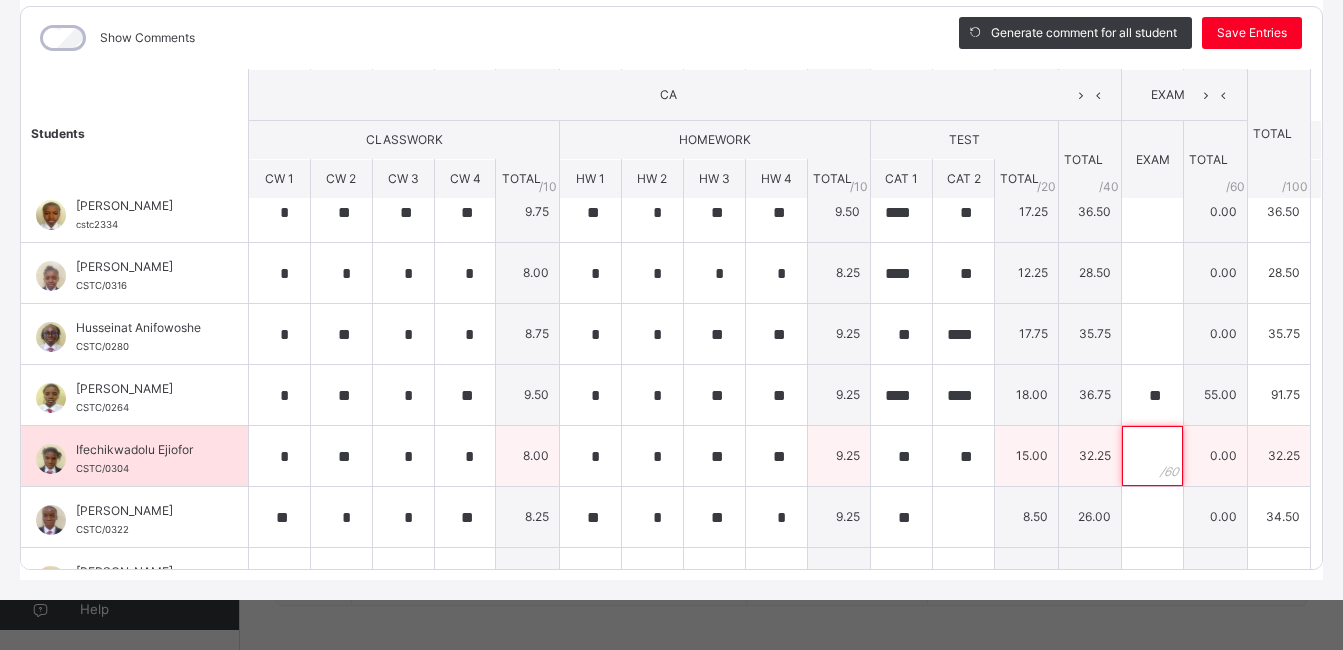click at bounding box center (1152, 456) 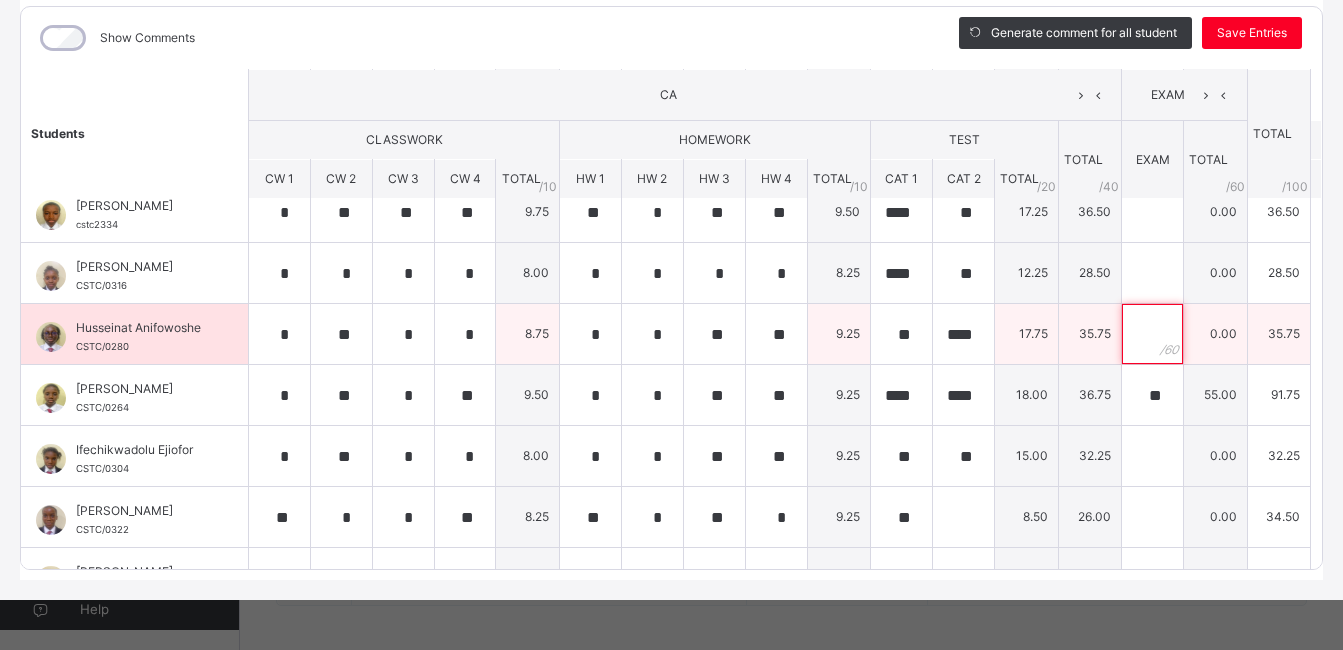 click at bounding box center (1152, 334) 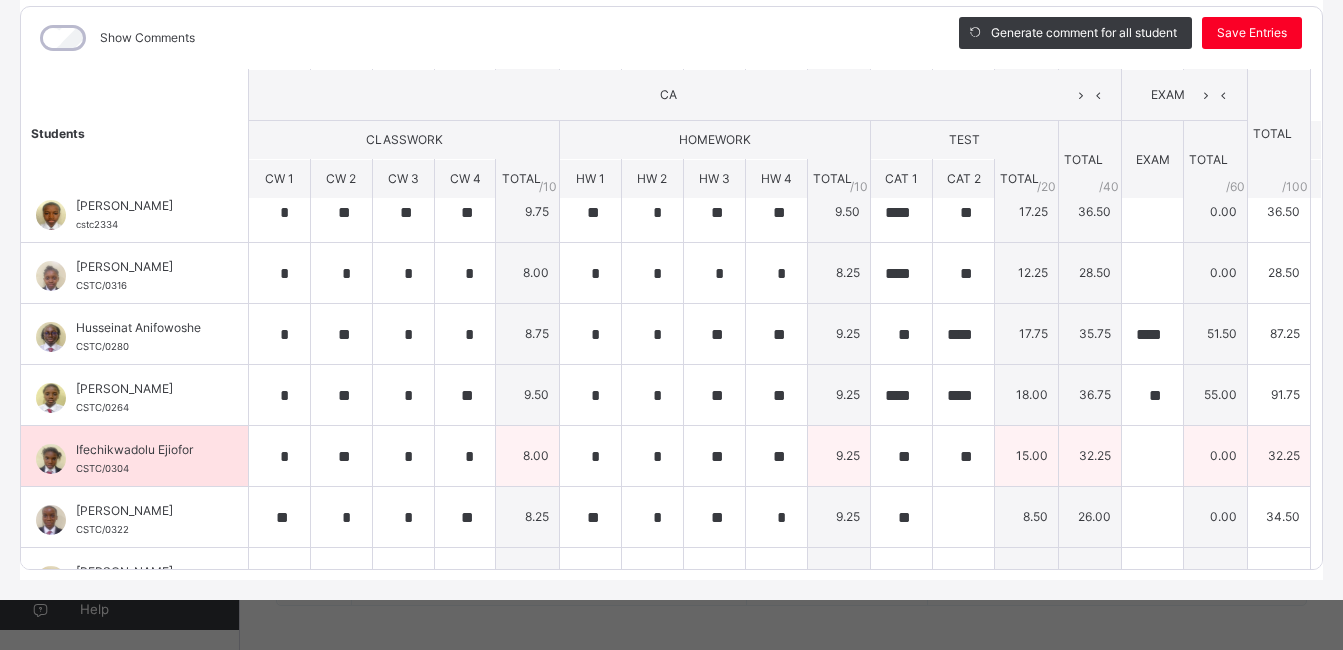 click at bounding box center [1152, 456] 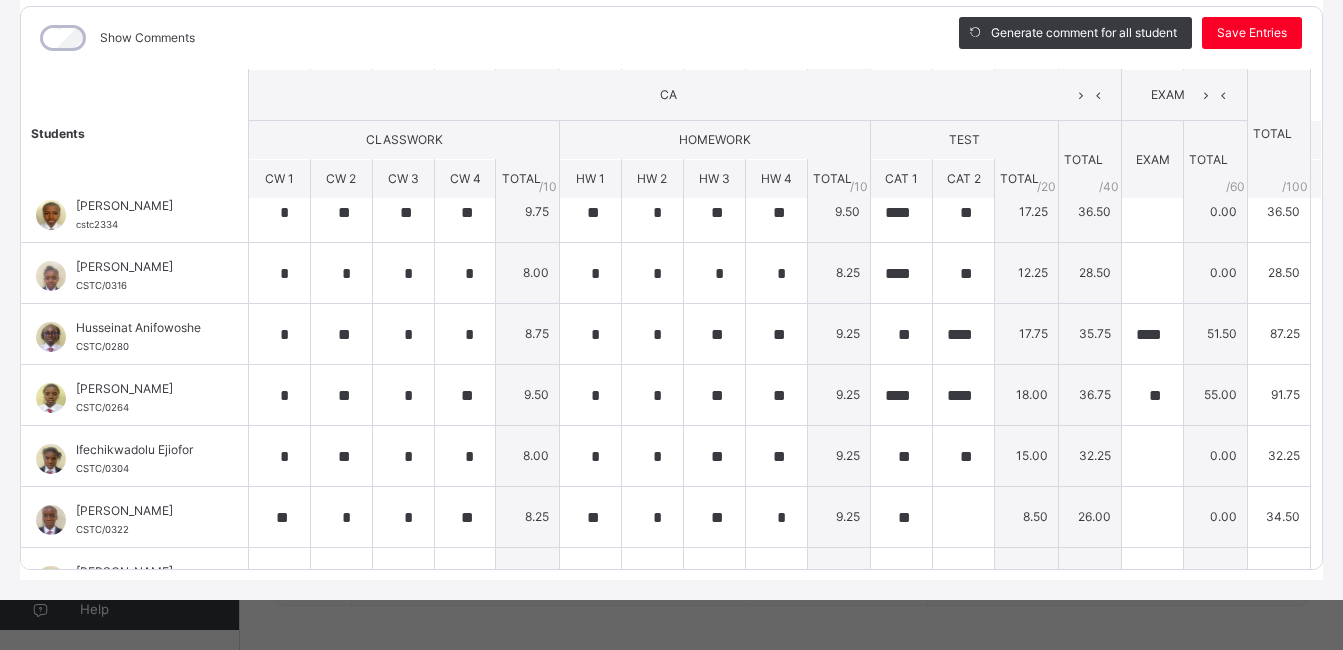 scroll, scrollTop: 1155, scrollLeft: 0, axis: vertical 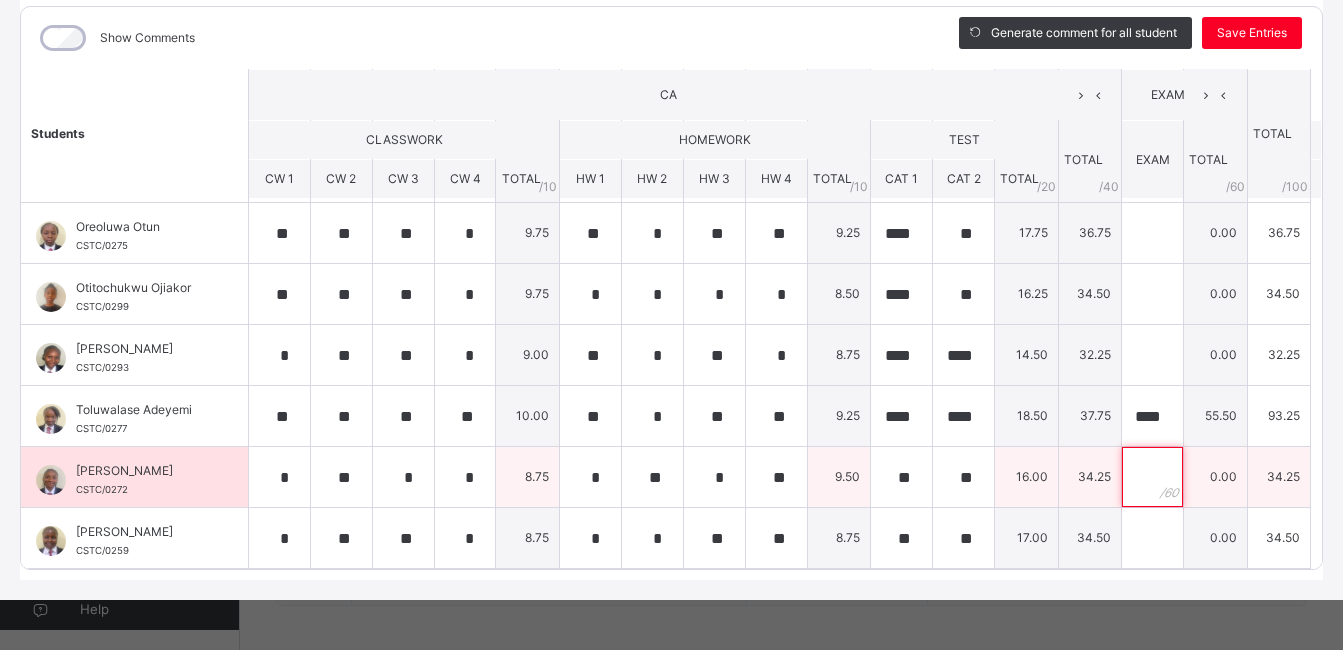 click at bounding box center (1152, 477) 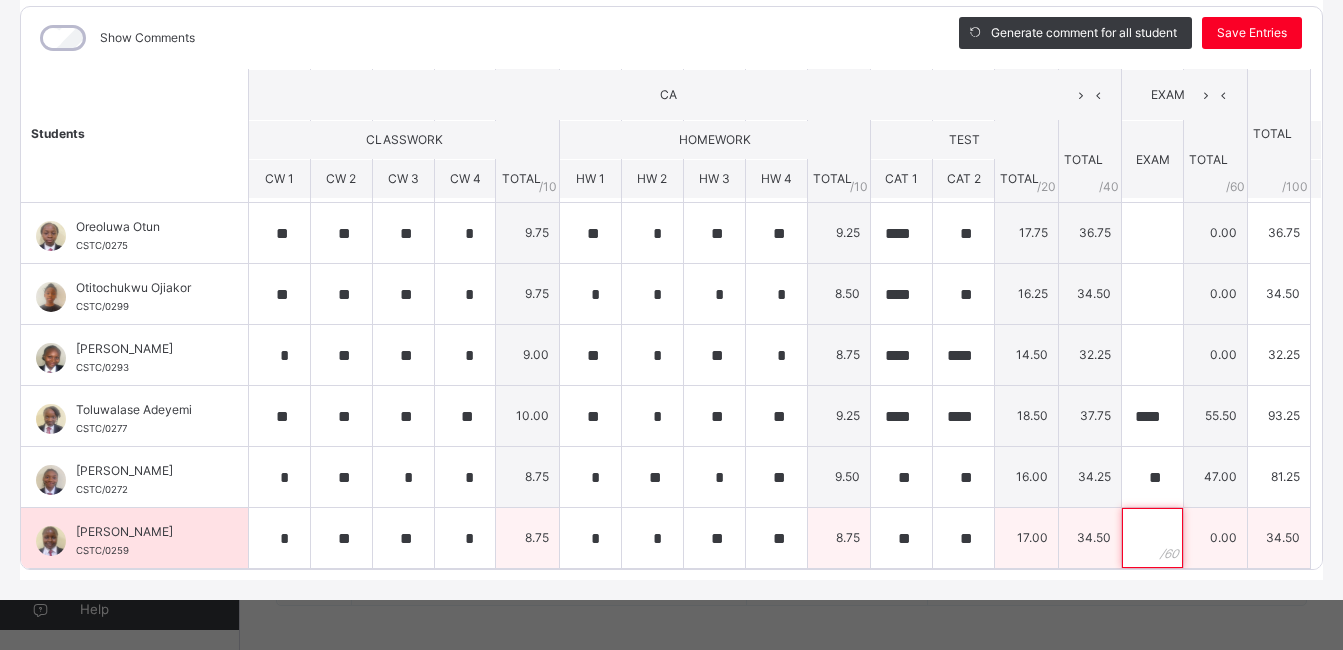 click at bounding box center (1152, 538) 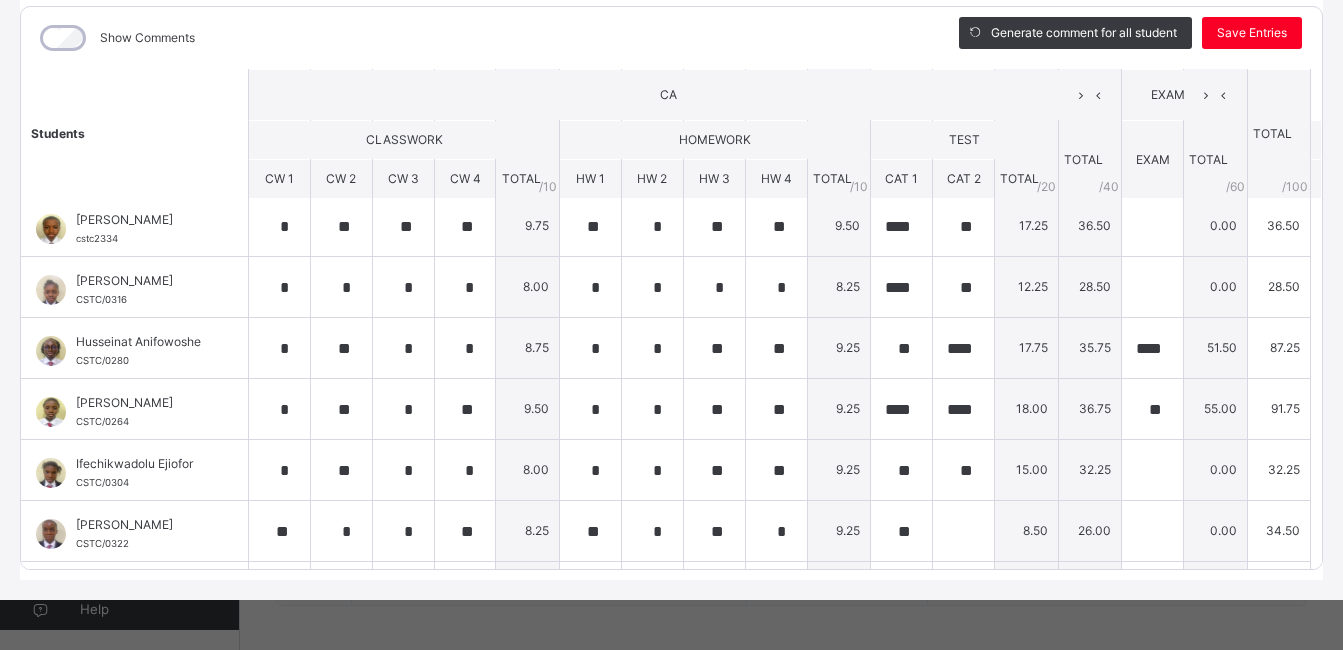 scroll, scrollTop: 816, scrollLeft: 0, axis: vertical 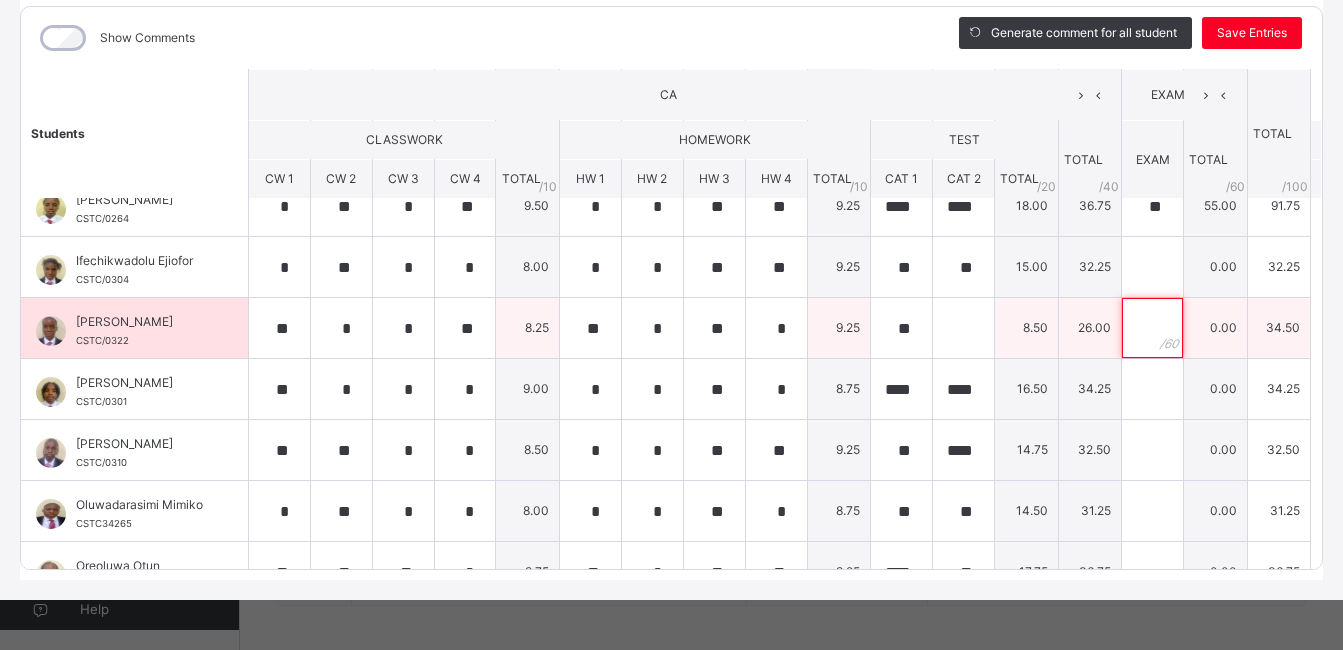 click at bounding box center [1152, 328] 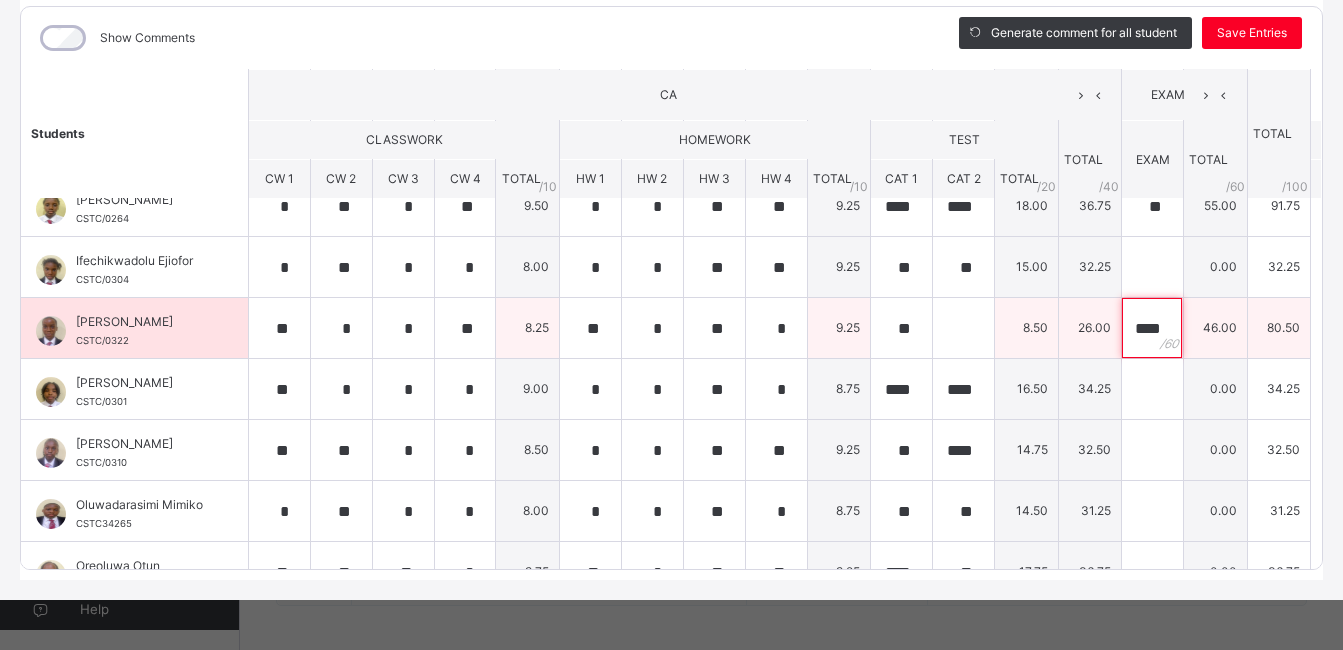 scroll, scrollTop: 0, scrollLeft: 4, axis: horizontal 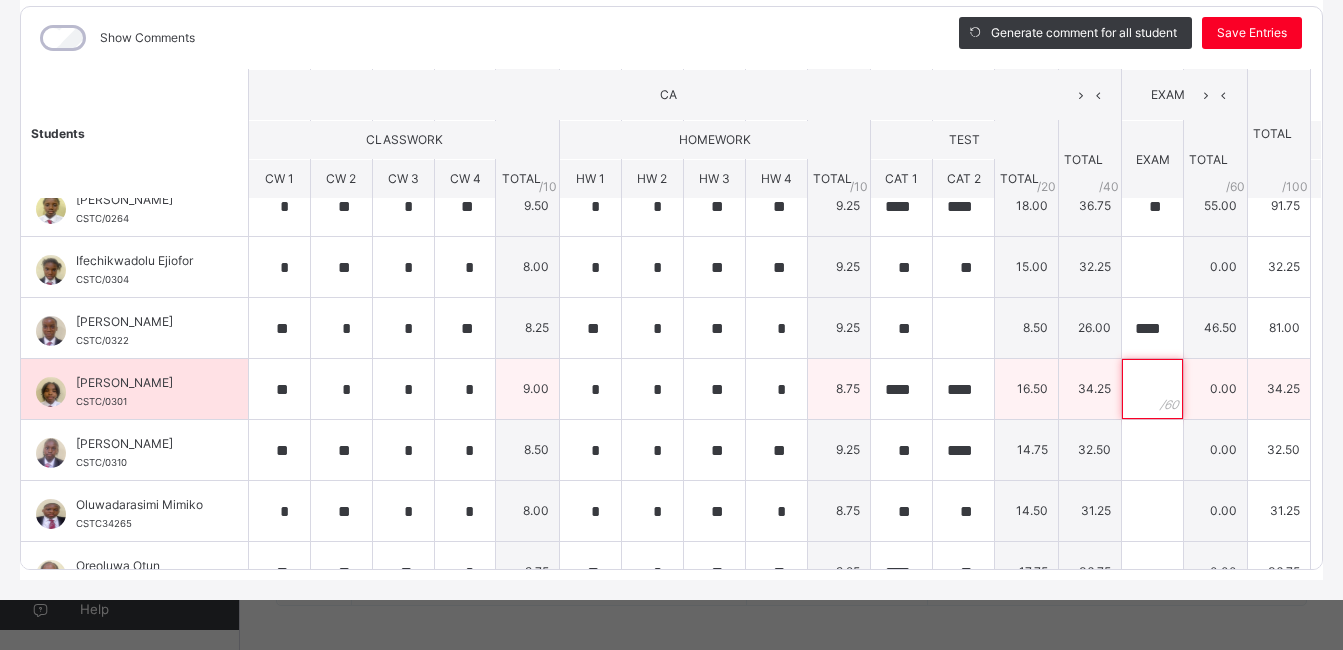 click at bounding box center (1152, 389) 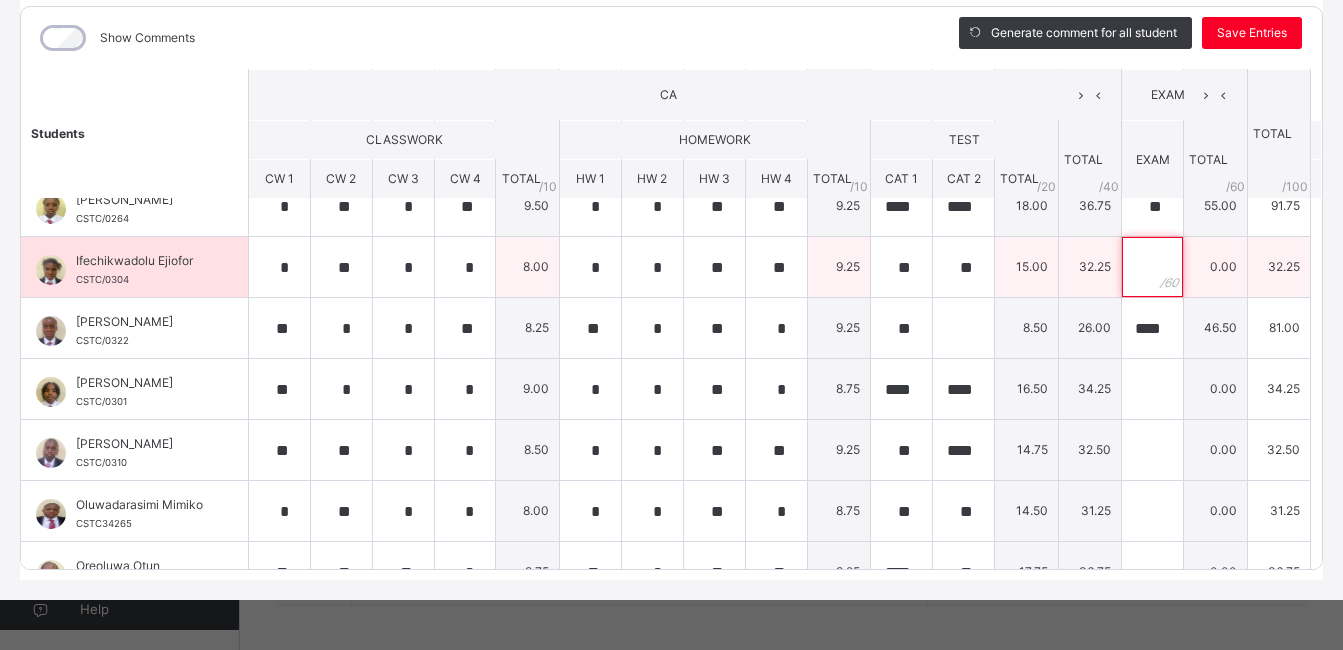 click at bounding box center (1152, 267) 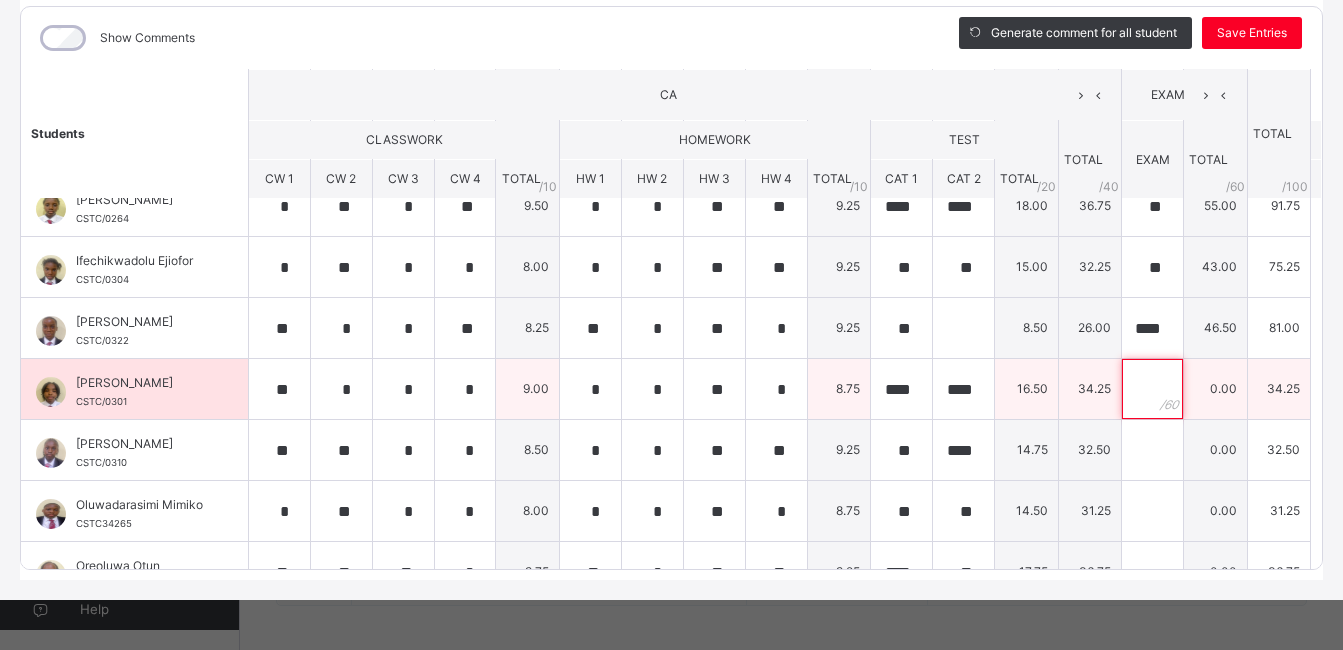 click at bounding box center [1152, 389] 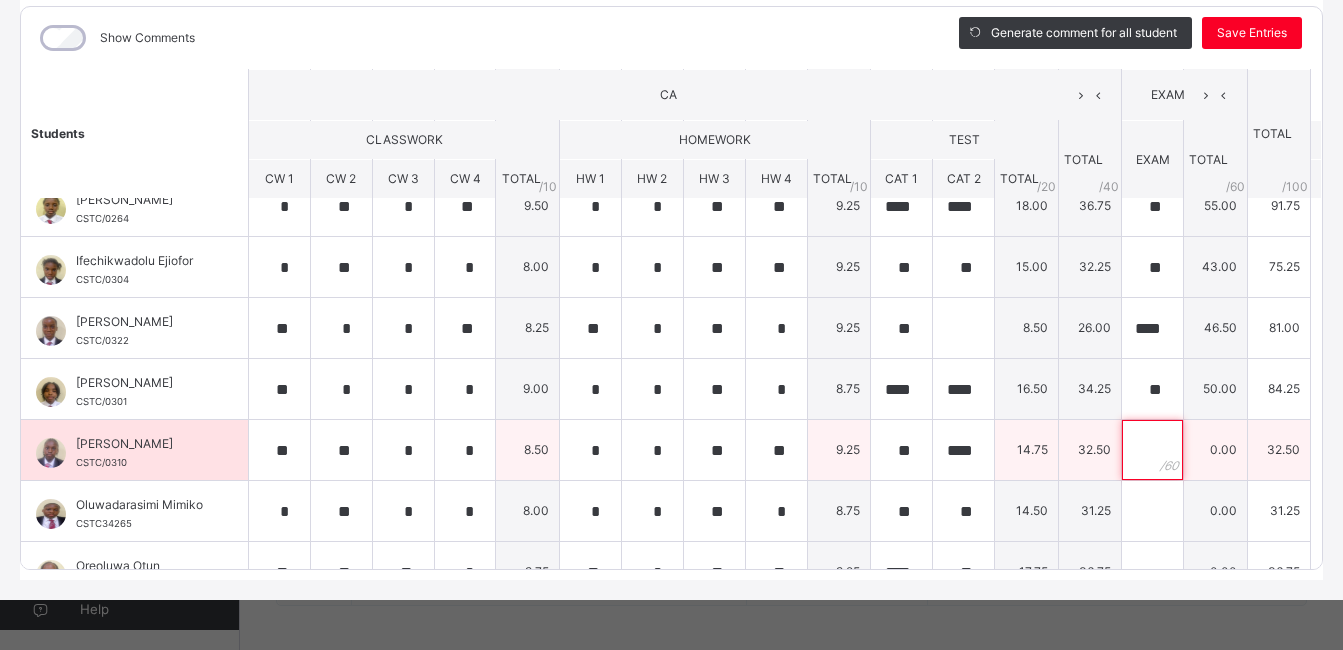 click at bounding box center [1152, 450] 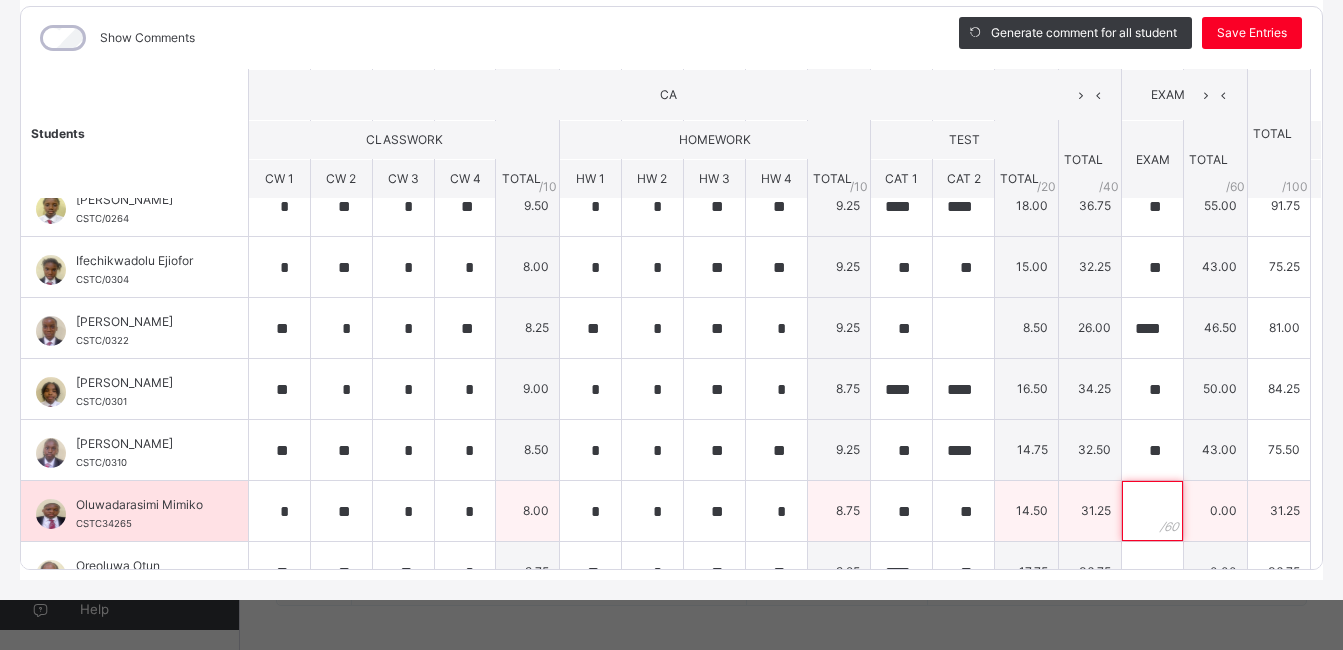 click at bounding box center (1152, 511) 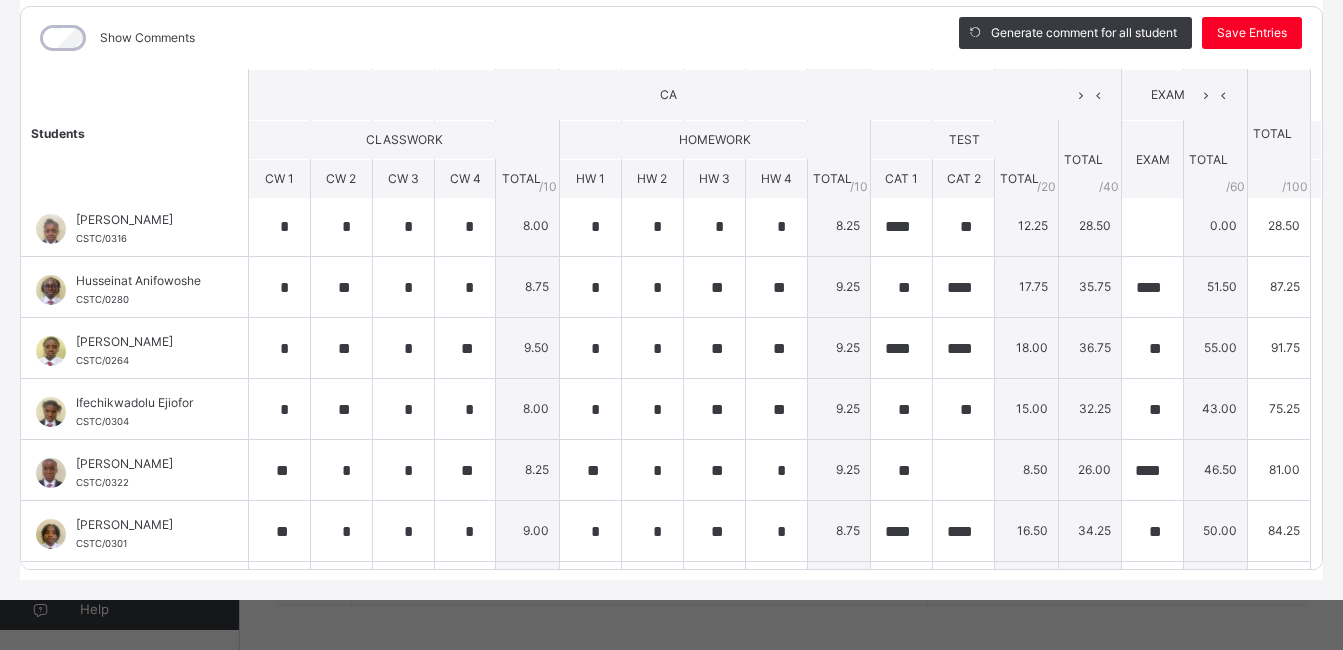 scroll, scrollTop: 667, scrollLeft: 0, axis: vertical 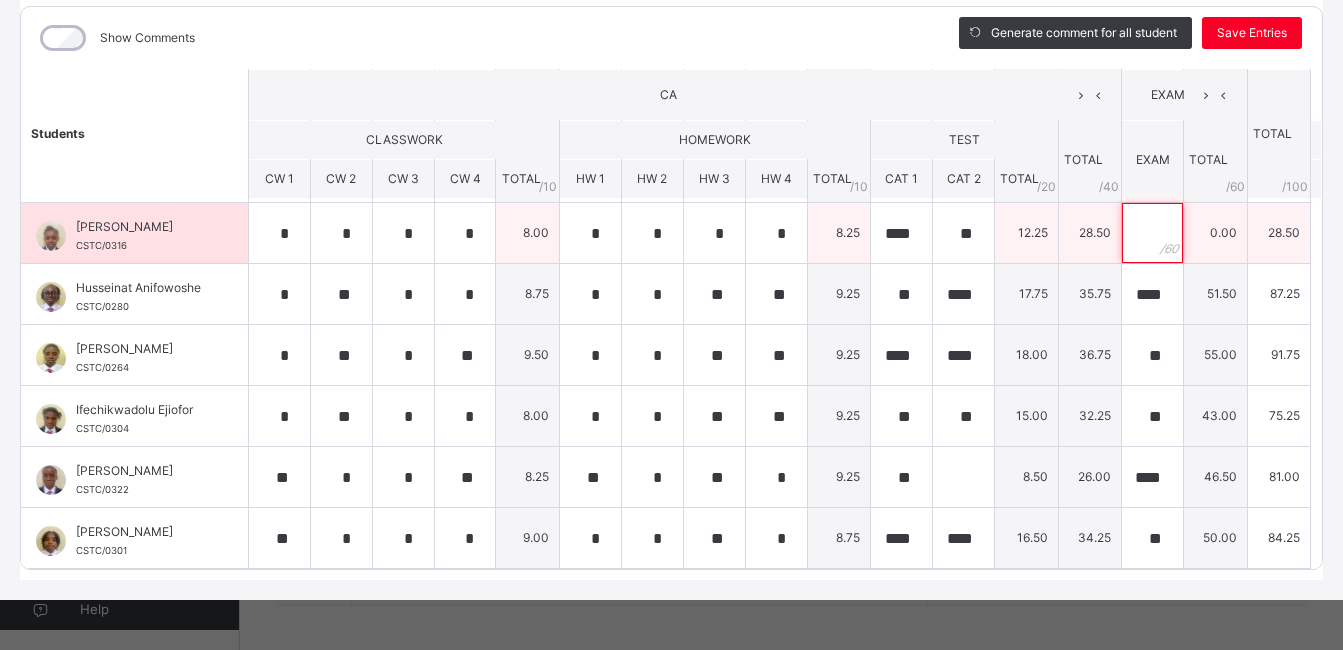 click at bounding box center [1152, 233] 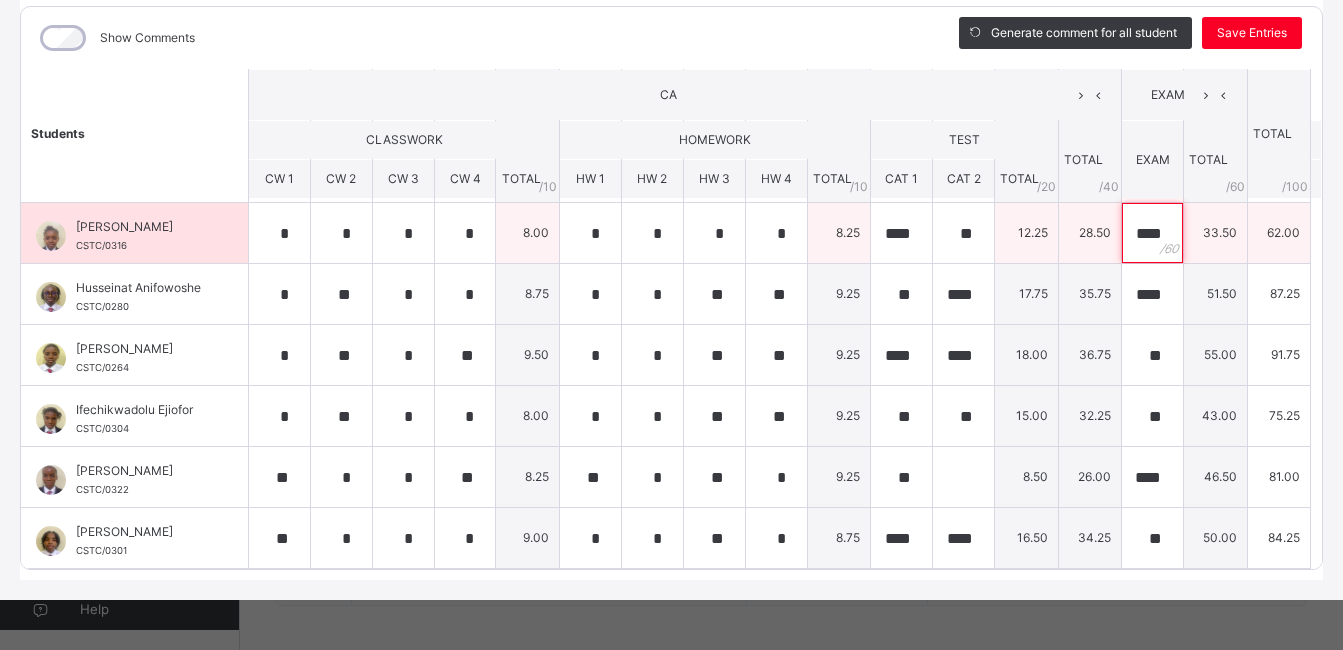 scroll, scrollTop: 0, scrollLeft: 4, axis: horizontal 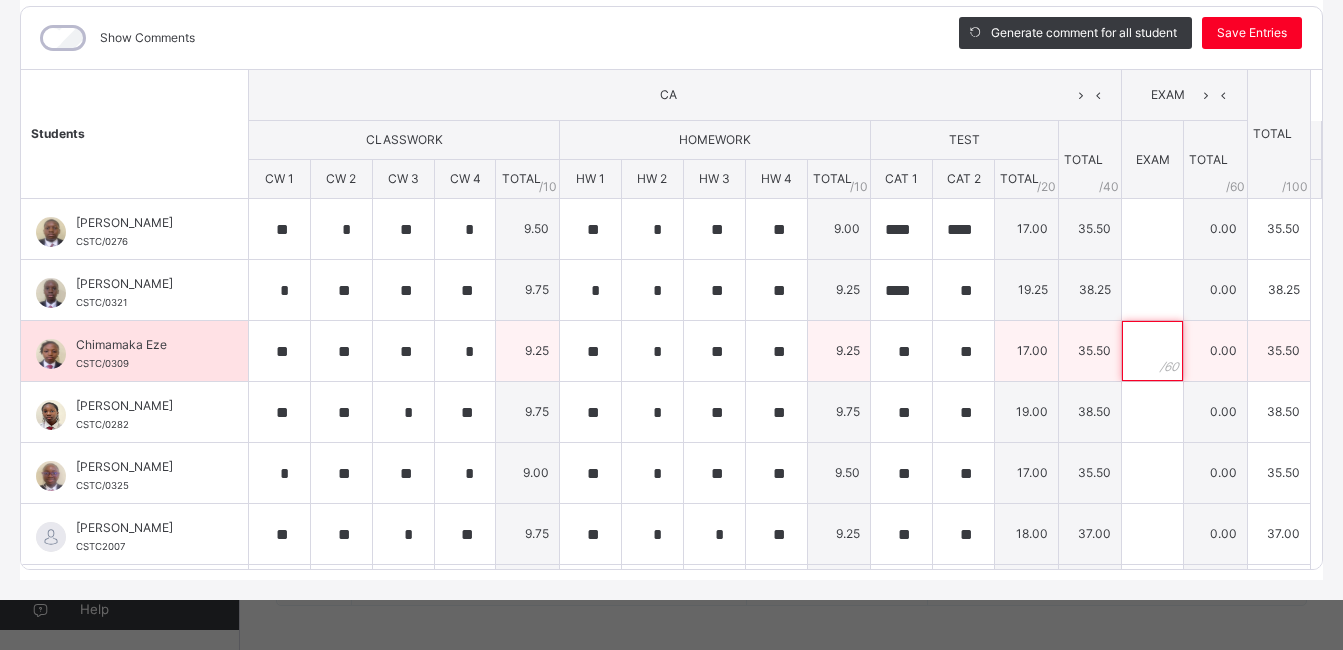 click at bounding box center (1152, 351) 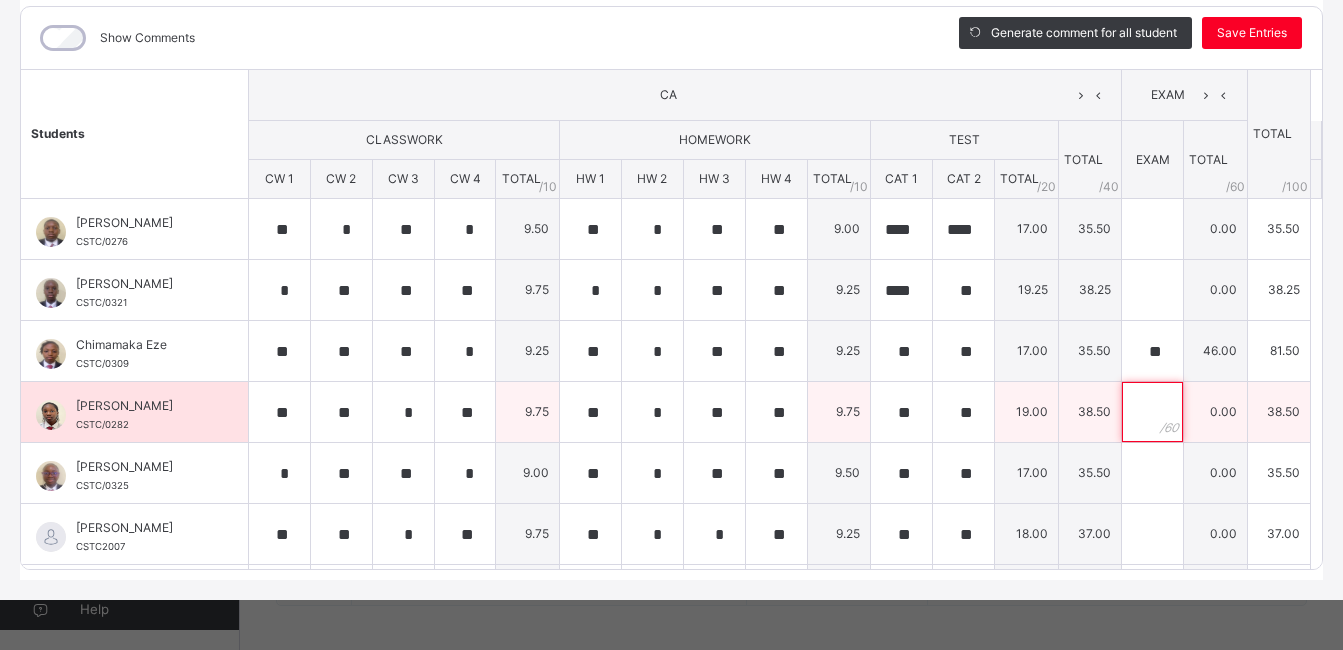 click at bounding box center (1152, 412) 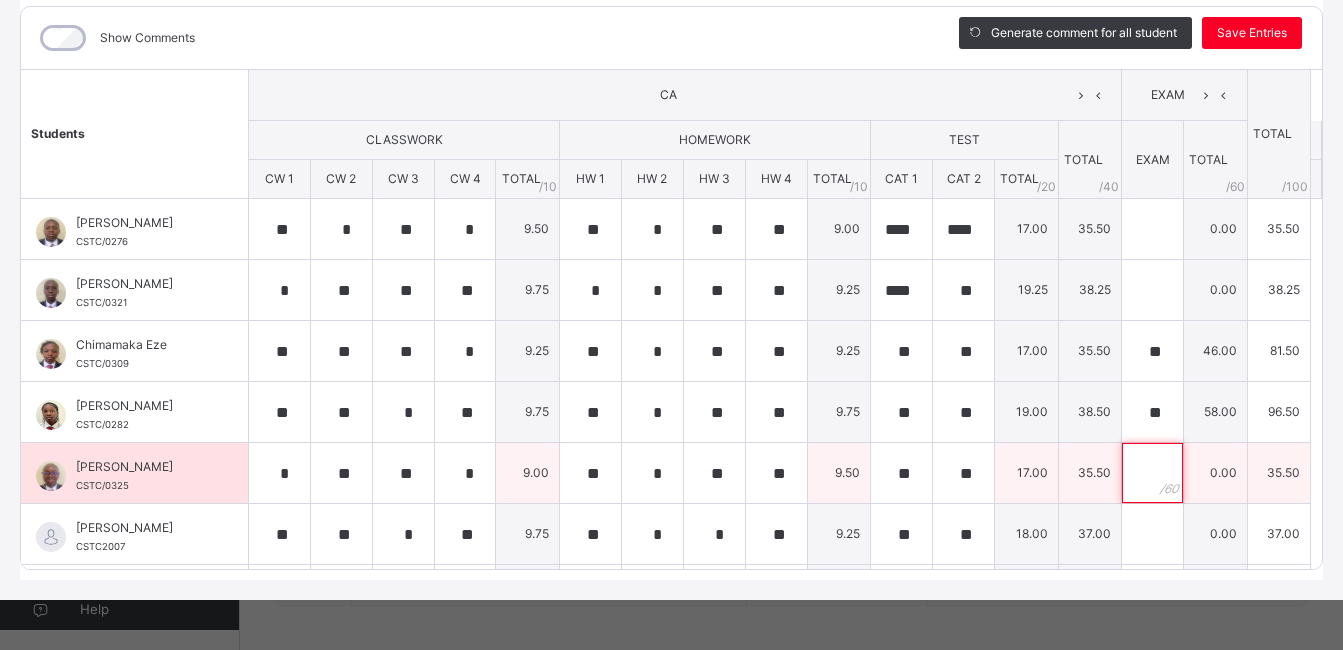 click at bounding box center (1152, 473) 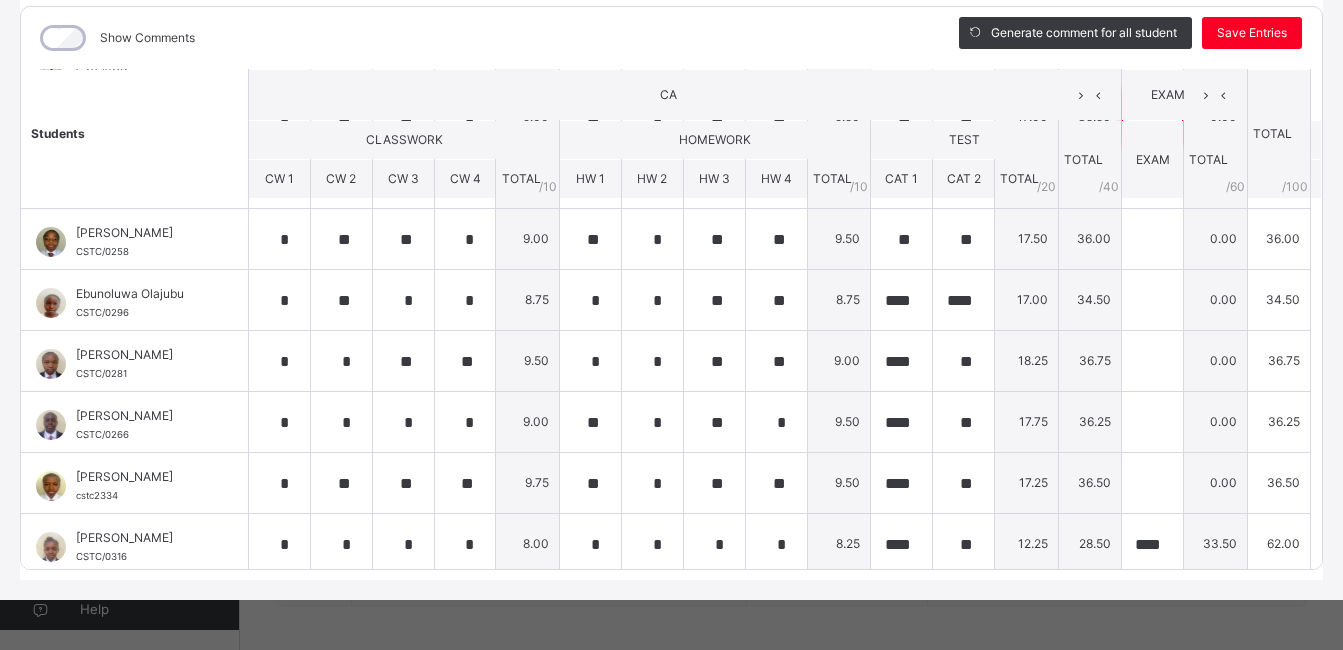 scroll, scrollTop: 353, scrollLeft: 0, axis: vertical 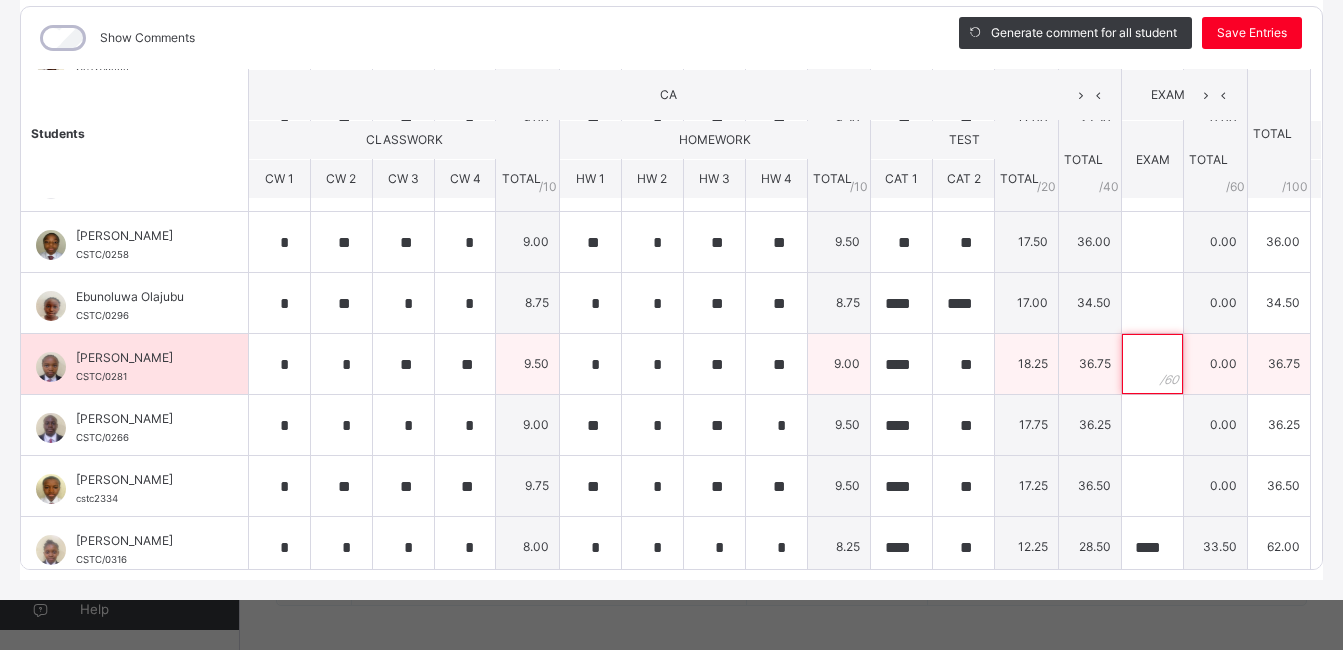 click at bounding box center (1152, 364) 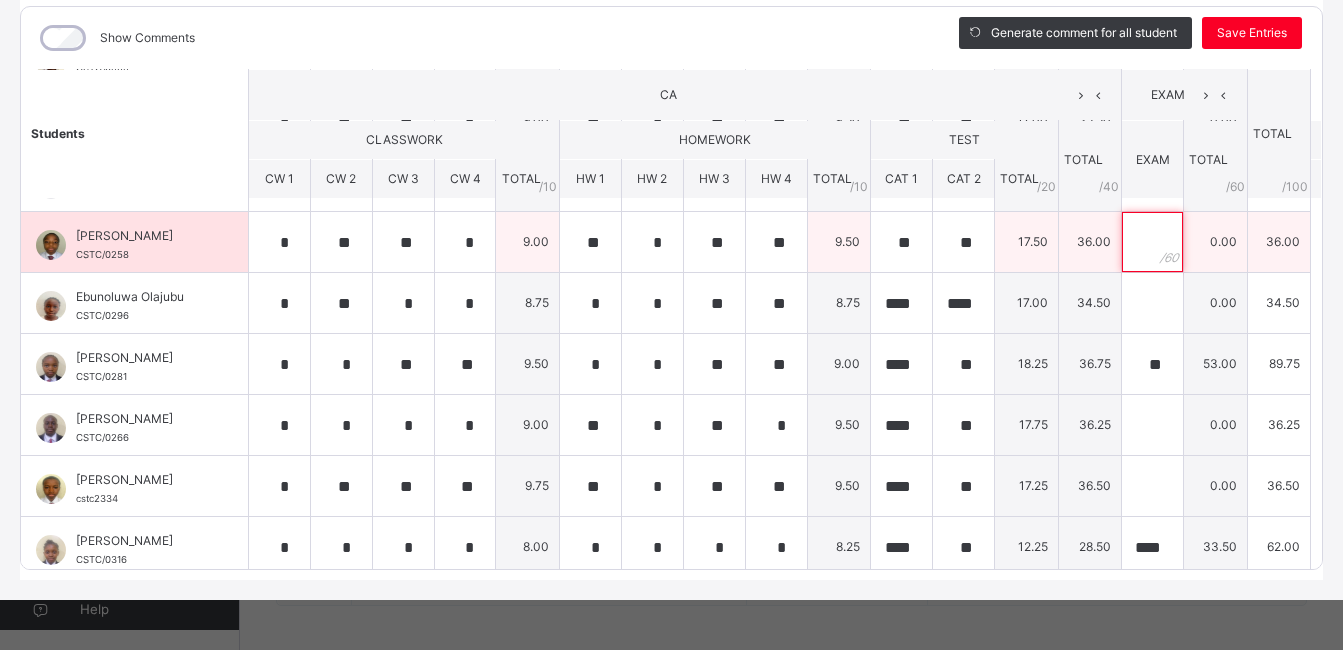 click at bounding box center [1152, 242] 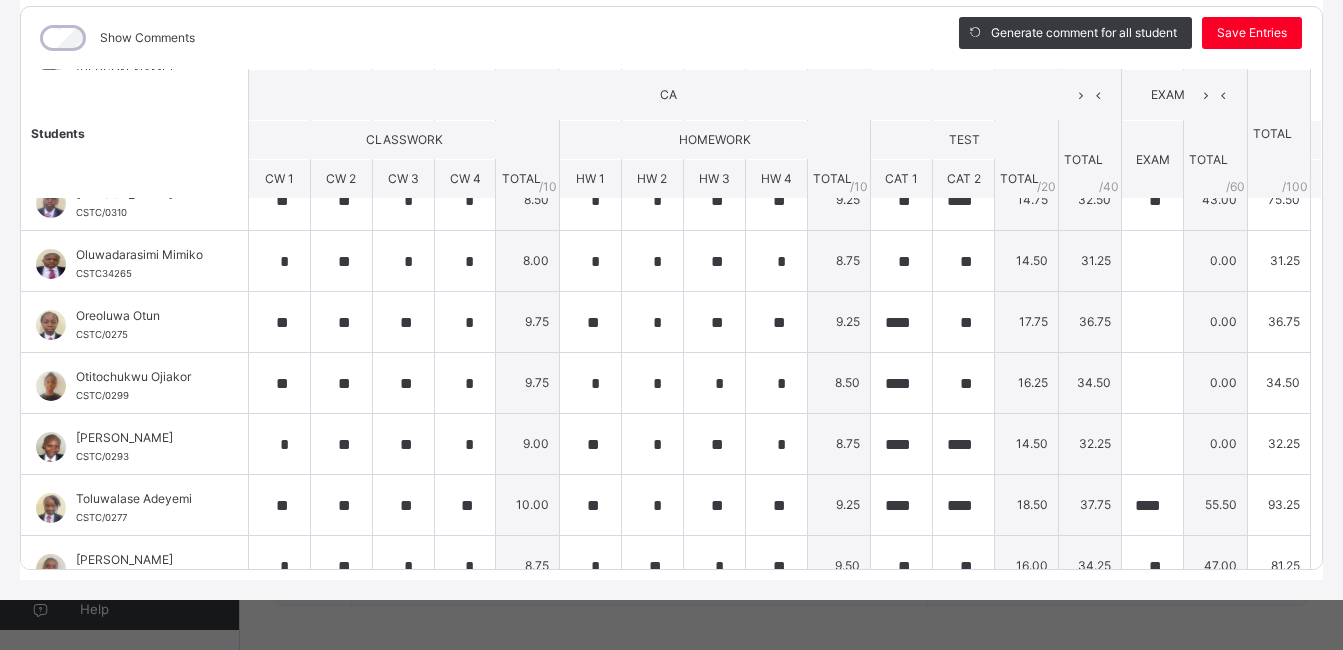 scroll, scrollTop: 1134, scrollLeft: 0, axis: vertical 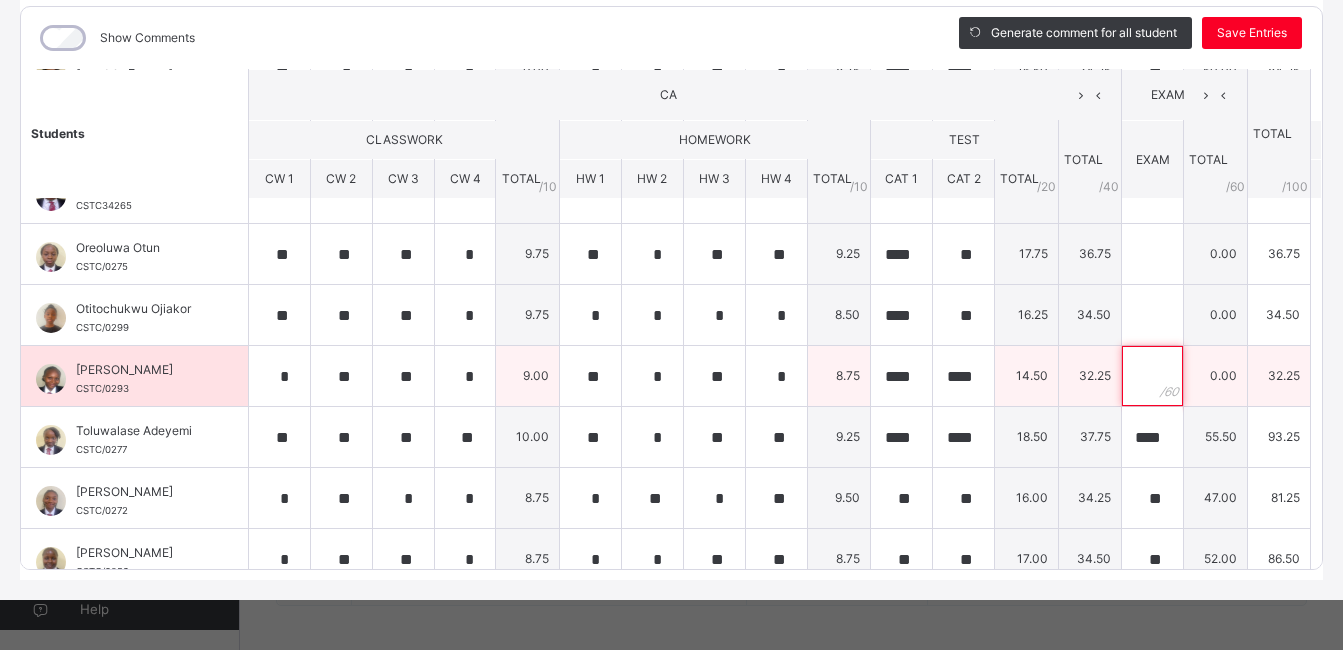 click at bounding box center (1152, 376) 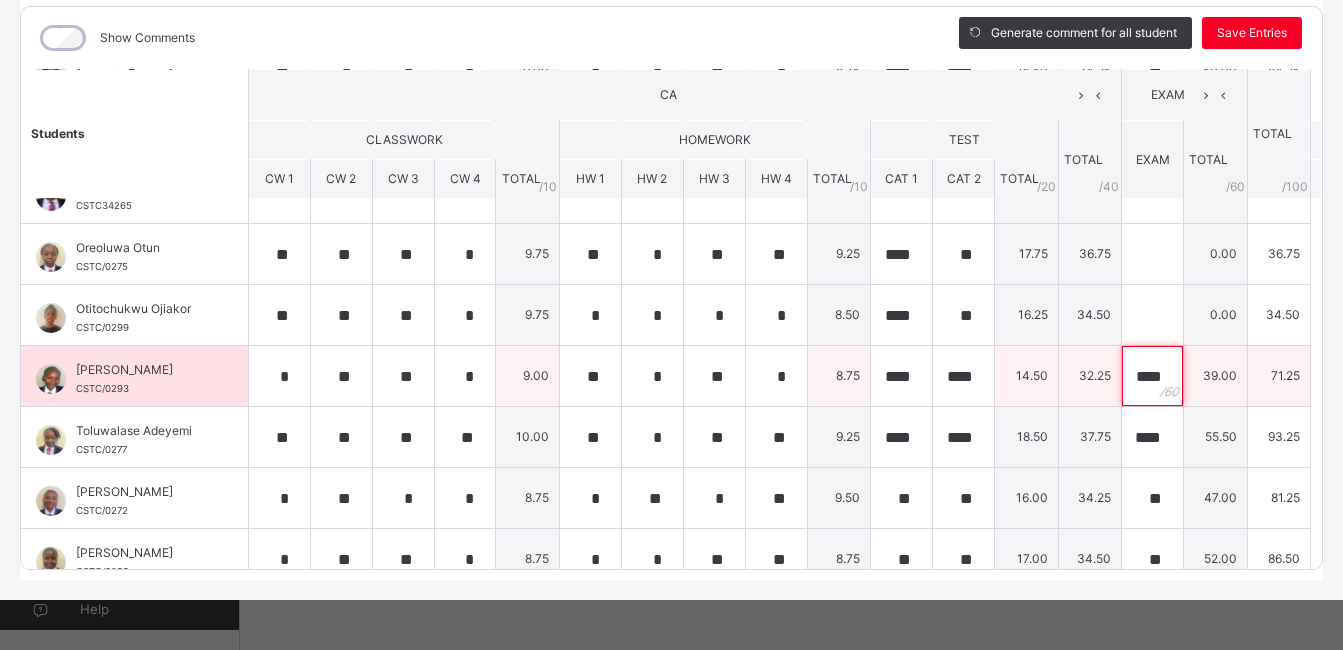 scroll, scrollTop: 0, scrollLeft: 4, axis: horizontal 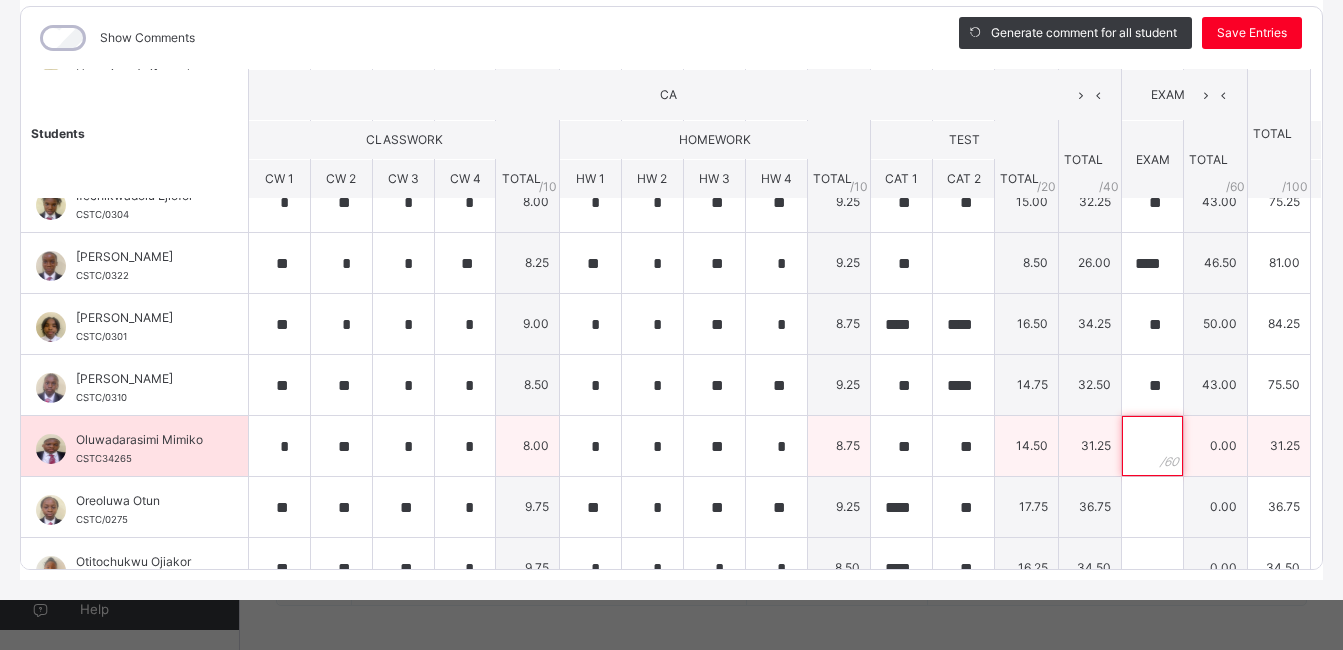 click at bounding box center [1152, 446] 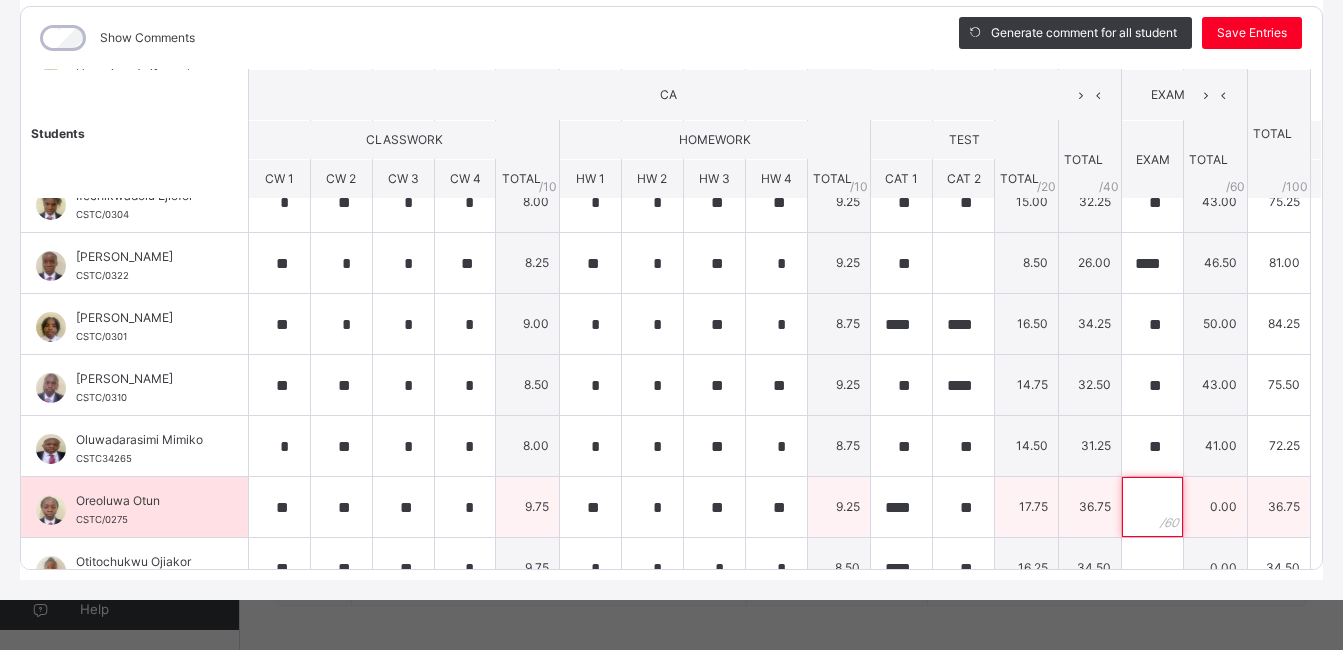 click at bounding box center [1152, 507] 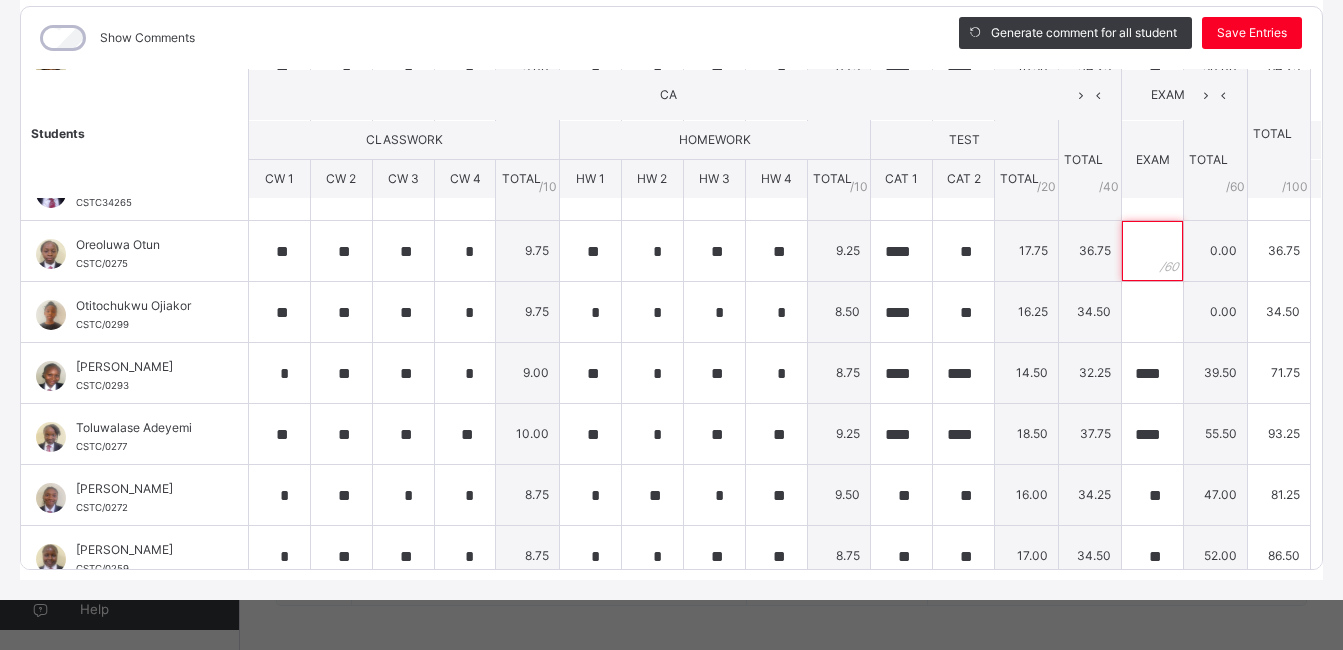 scroll, scrollTop: 1155, scrollLeft: 0, axis: vertical 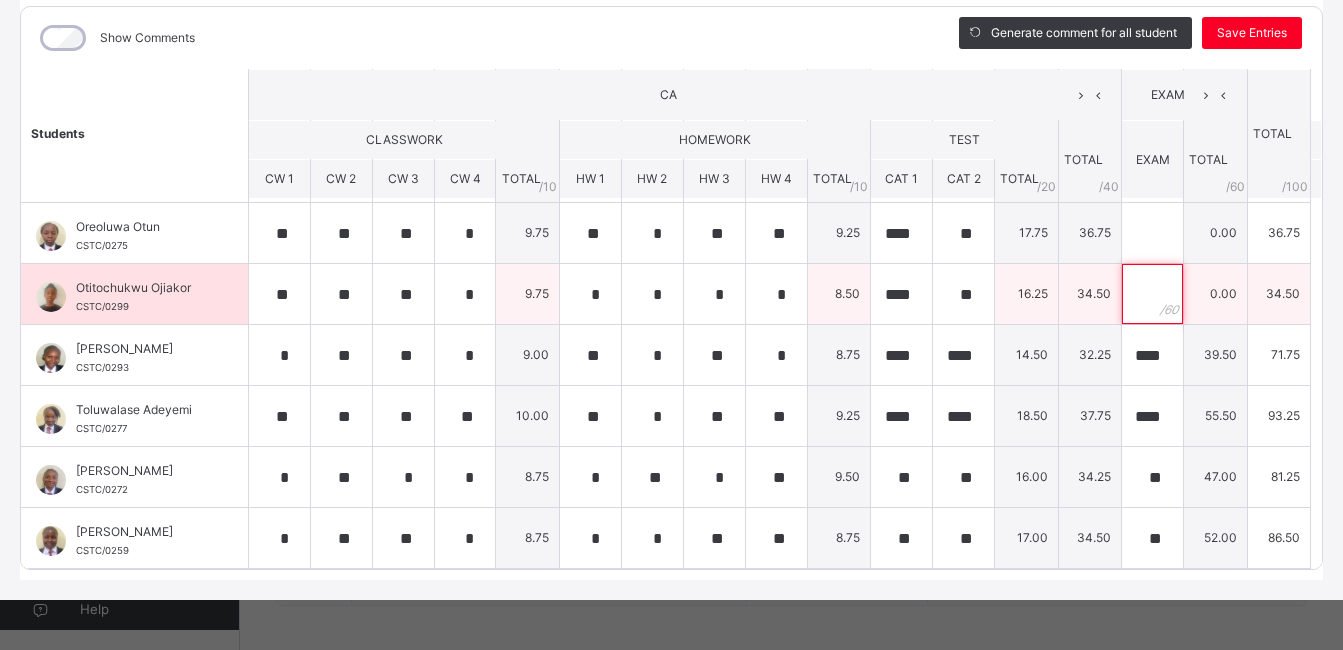 click at bounding box center (1152, 294) 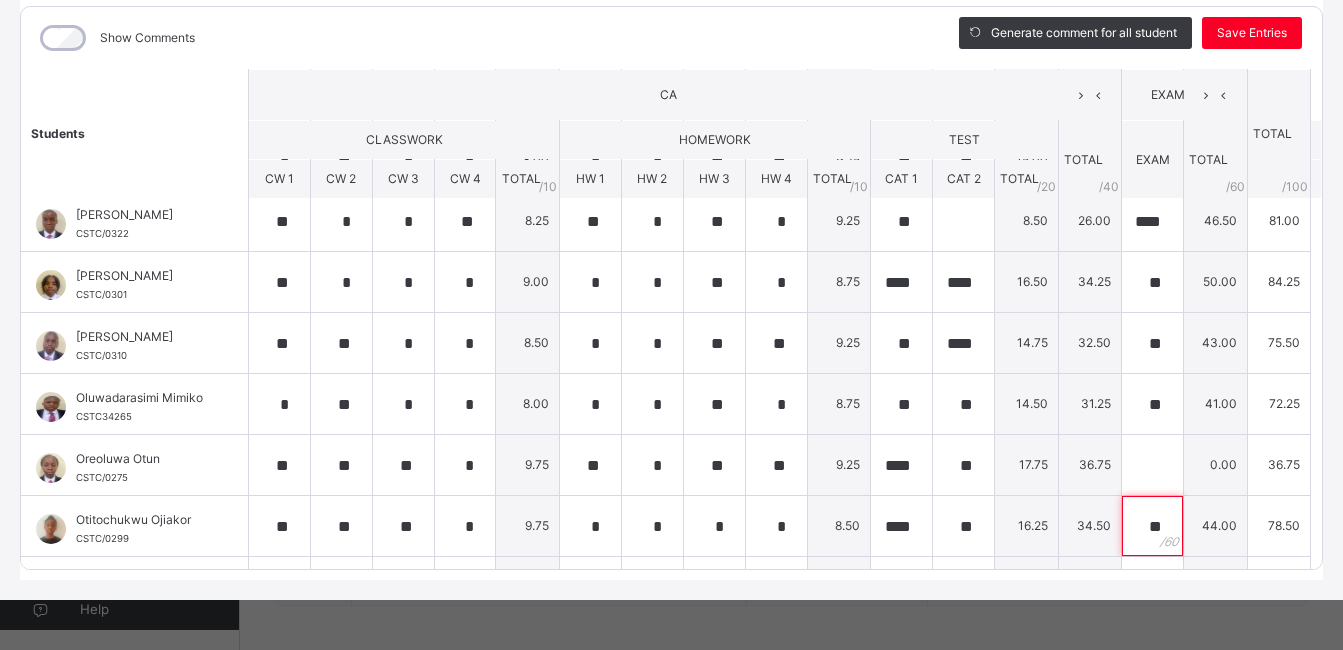scroll, scrollTop: 905, scrollLeft: 0, axis: vertical 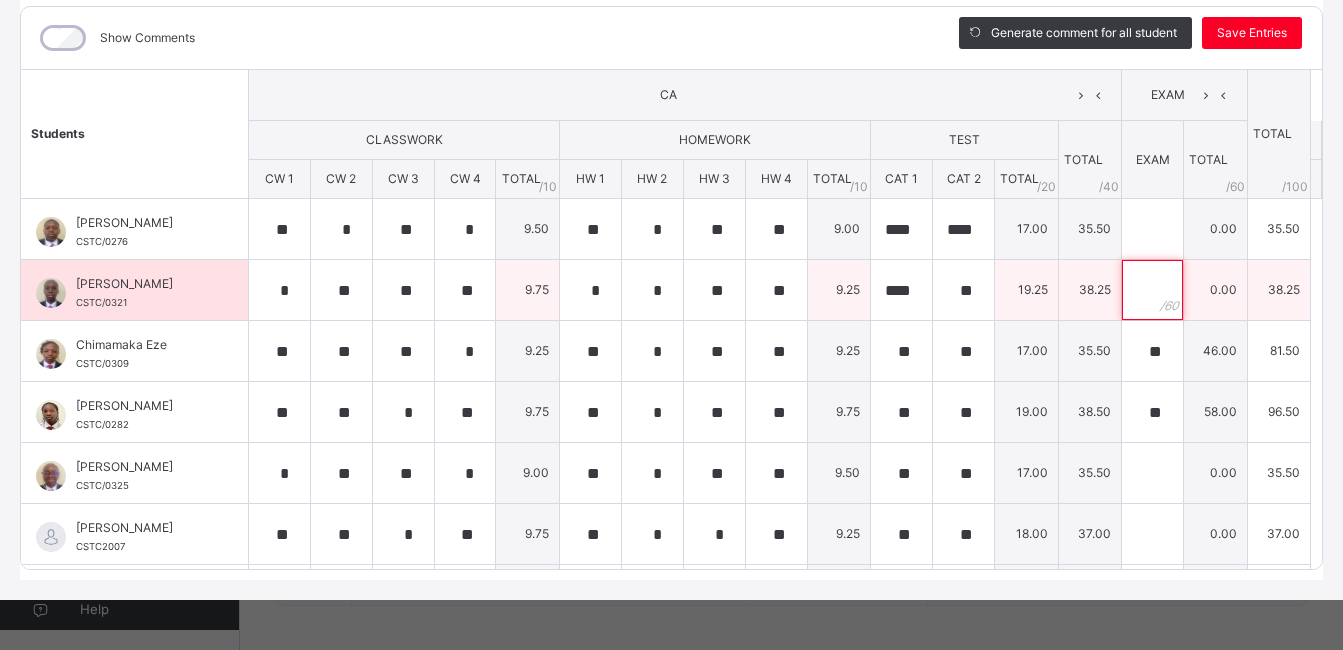 click at bounding box center (1152, 290) 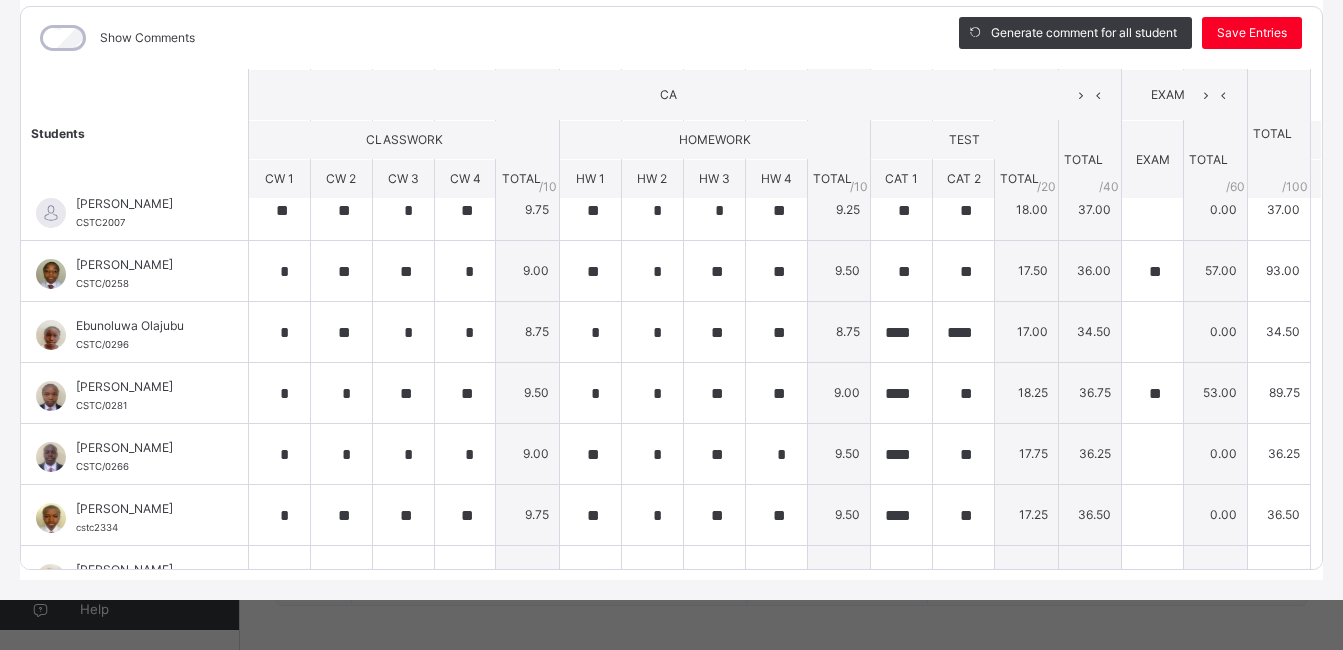 scroll, scrollTop: 342, scrollLeft: 0, axis: vertical 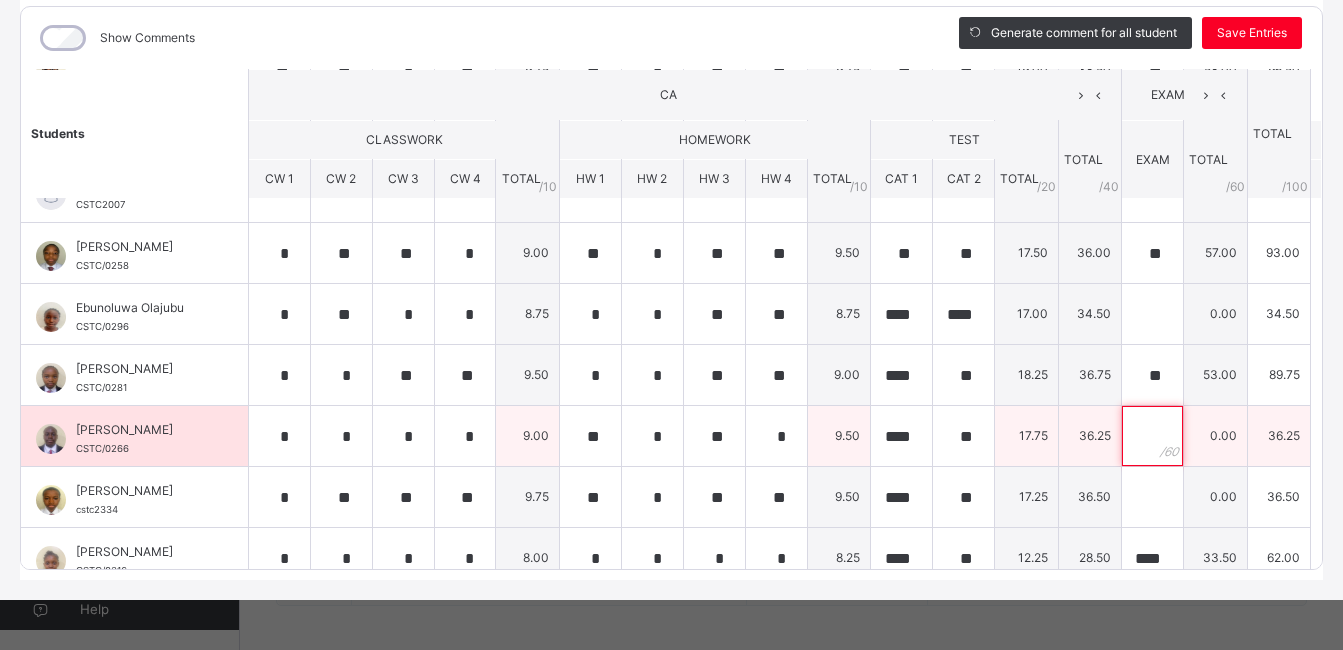 click at bounding box center [1152, 436] 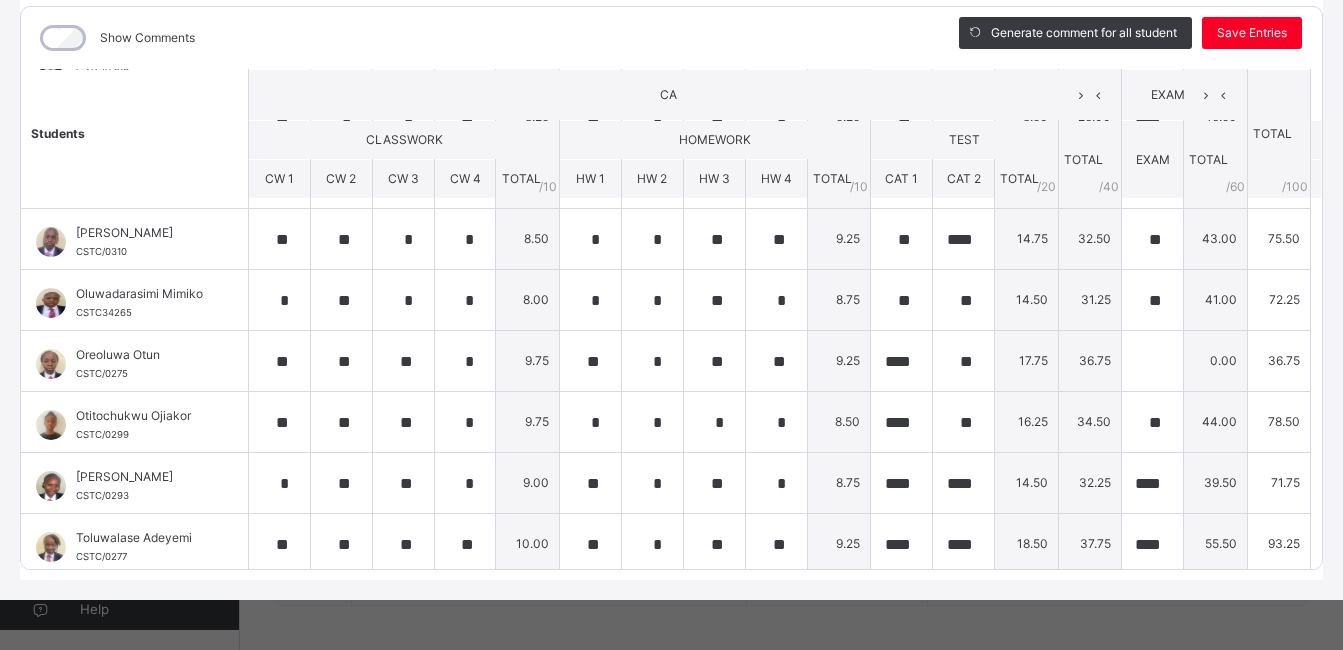 scroll, scrollTop: 1016, scrollLeft: 0, axis: vertical 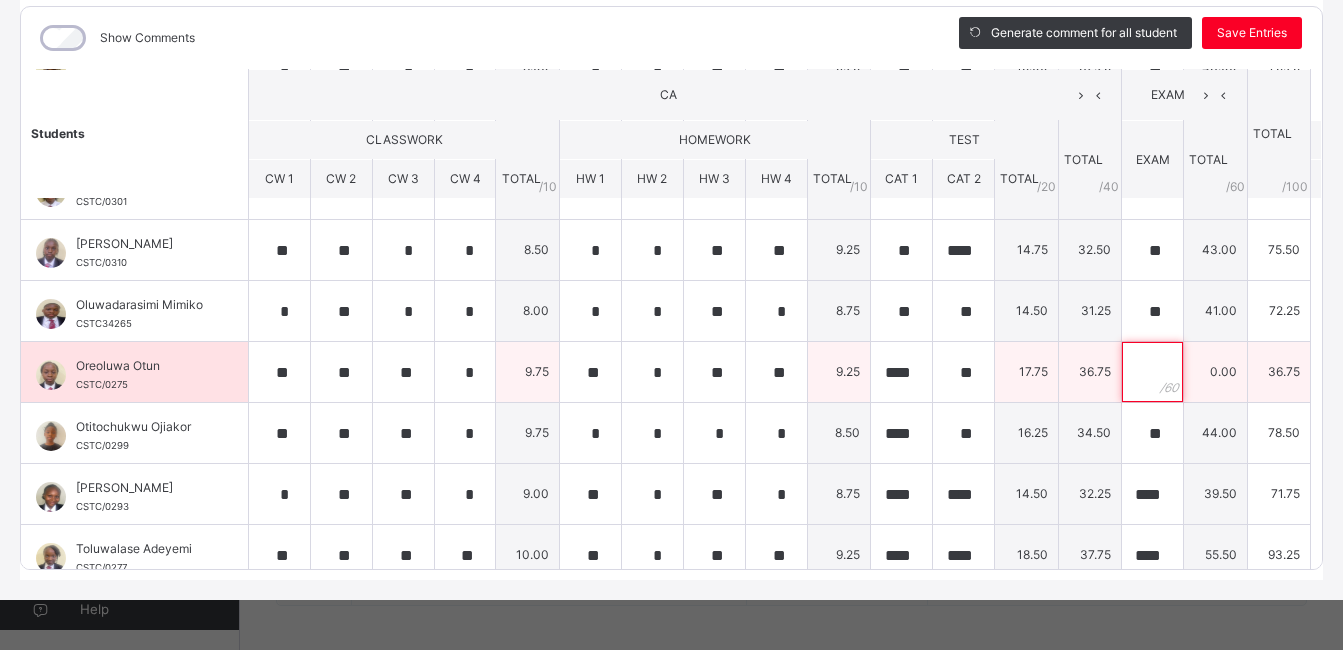 click at bounding box center [1152, 372] 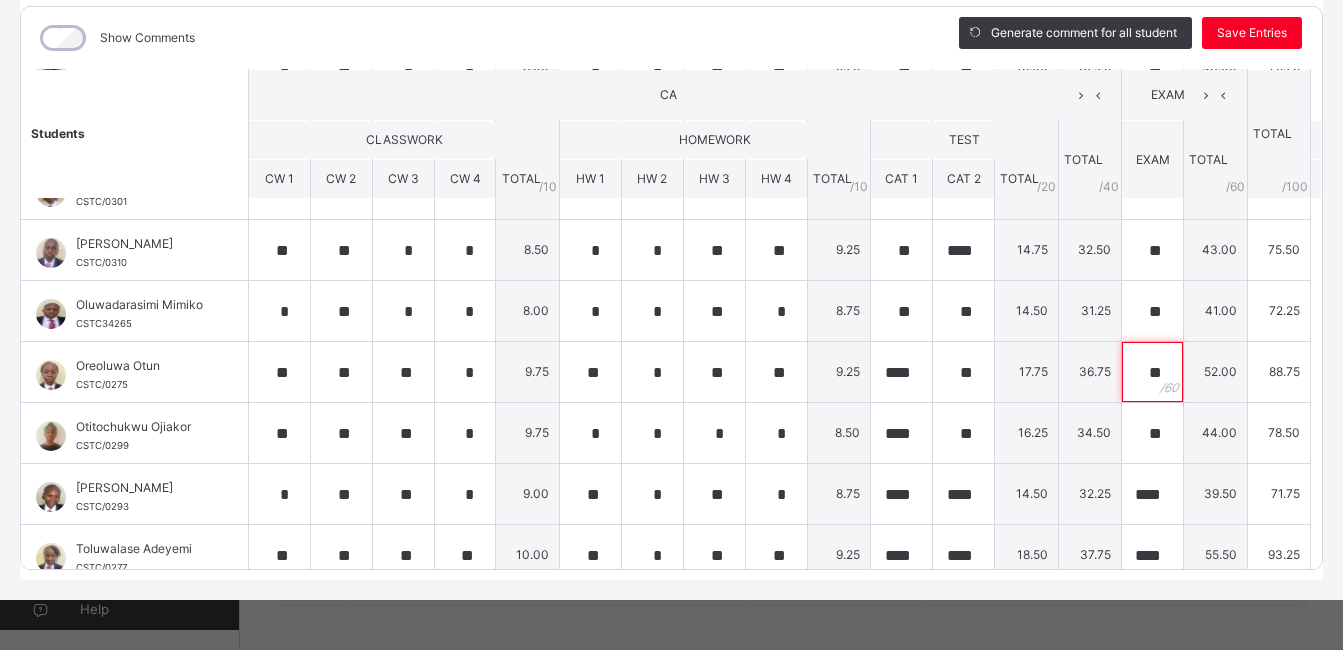 scroll, scrollTop: 579, scrollLeft: 0, axis: vertical 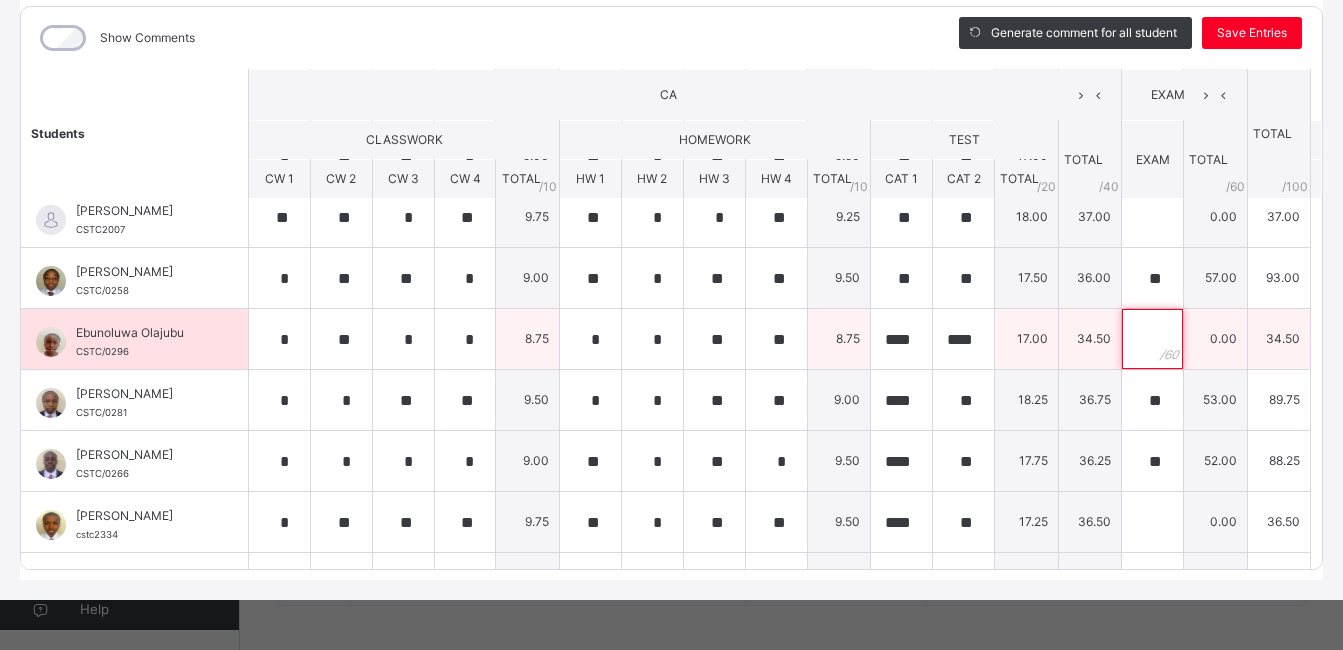 click at bounding box center [1152, 339] 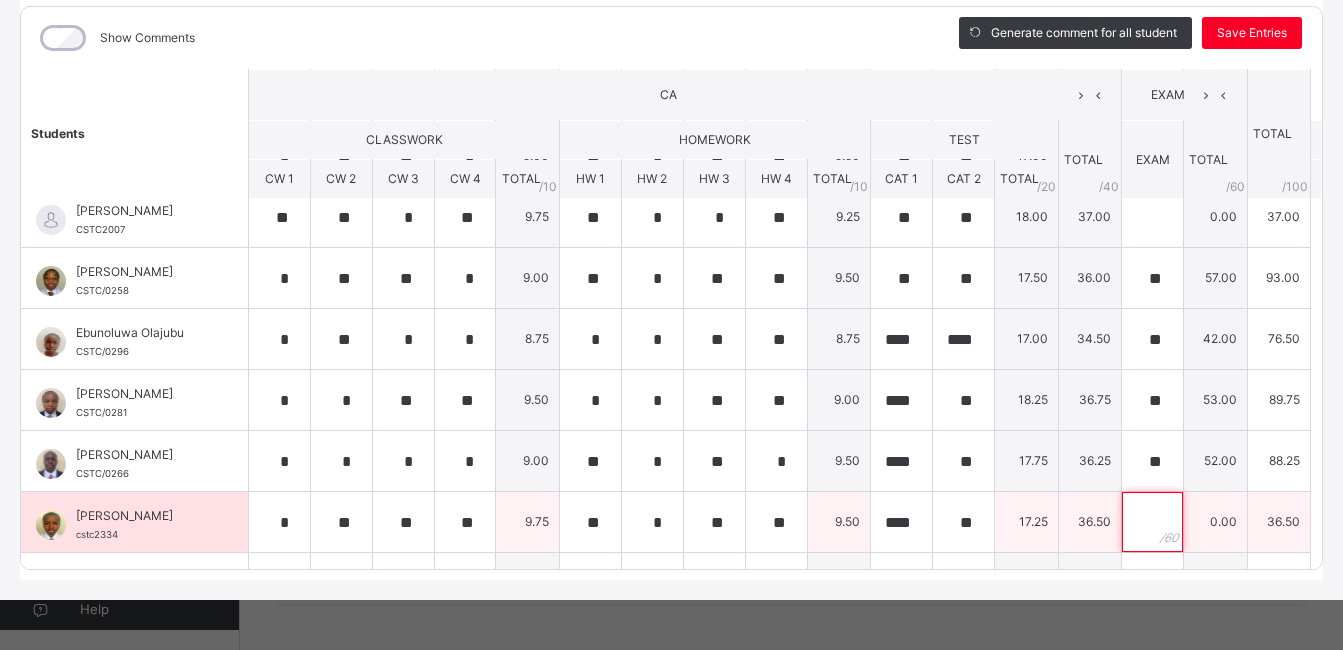 click at bounding box center [1152, 522] 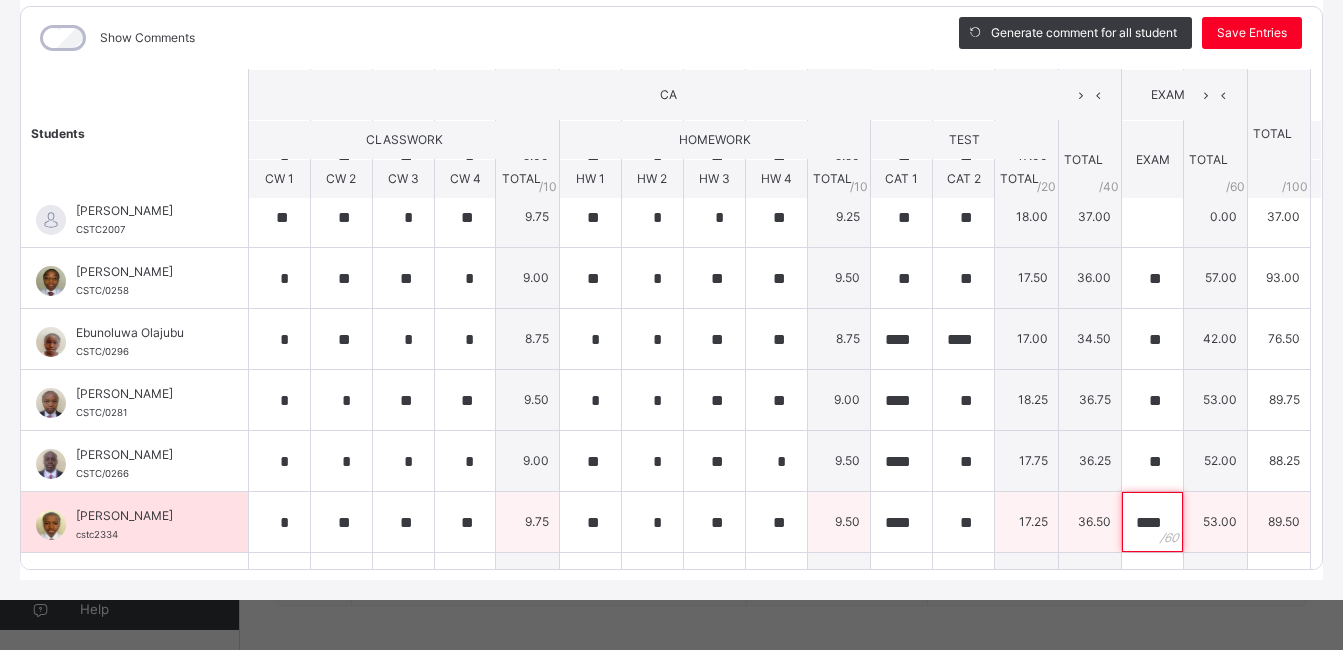 scroll, scrollTop: 0, scrollLeft: 3, axis: horizontal 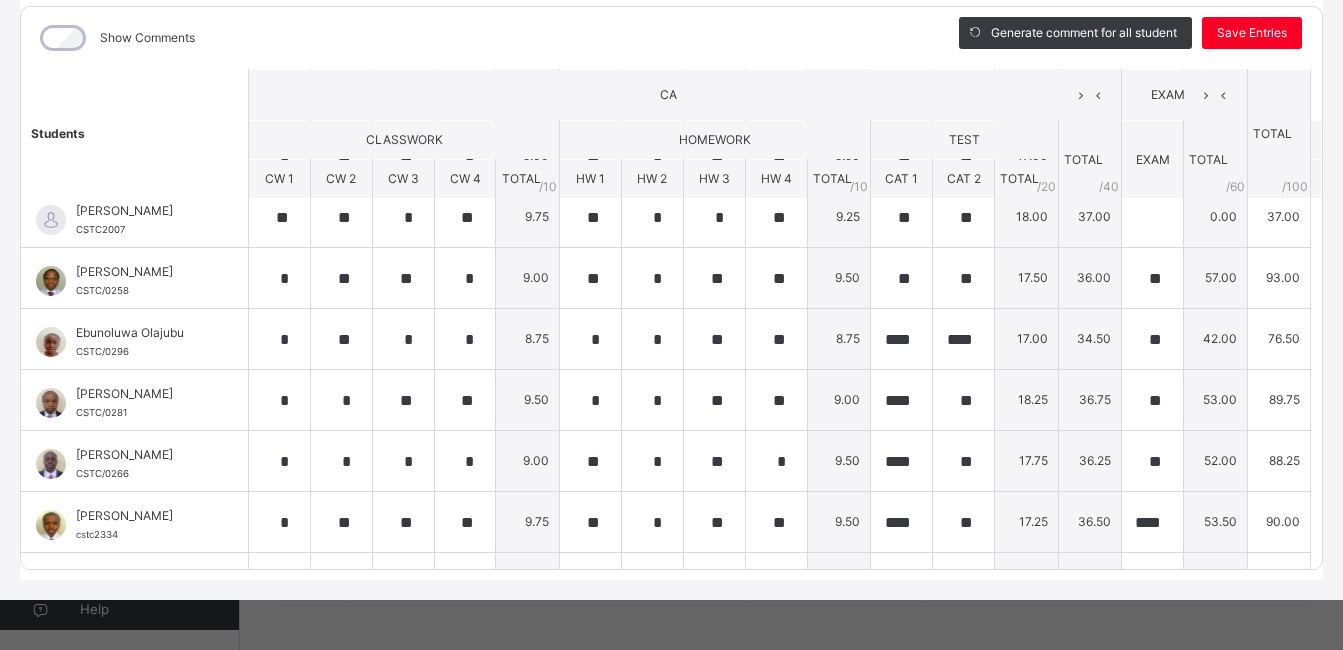 click on "RECORD BOOK × YEAR 7   BLUE :   ENG Offline Actions  Download Empty Score Sheet  Upload/map score sheet Subject  ENG Corona Day Secondary School Lekki Date: [DATE] 2:21:45 pm Score Sheet Evaluation Trait Score Sheet Evaluation Trait Show Comments   Generate comment for all student   Save Entries Class Level:  YEAR 7   BLUE Subject:  ENG Session:  2024/2025 Session Session:  Third Term Students CA  EXAM TOTAL /100 Comment CLASSWORK HOMEWORK TEST TOTAL / 40 EXAM TOTAL / 60 CW 1 CW 2 CW 3 CW 4 TOTAL / 10 HW 1 HW 2 HW 3 HW 4 TOTAL / 10 CAT 1 CAT 2 TOTAL / 20 [PERSON_NAME] CSTC/0276 [PERSON_NAME] CSTC/0276 ** * ** * 9.50 ** * ** ** 9.00 **** **** 17.00 35.50 0.00 35.50 Generate comment 0 / 250   ×   Subject Teacher’s Comment Generate and see in full the comment developed by the AI with an option to regenerate the comment JS [PERSON_NAME]   CSTC/0276   Total 35.50  / 100.00 [PERSON_NAME] Bot   Regenerate     Use this comment   Brielle   Oni CSTC/0321 Brielle   Oni CSTC/0321 * ** ** ** 9.75 * * ** ** 9.25 **** 0" at bounding box center (671, 325) 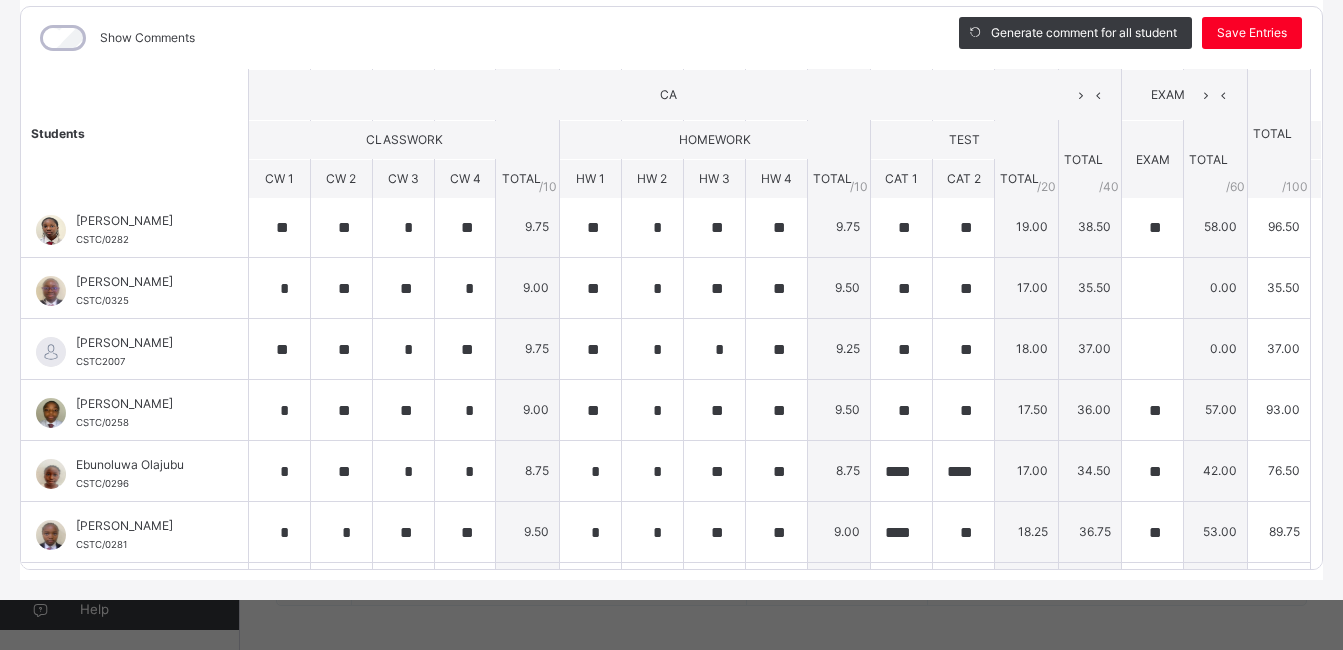 scroll, scrollTop: 0, scrollLeft: 0, axis: both 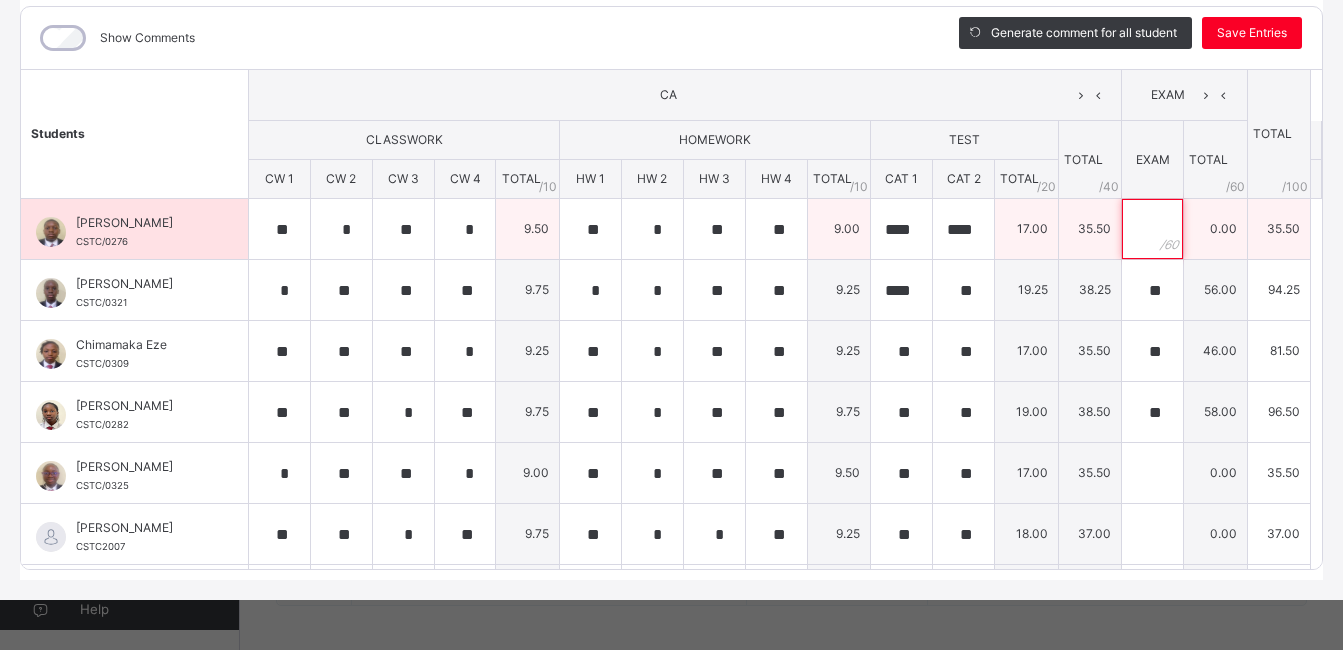 click at bounding box center [1152, 229] 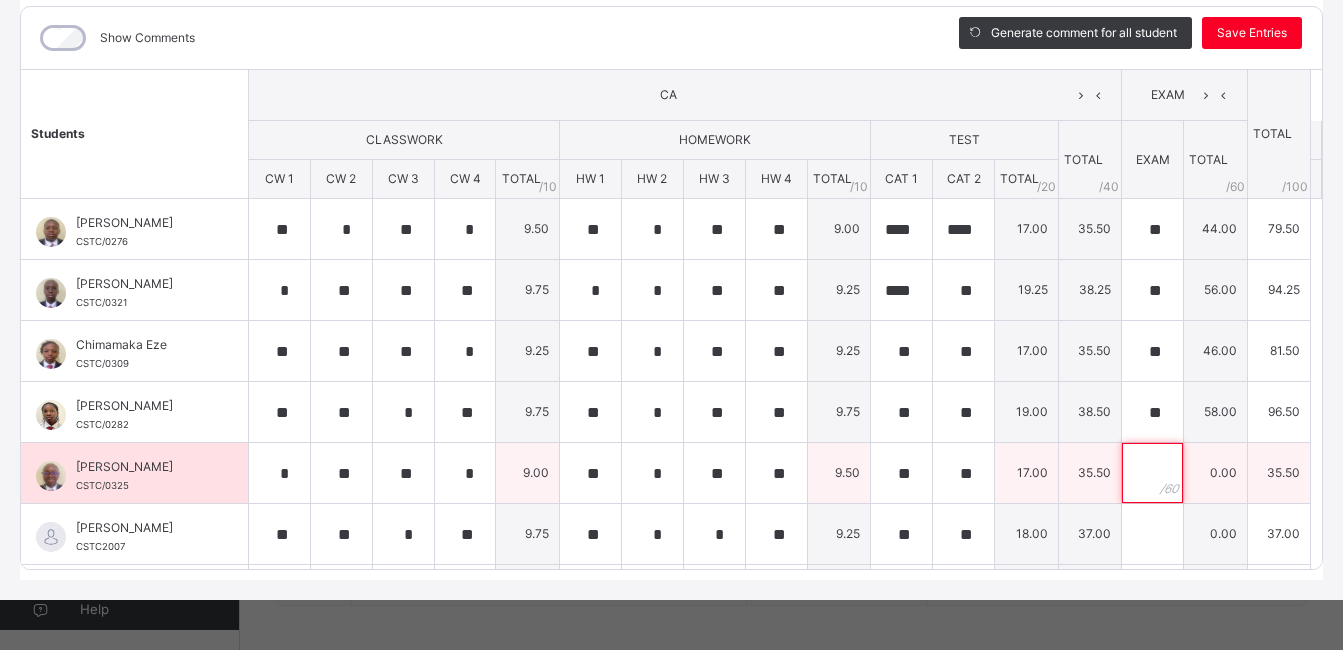 click at bounding box center [1152, 473] 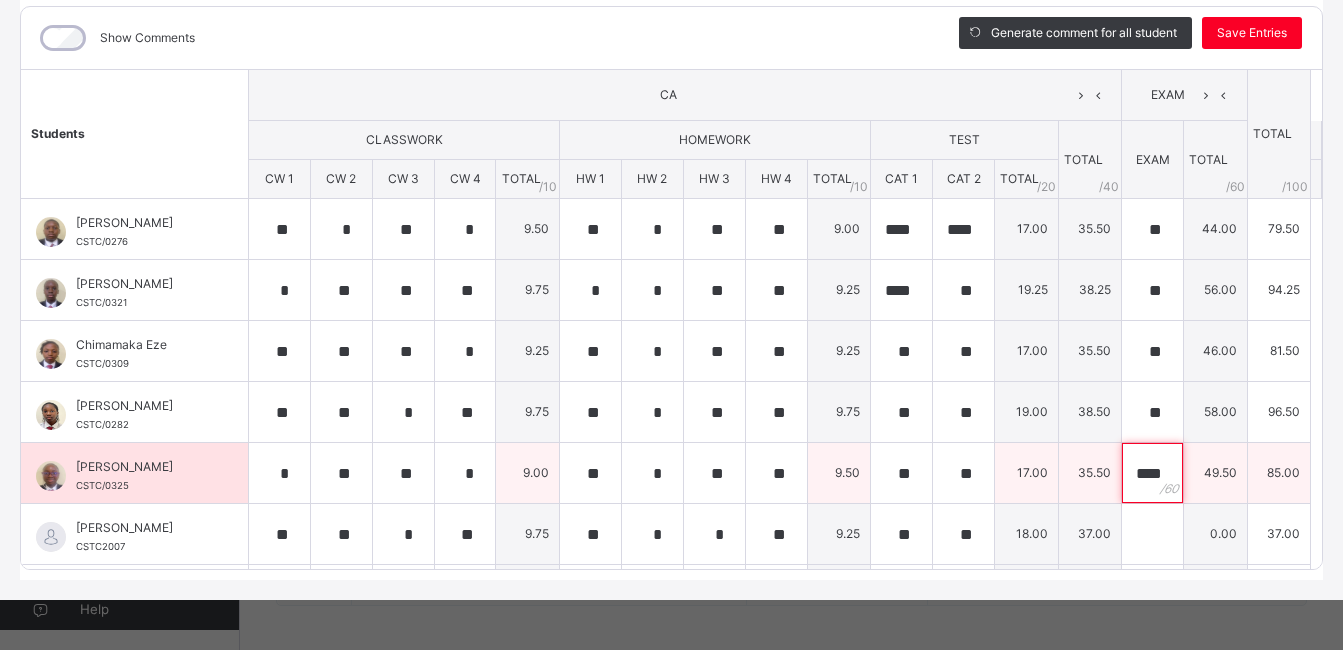 scroll, scrollTop: 0, scrollLeft: 4, axis: horizontal 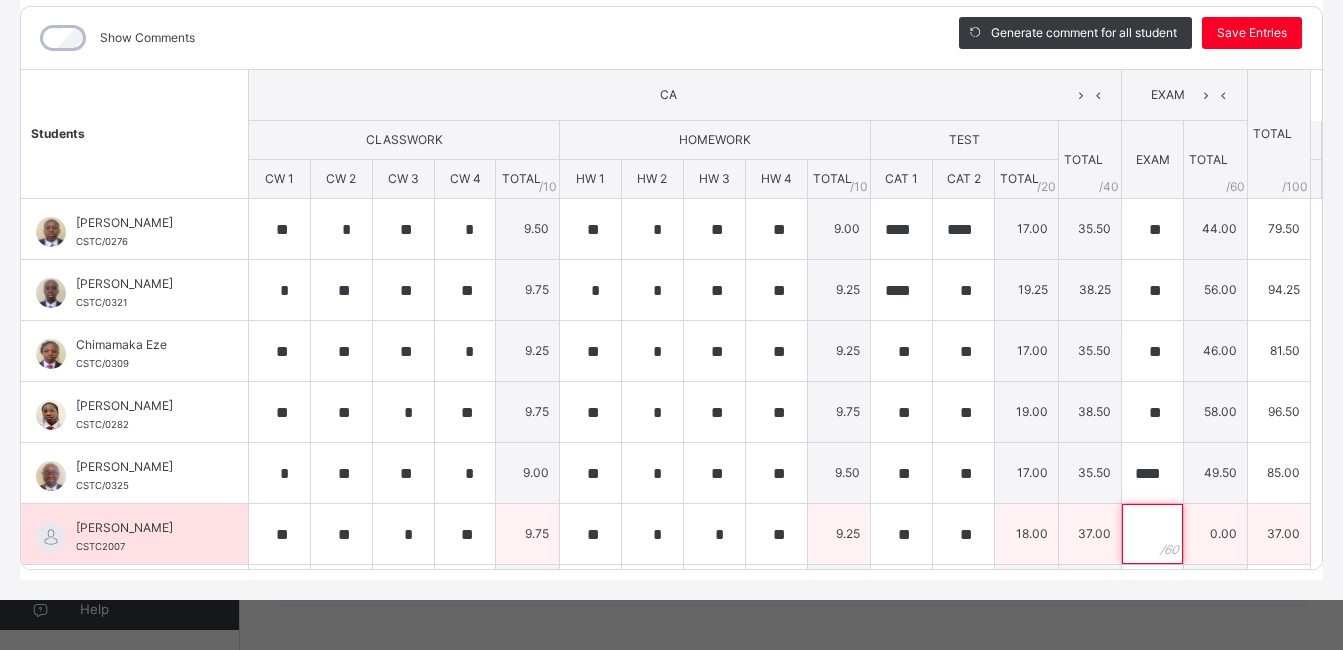 click at bounding box center (1152, 534) 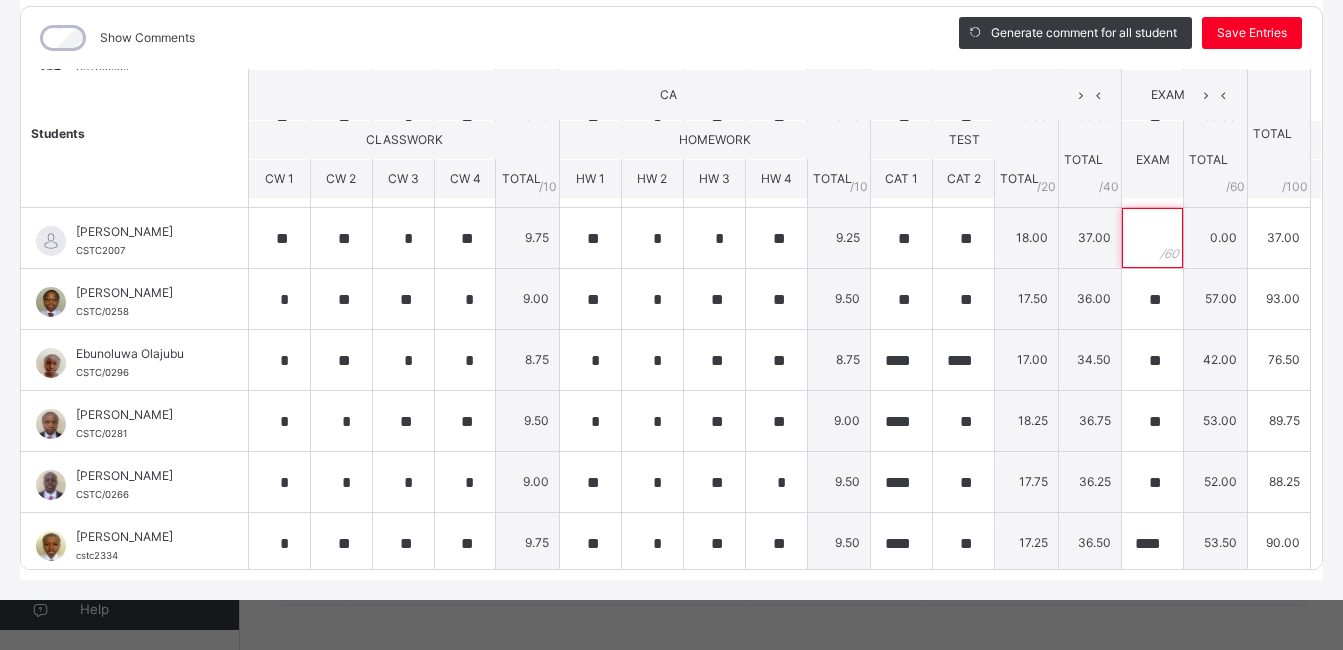 scroll, scrollTop: 289, scrollLeft: 0, axis: vertical 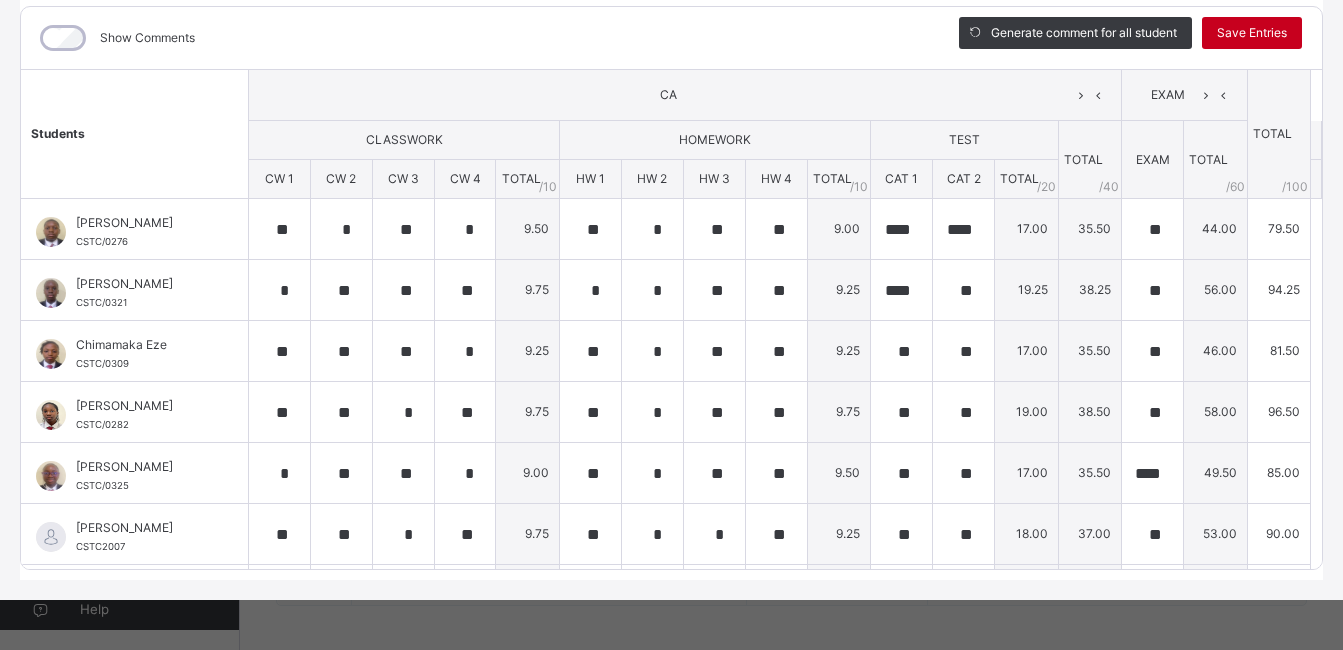 click on "Save Entries" at bounding box center (1252, 33) 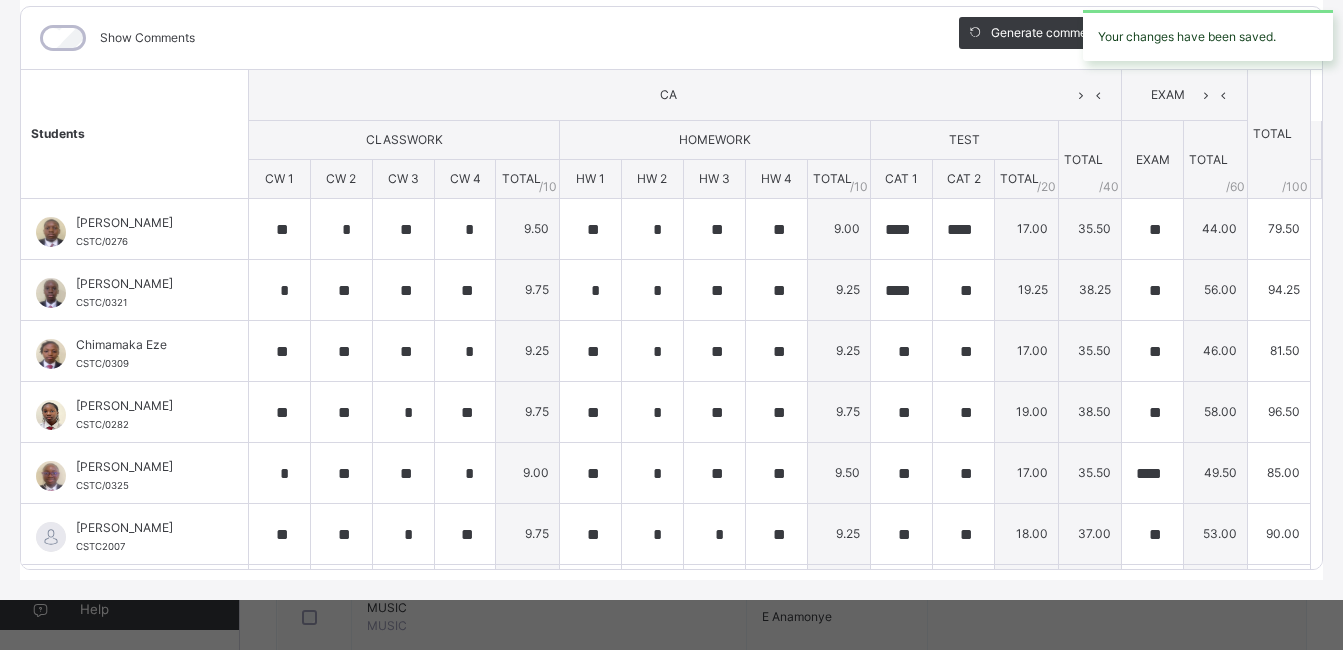 scroll, scrollTop: 974, scrollLeft: 0, axis: vertical 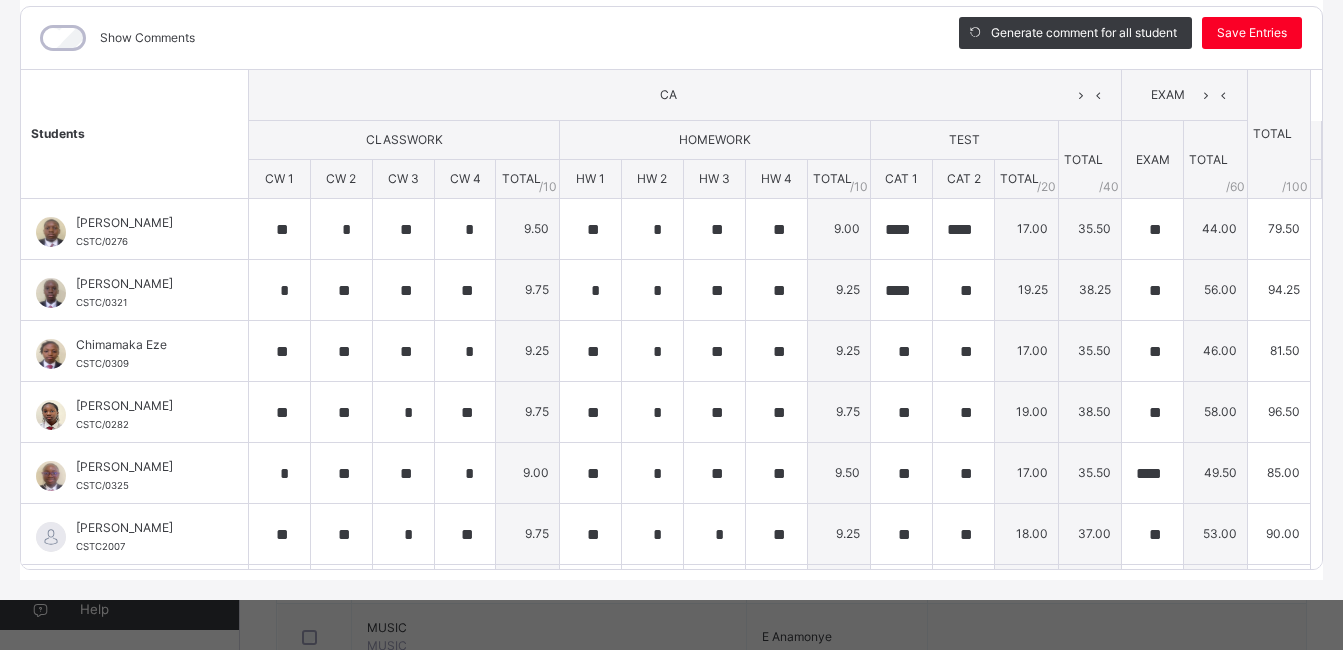 drag, startPoint x: 1332, startPoint y: 420, endPoint x: 1340, endPoint y: 303, distance: 117.273186 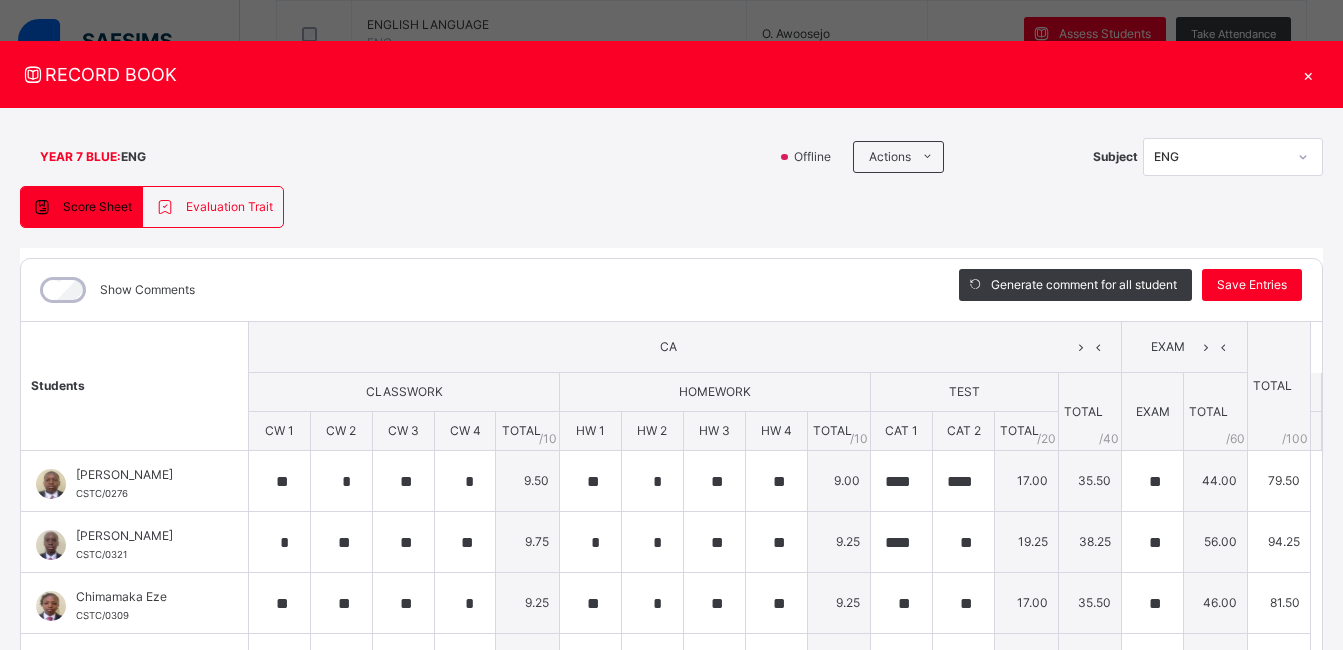 scroll, scrollTop: 0, scrollLeft: 0, axis: both 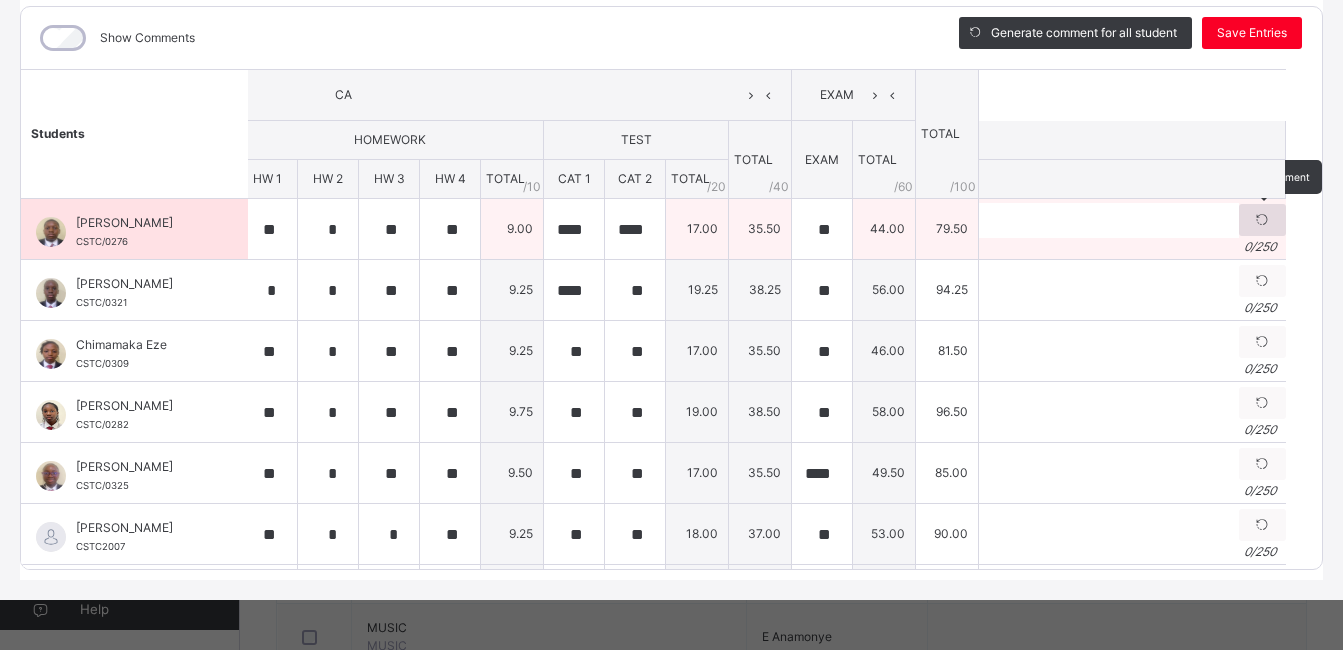 click at bounding box center (1262, 220) 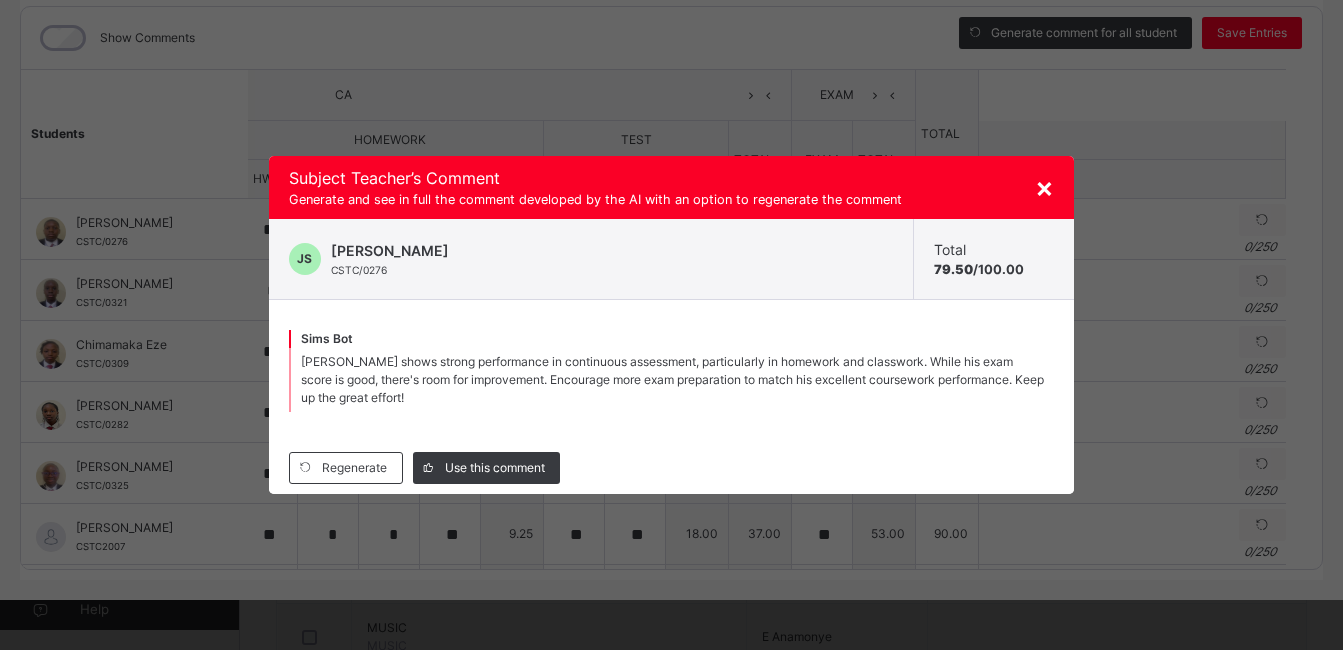 click on "×" at bounding box center (1044, 187) 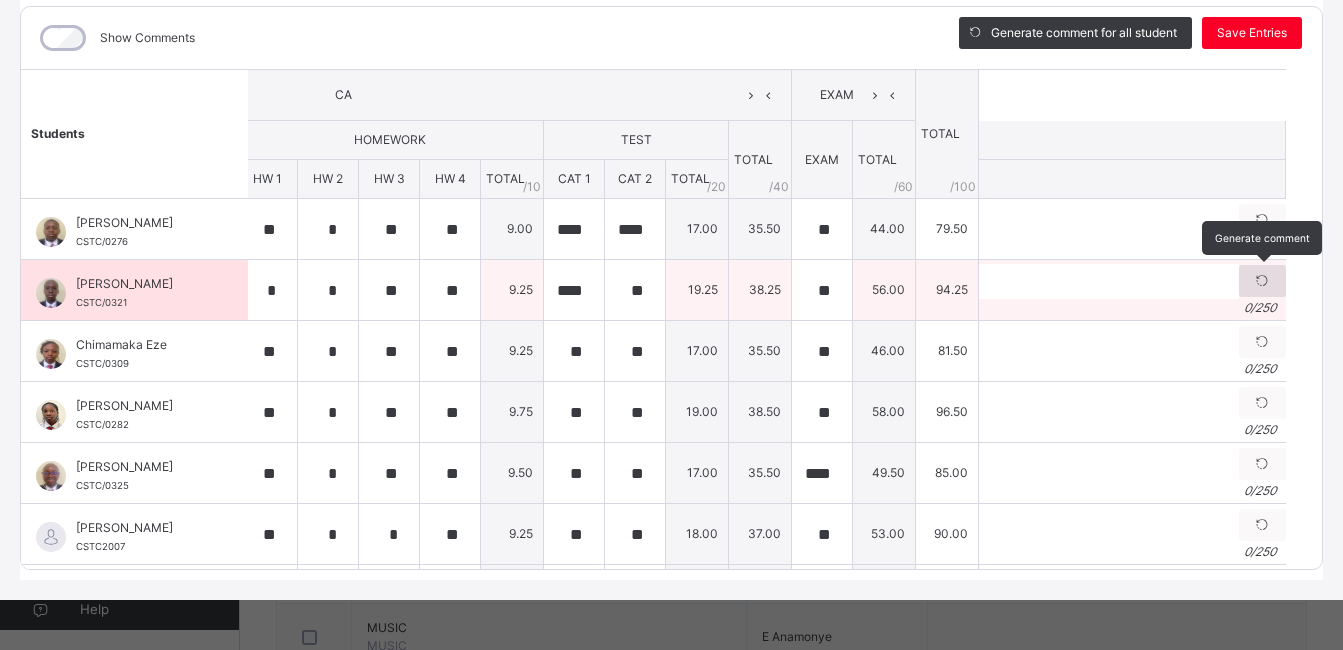 click at bounding box center (1262, 281) 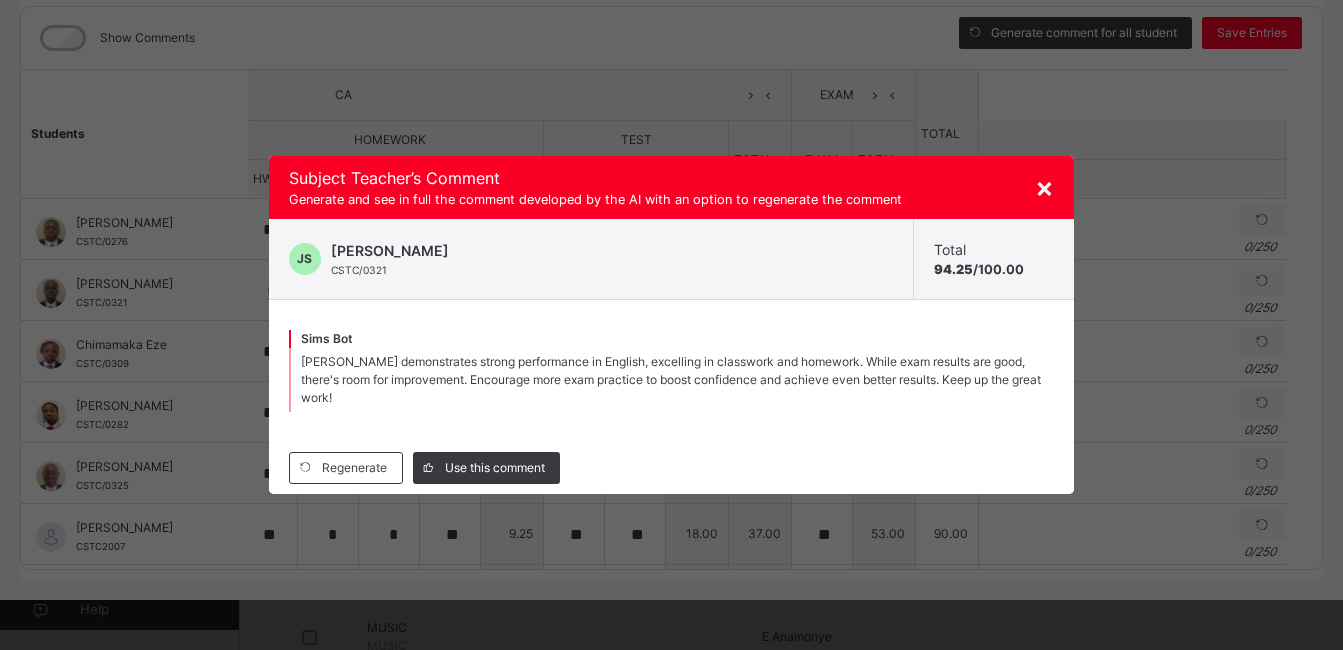 click on "×" at bounding box center [1044, 187] 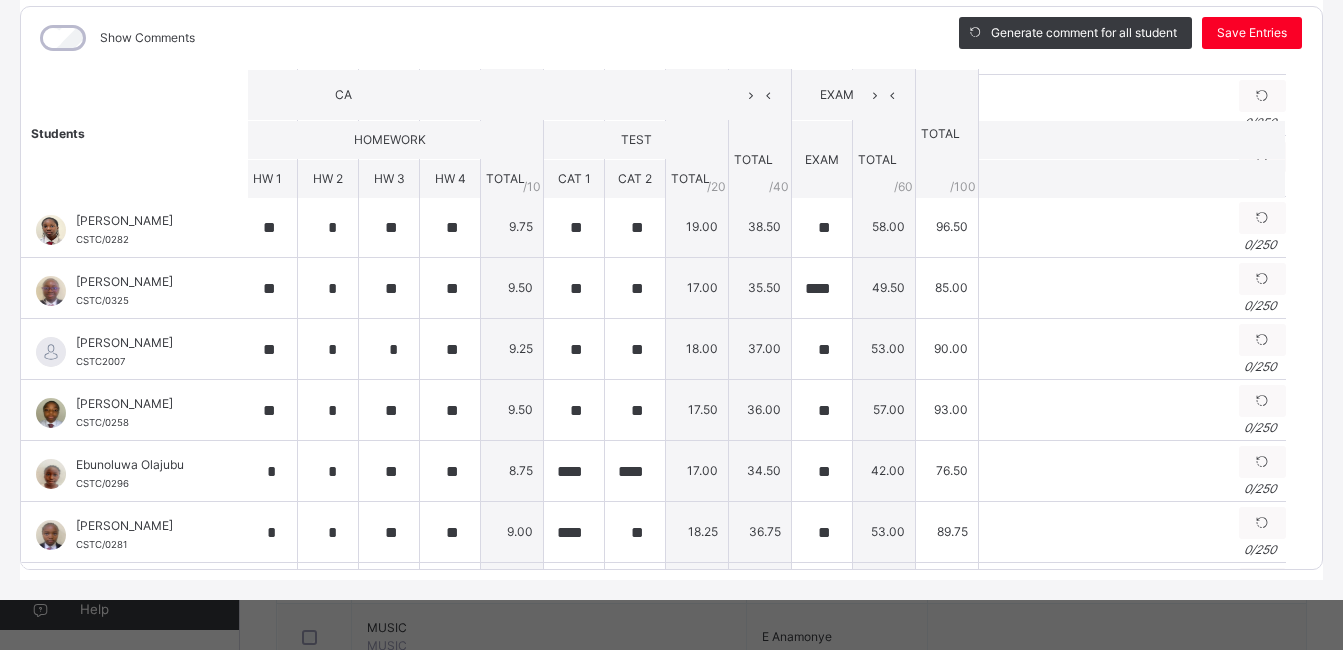 scroll, scrollTop: 0, scrollLeft: 324, axis: horizontal 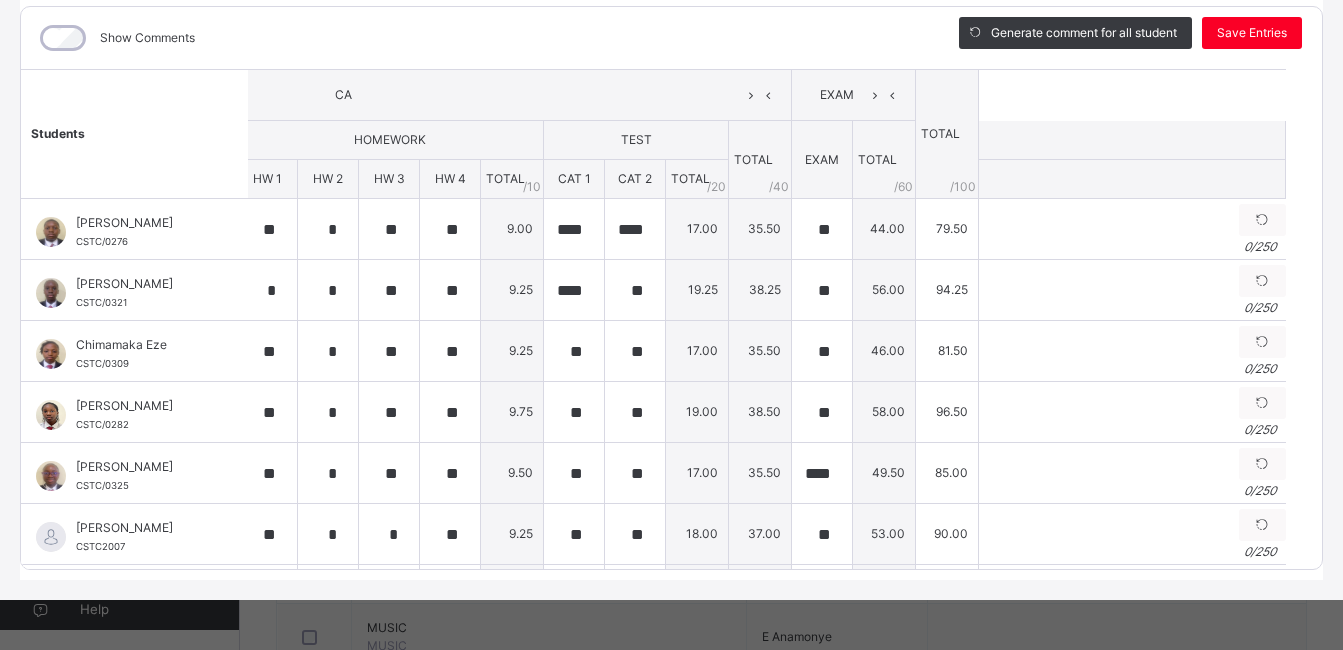 click on "Show Comments" at bounding box center [475, 38] 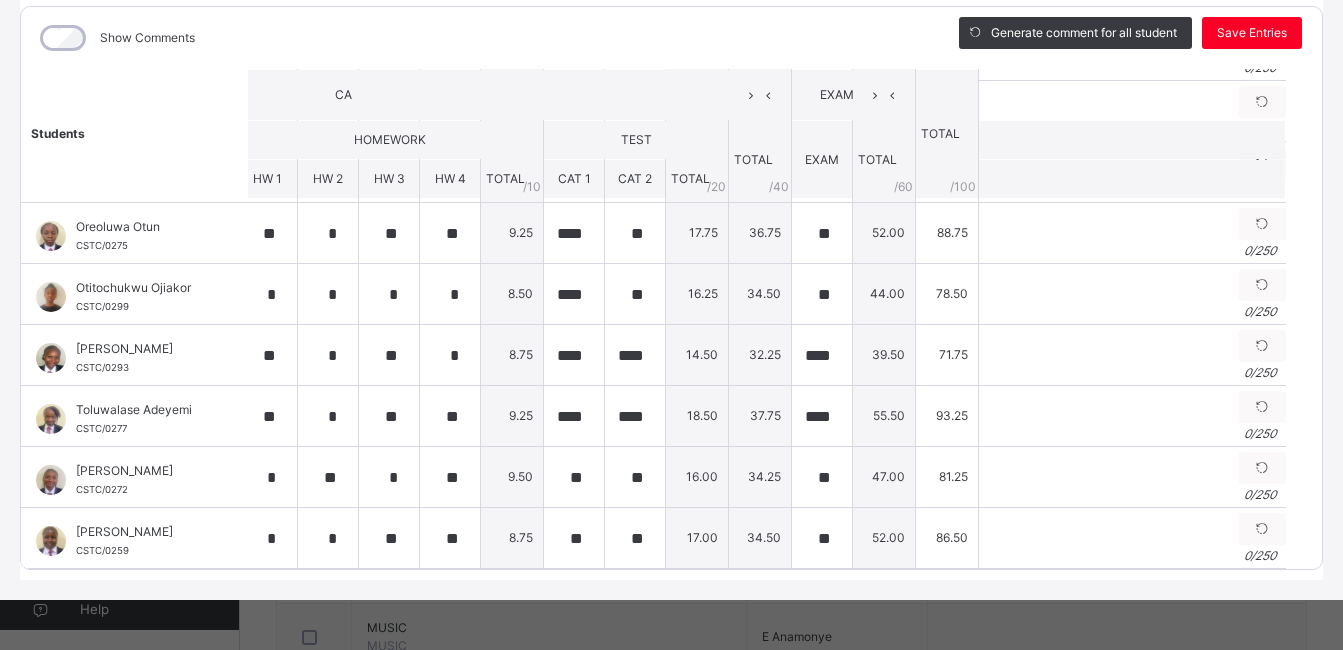 scroll, scrollTop: 0, scrollLeft: 324, axis: horizontal 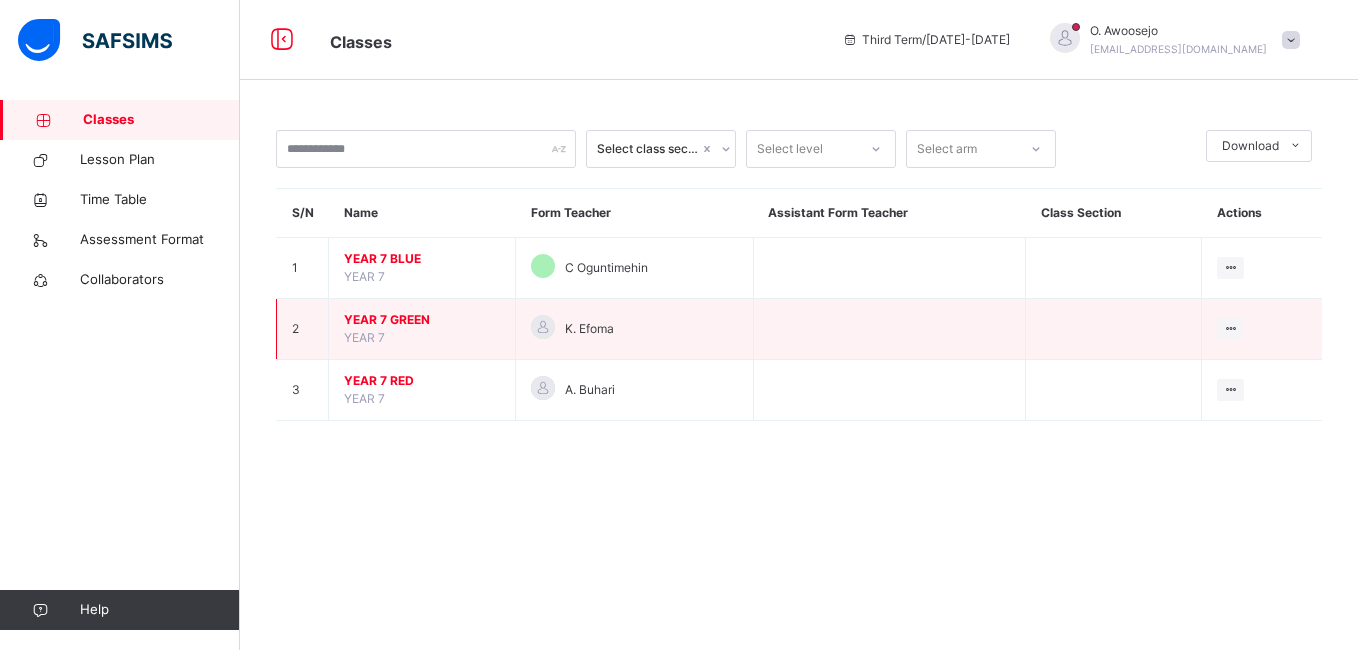 click on "YEAR 7   GREEN" at bounding box center (422, 320) 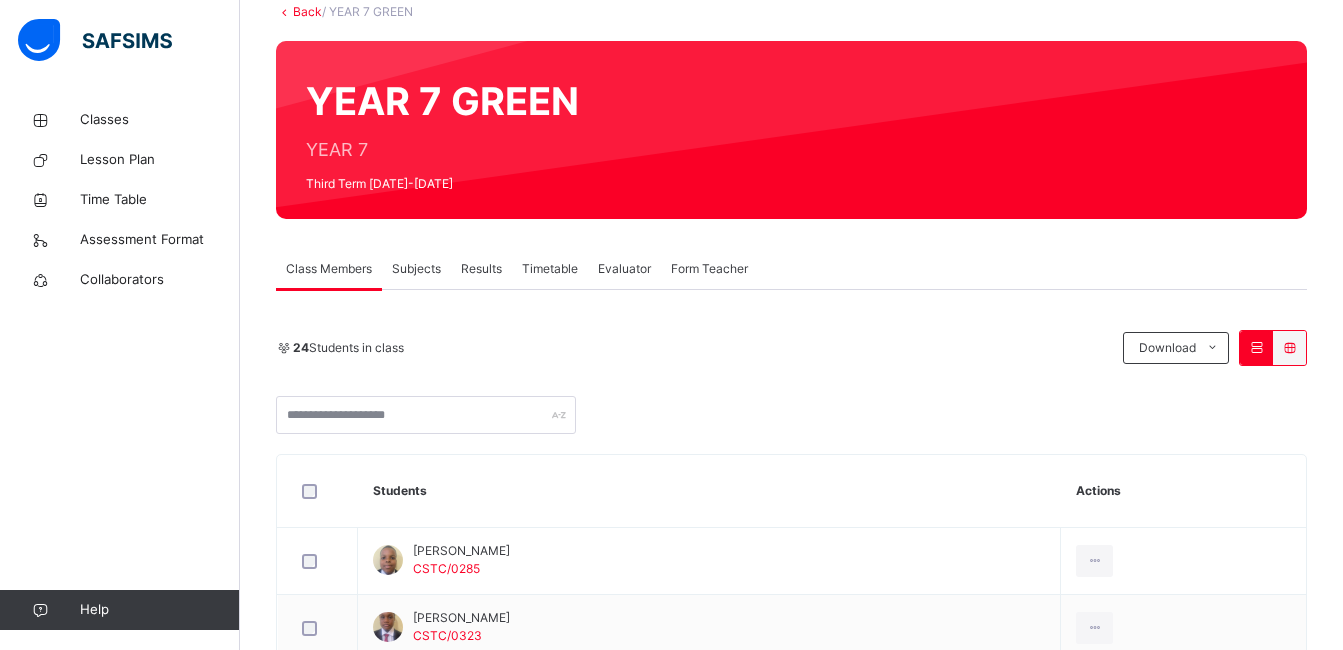 scroll, scrollTop: 0, scrollLeft: 0, axis: both 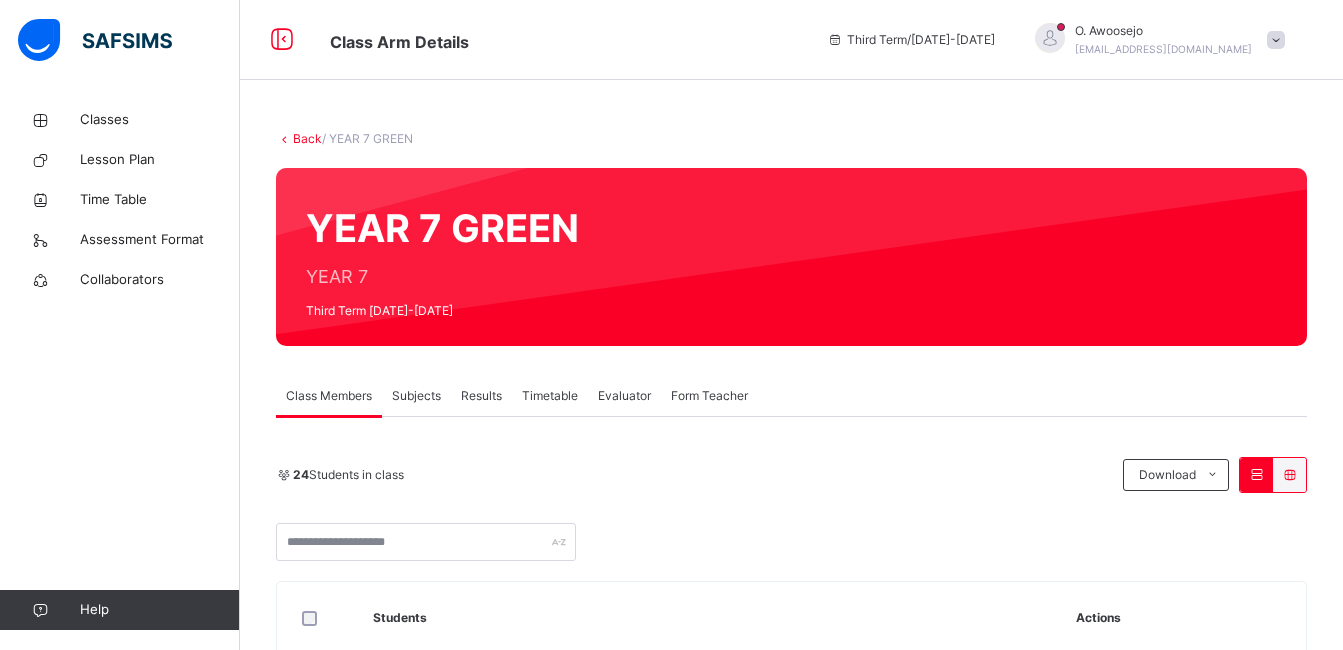 click on "Subjects" at bounding box center (416, 396) 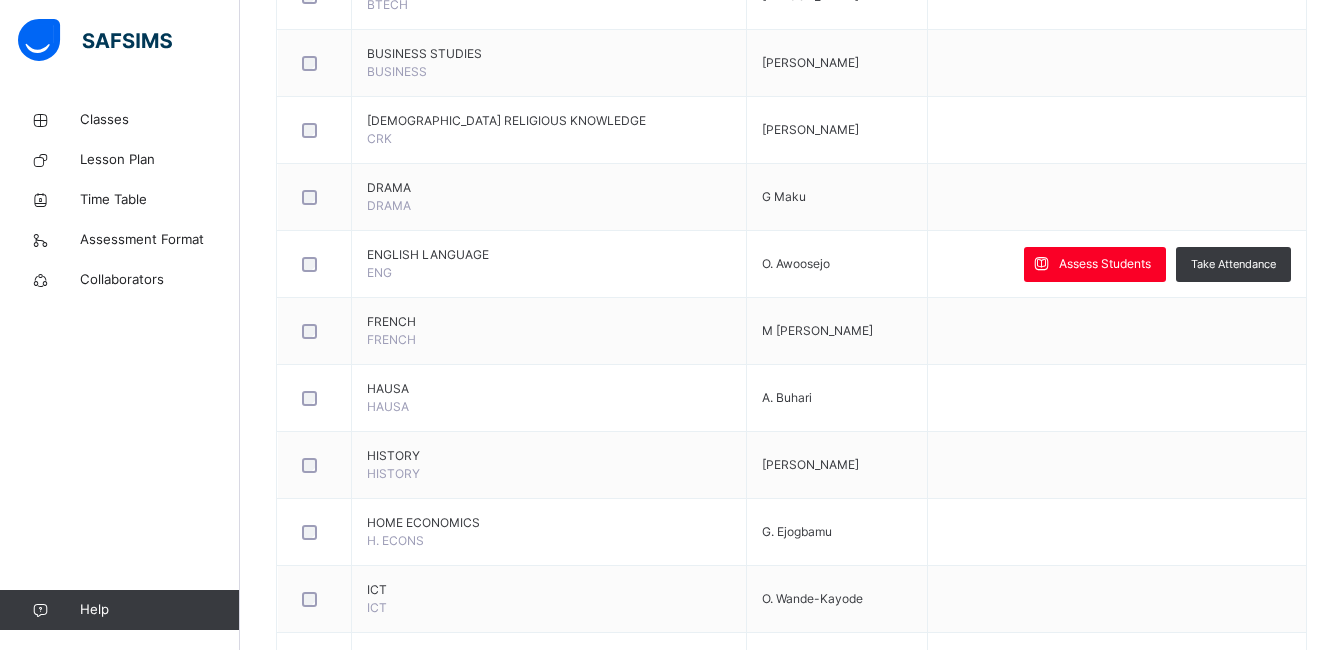 scroll, scrollTop: 748, scrollLeft: 0, axis: vertical 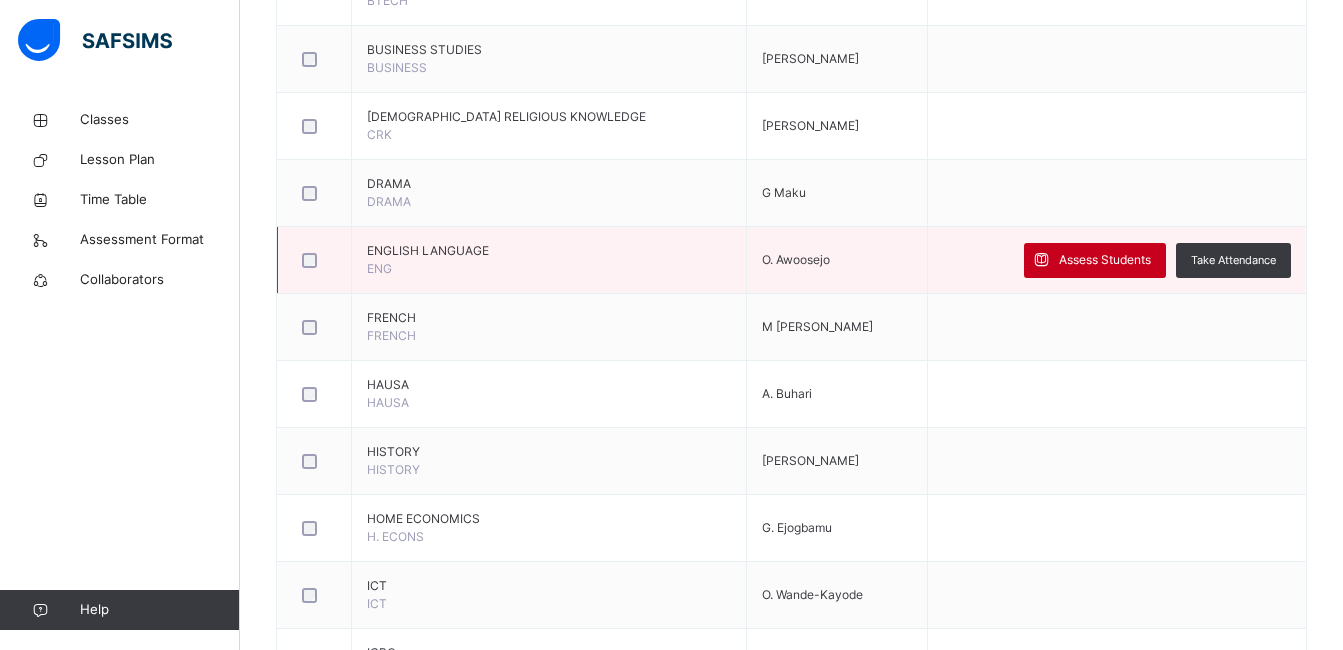 click on "Assess Students" at bounding box center [1105, 260] 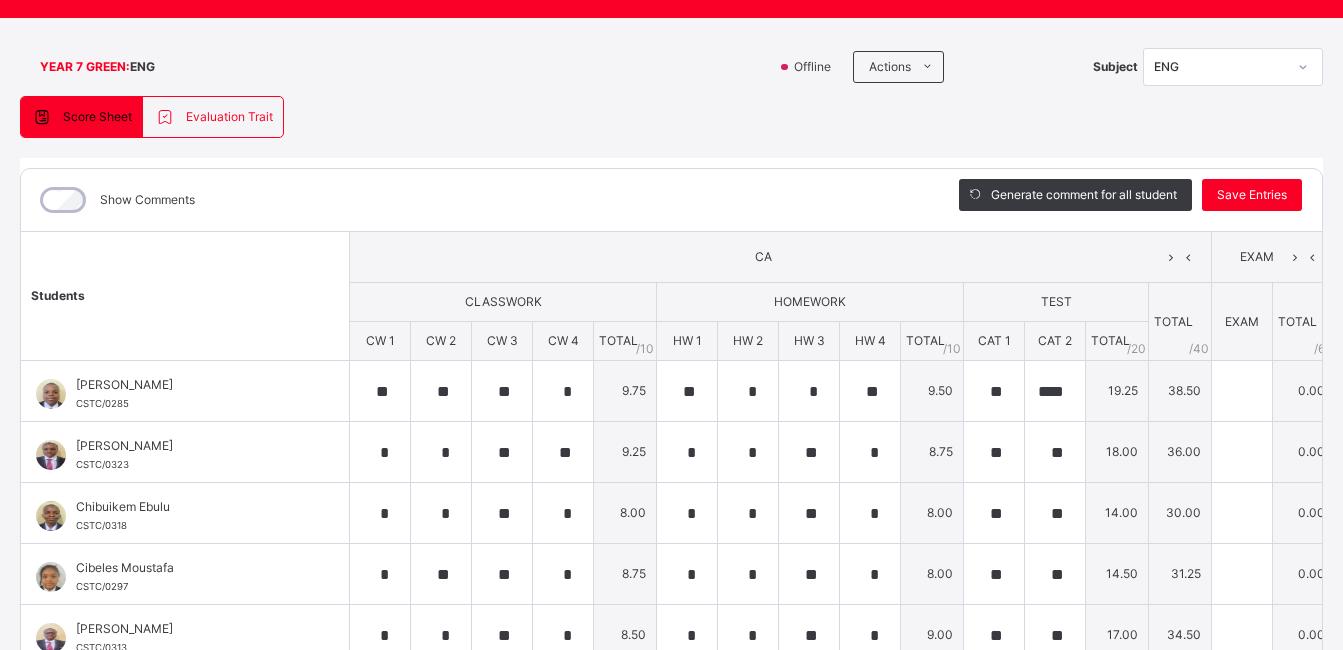 scroll, scrollTop: 109, scrollLeft: 0, axis: vertical 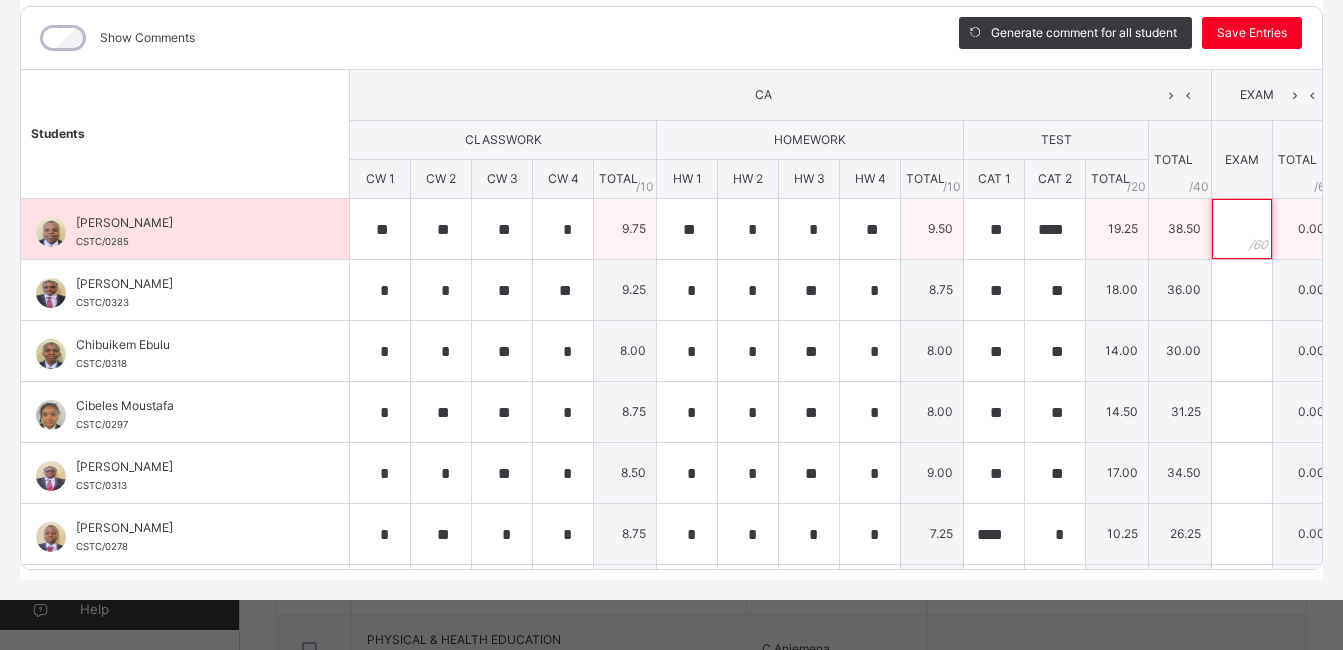 click at bounding box center [1242, 229] 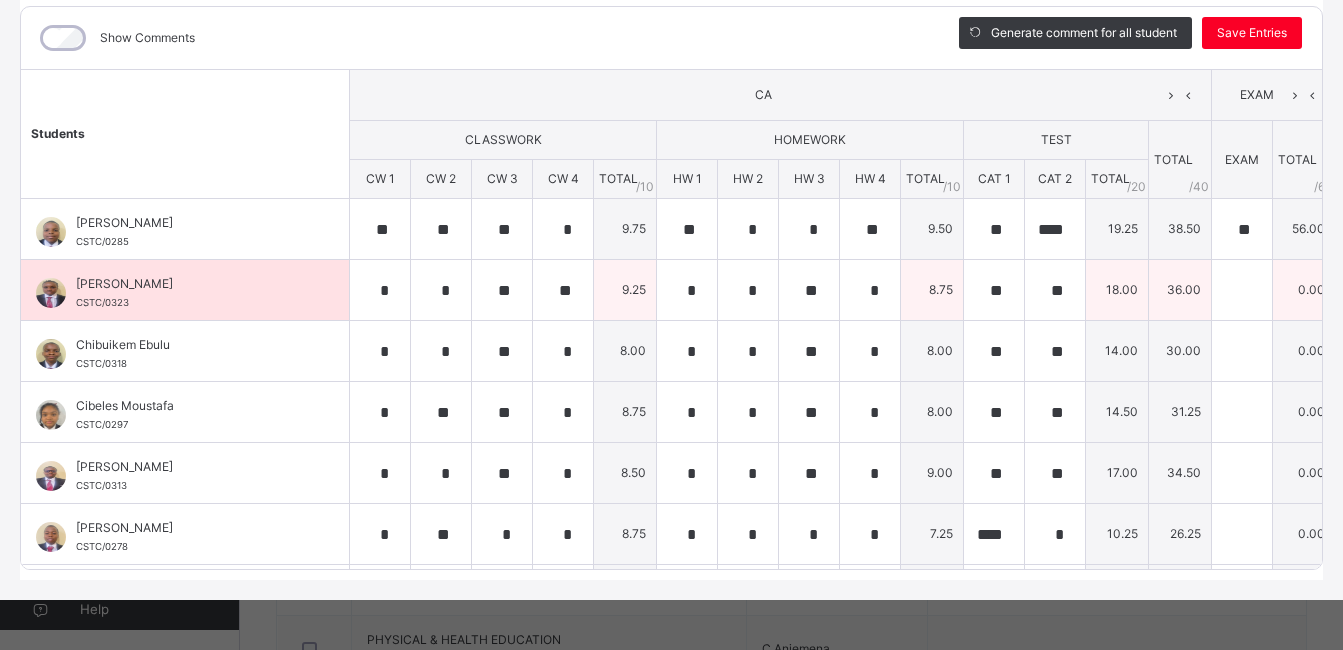 drag, startPoint x: 1138, startPoint y: 270, endPoint x: 1156, endPoint y: 256, distance: 22.803509 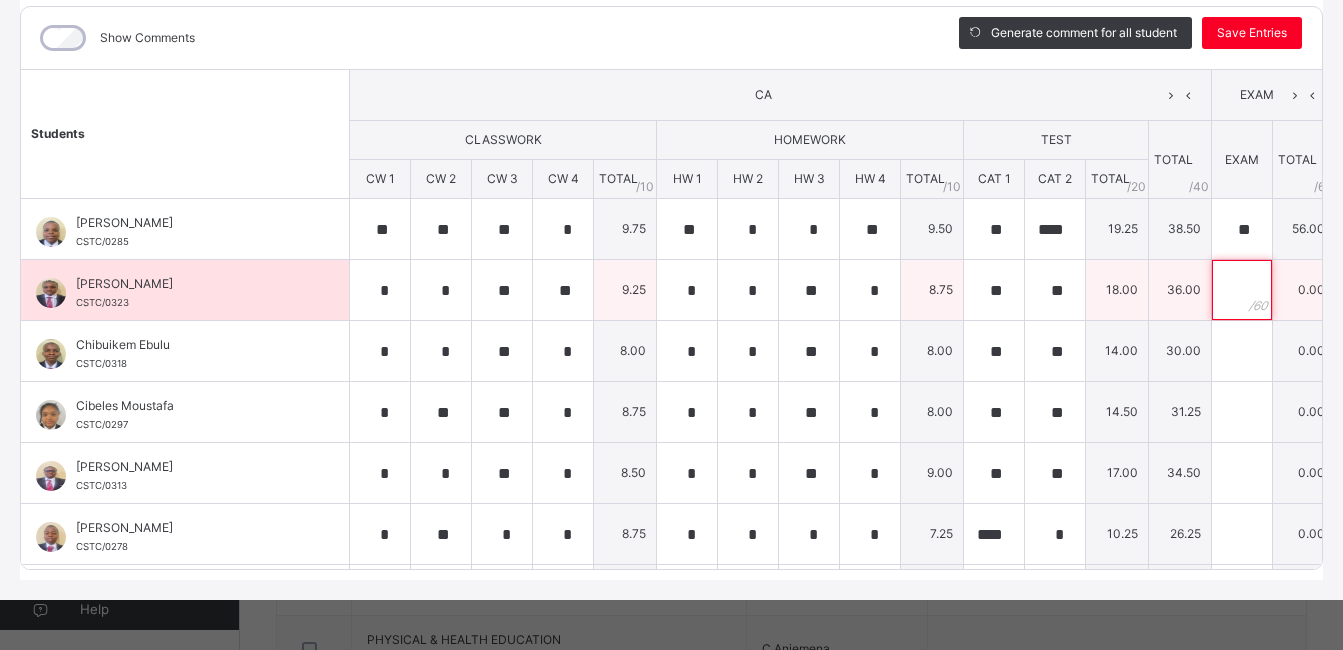 click at bounding box center (1242, 290) 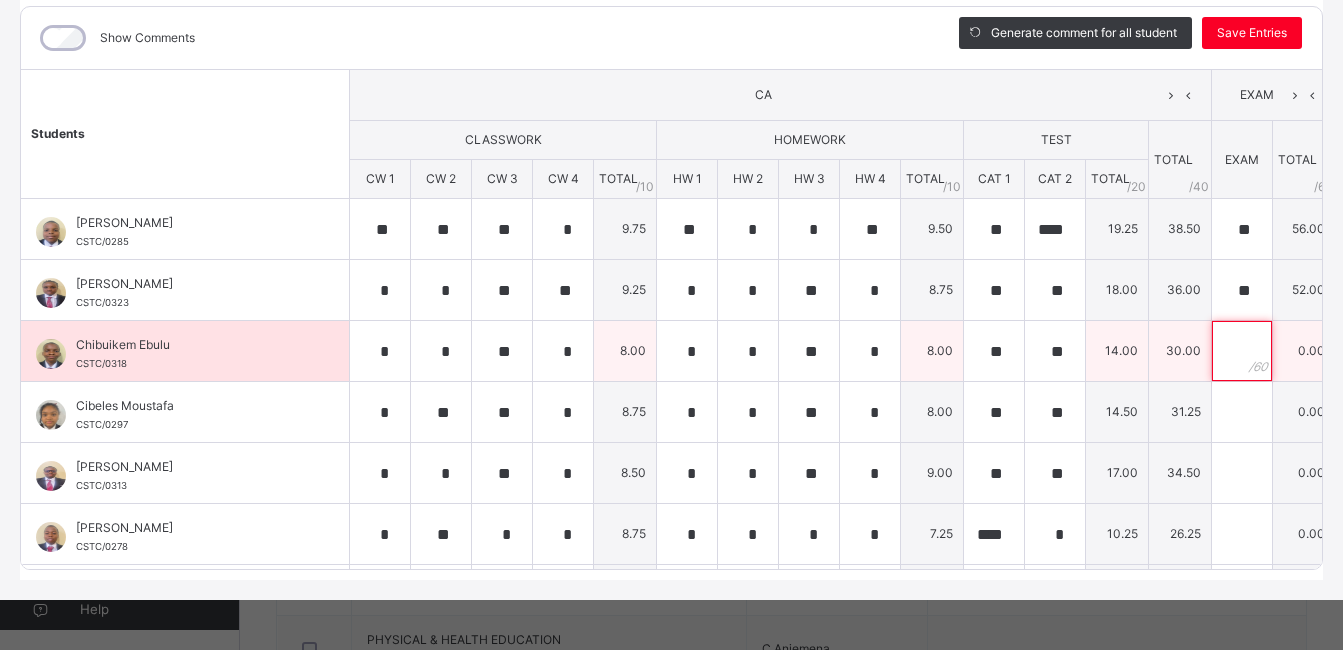 click at bounding box center [1242, 351] 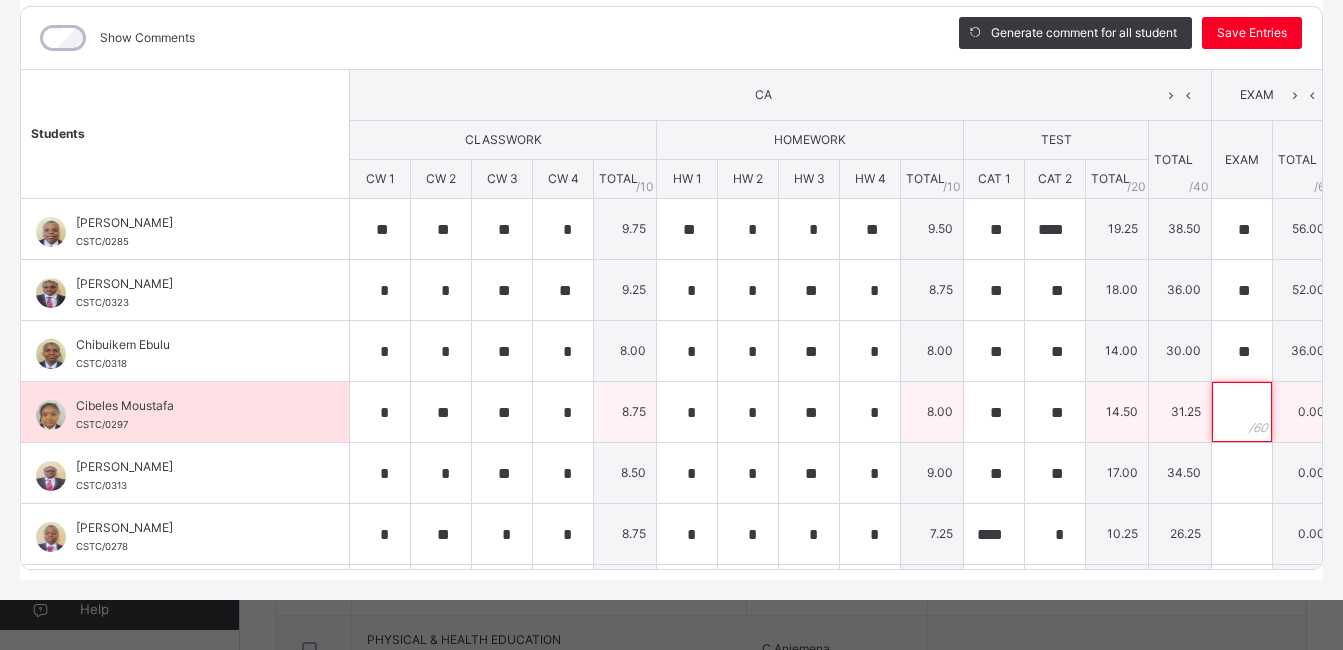 click at bounding box center [1242, 412] 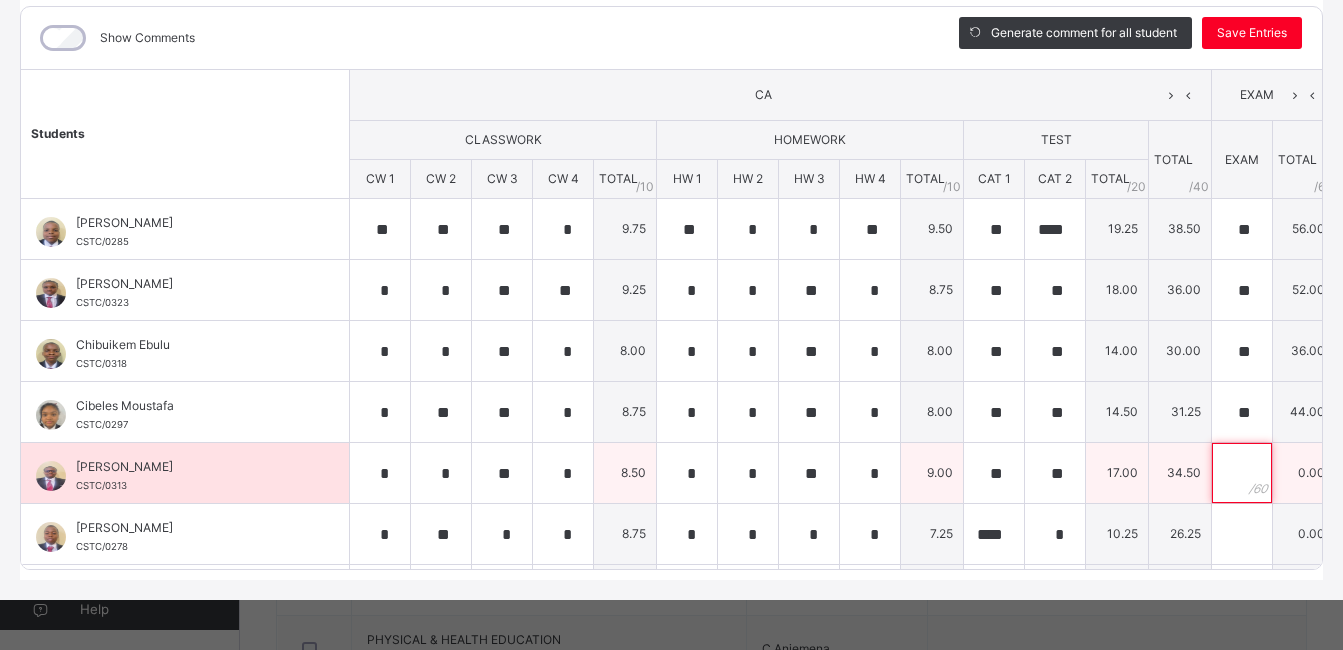 click at bounding box center (1242, 473) 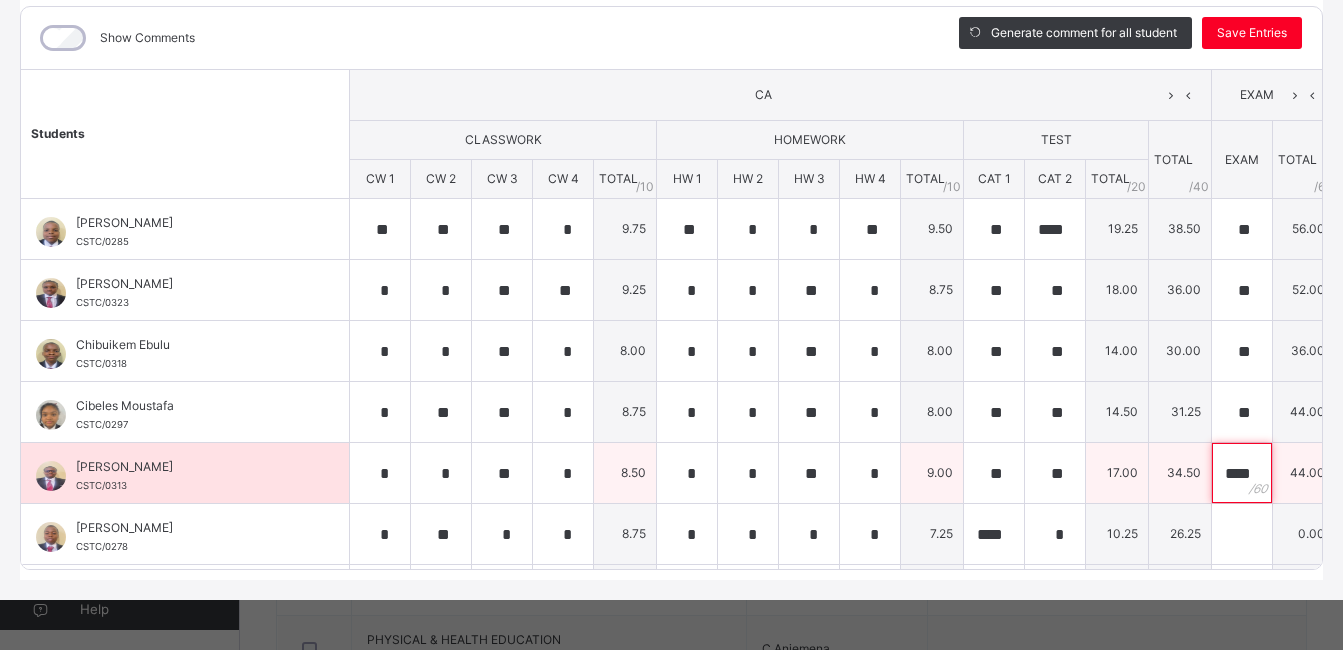 scroll, scrollTop: 0, scrollLeft: 4, axis: horizontal 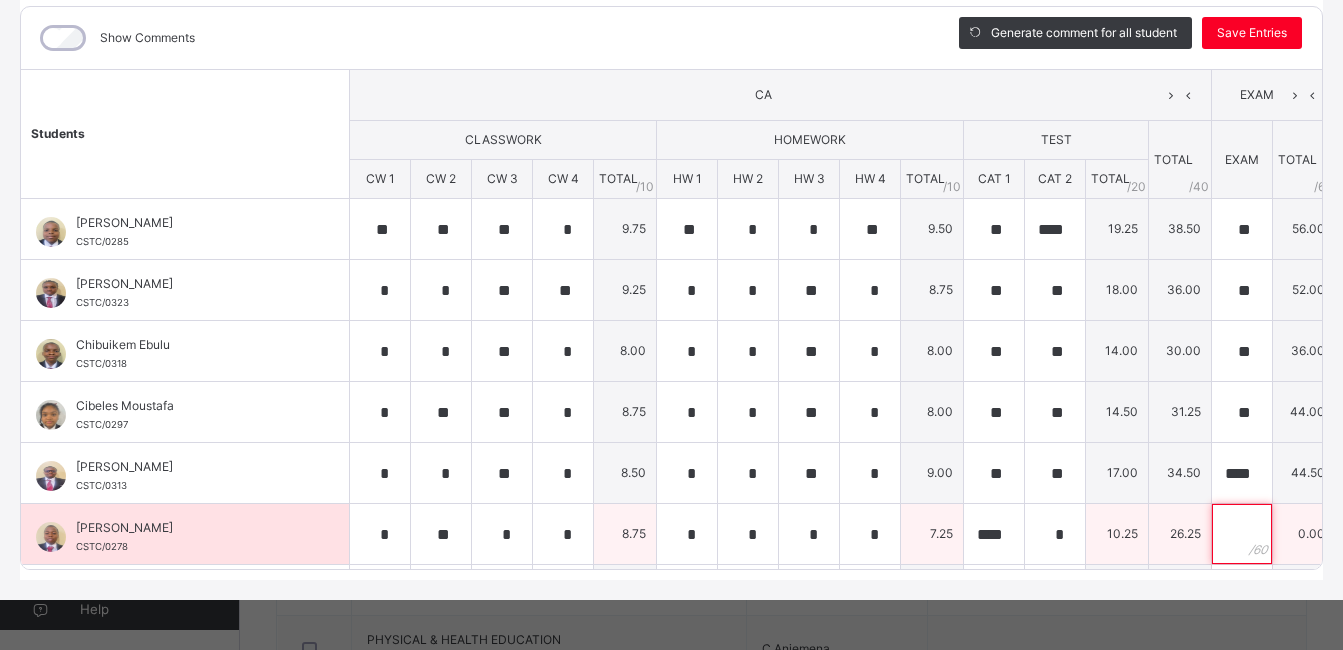 click at bounding box center (1242, 534) 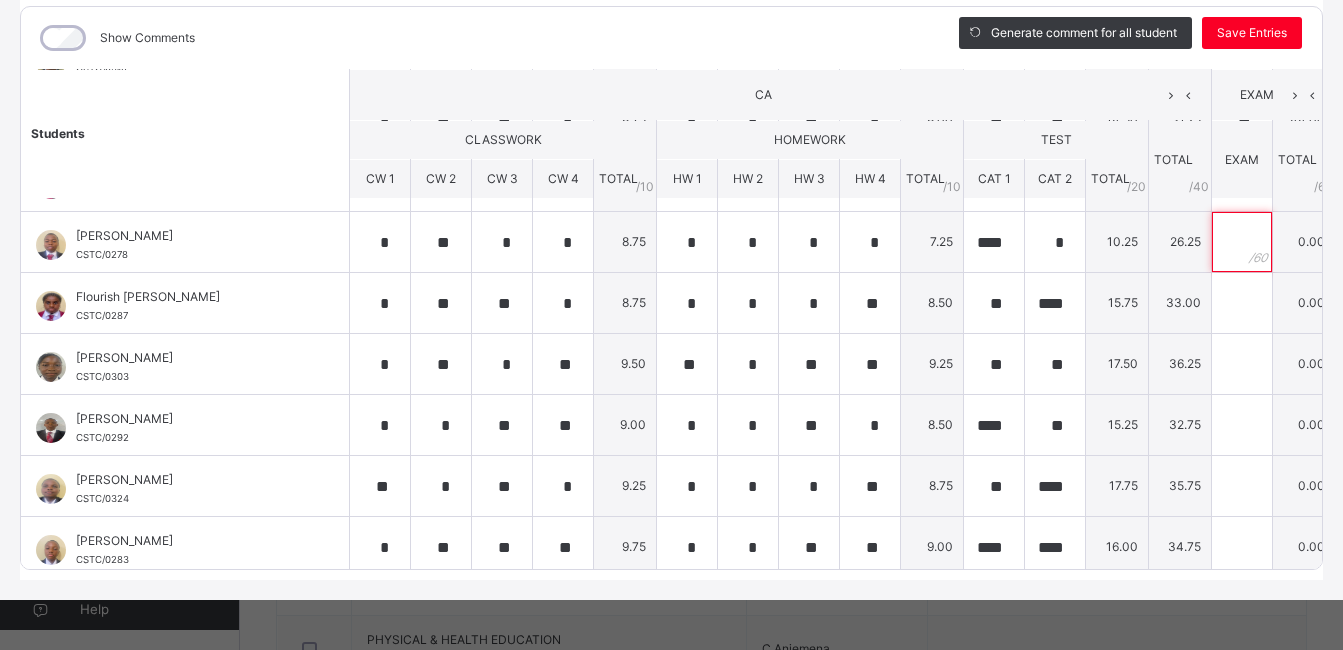scroll, scrollTop: 282, scrollLeft: 0, axis: vertical 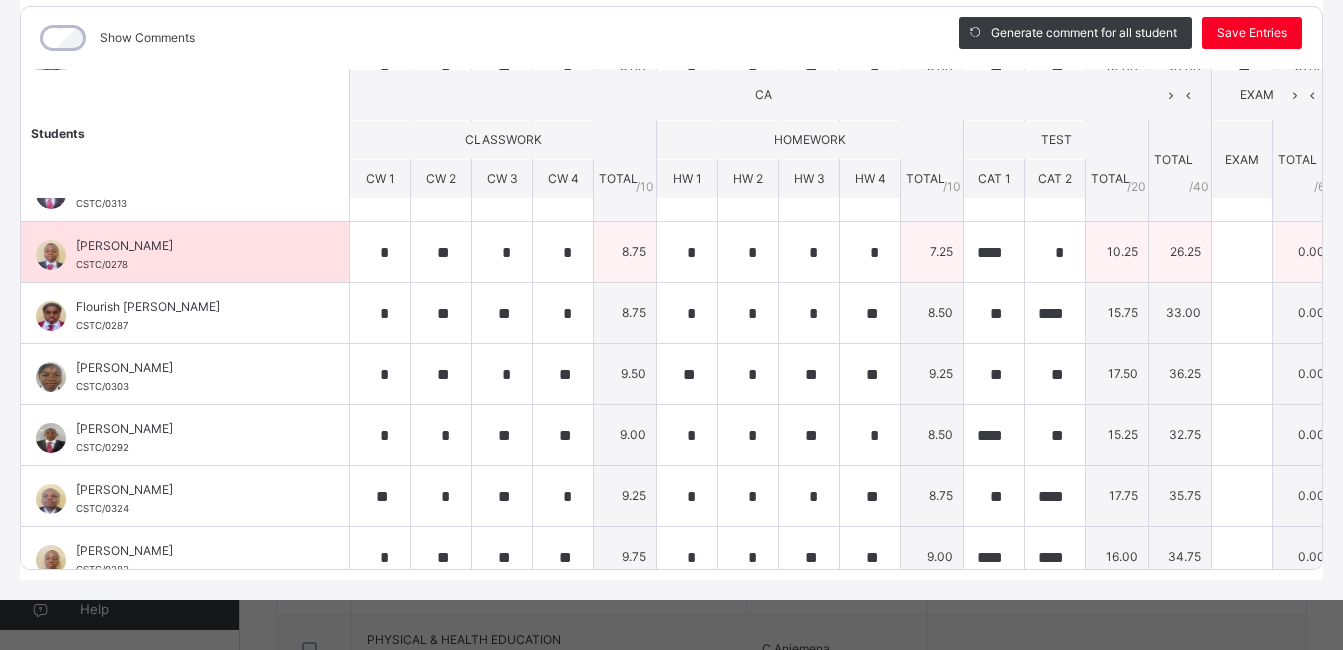 click at bounding box center (1242, 252) 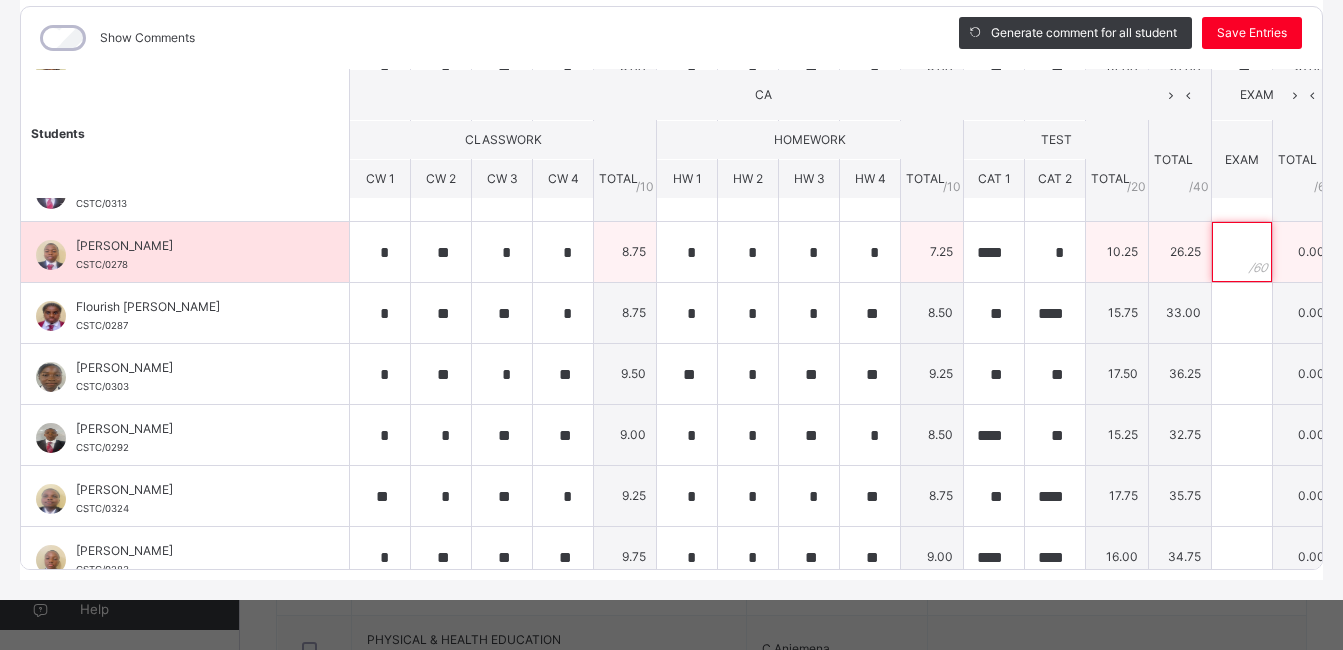 click at bounding box center (1242, 252) 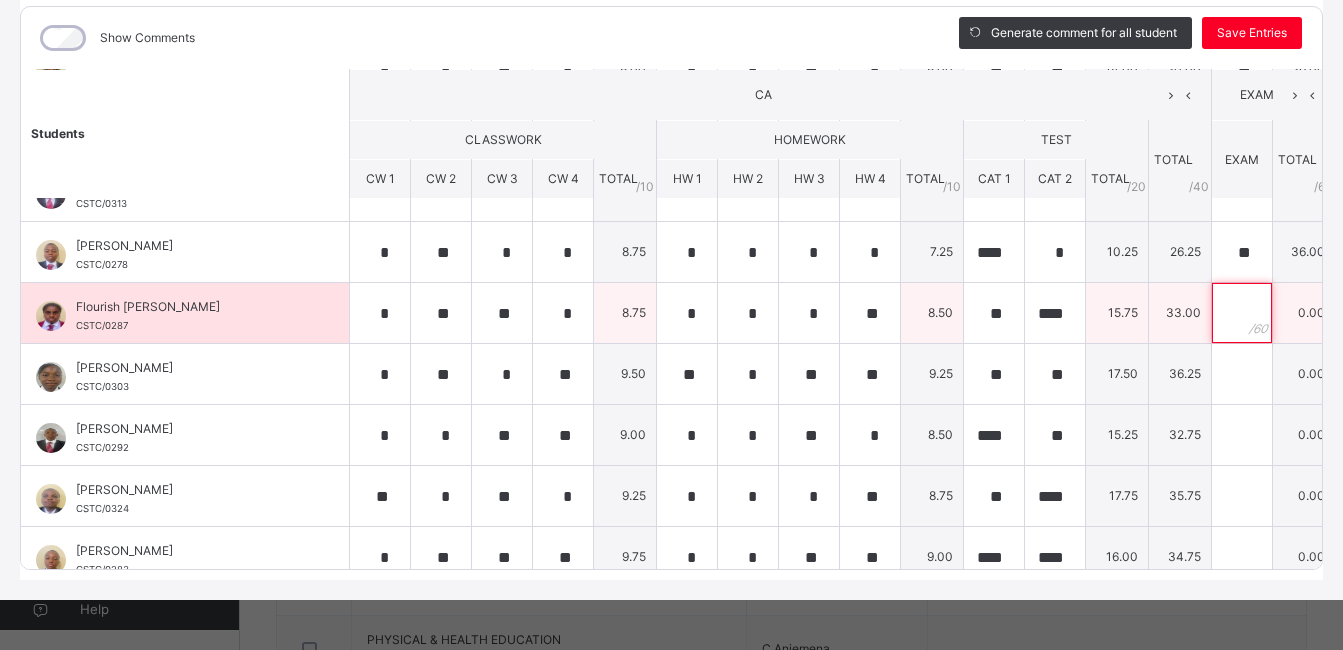 click at bounding box center (1242, 313) 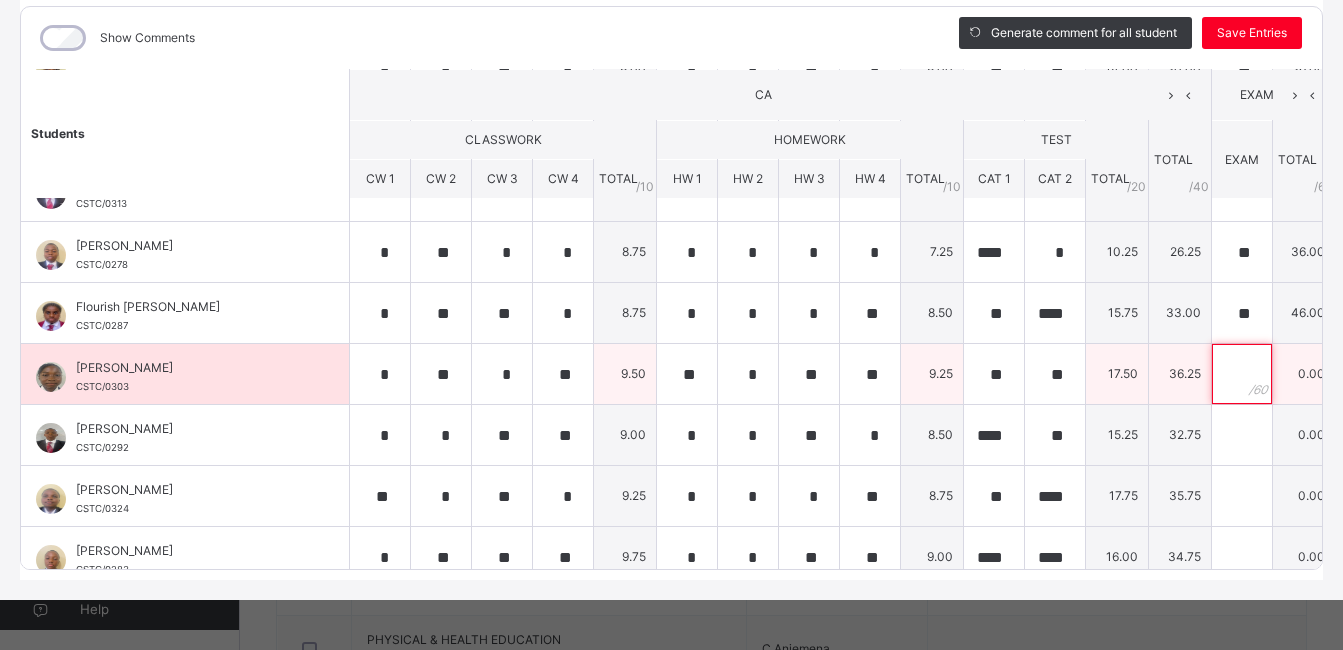 click at bounding box center (1242, 374) 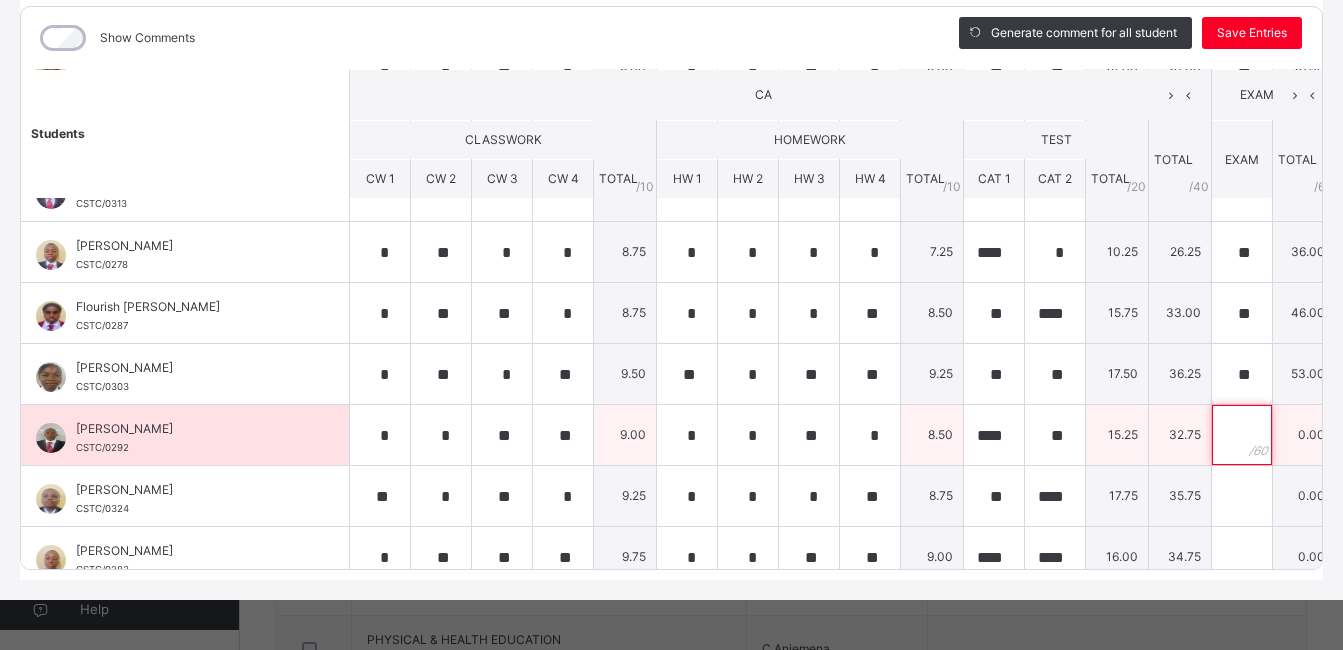 click at bounding box center [1242, 435] 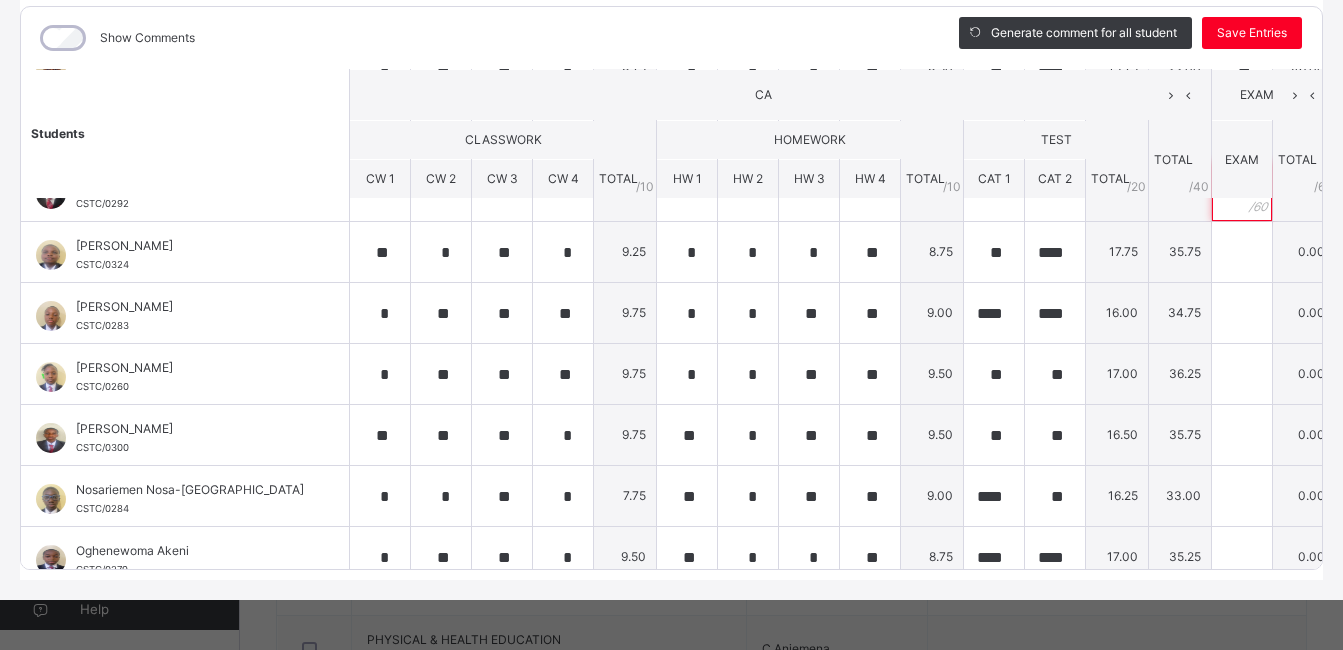 scroll, scrollTop: 547, scrollLeft: 0, axis: vertical 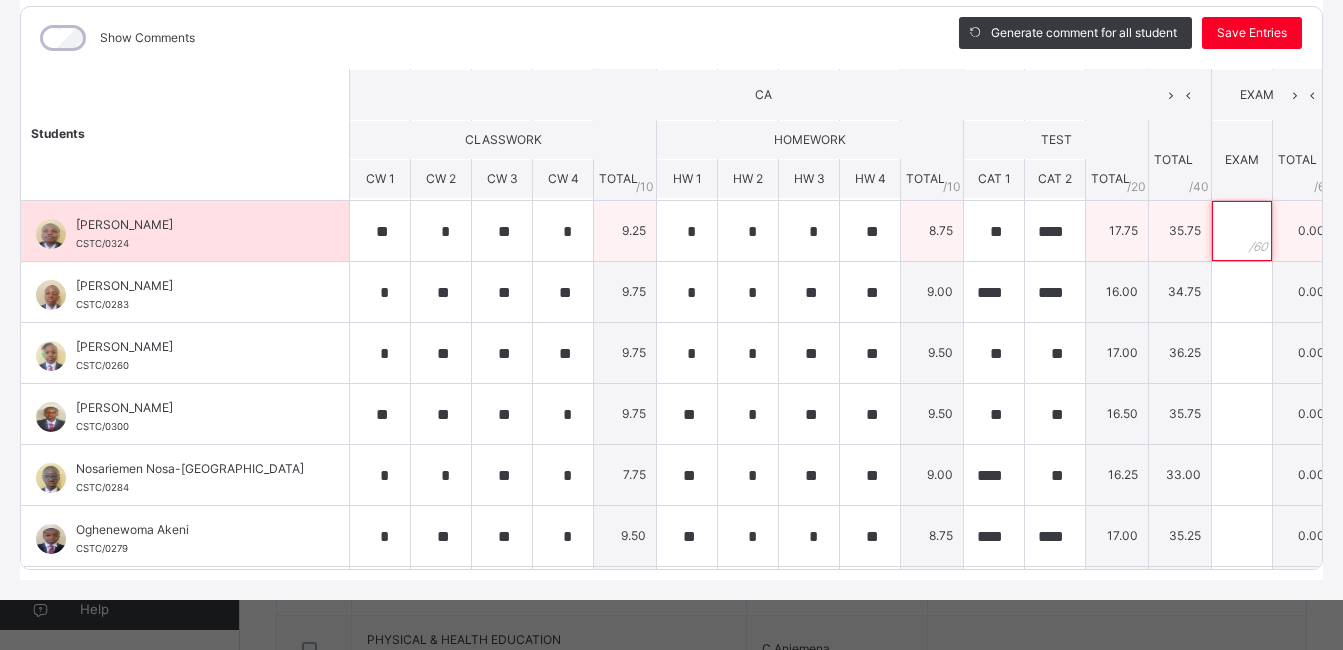 click at bounding box center (1242, 231) 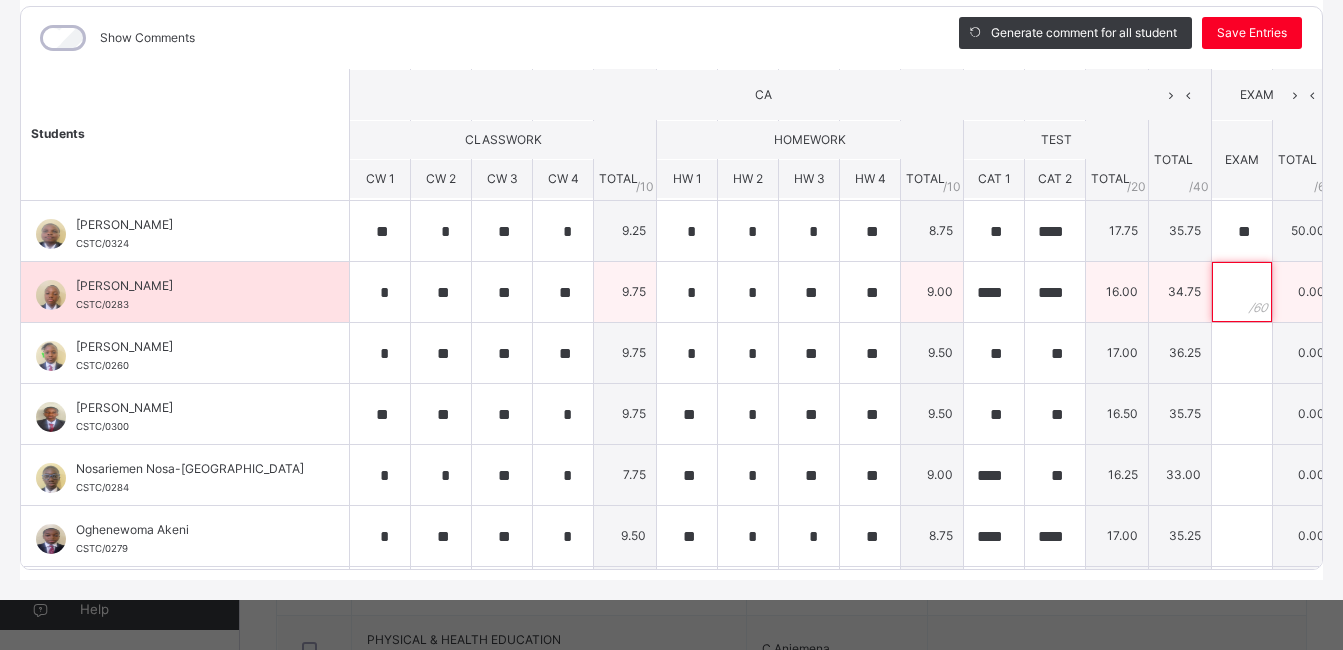 click at bounding box center (1242, 292) 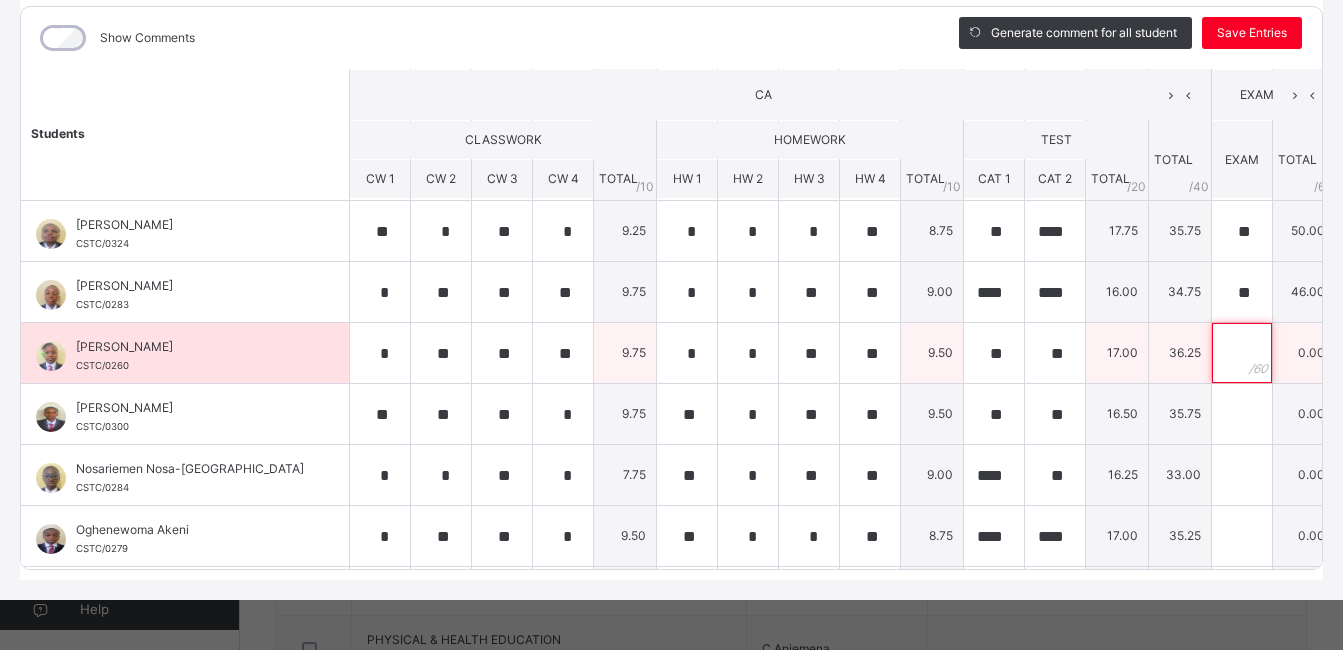 click at bounding box center (1242, 353) 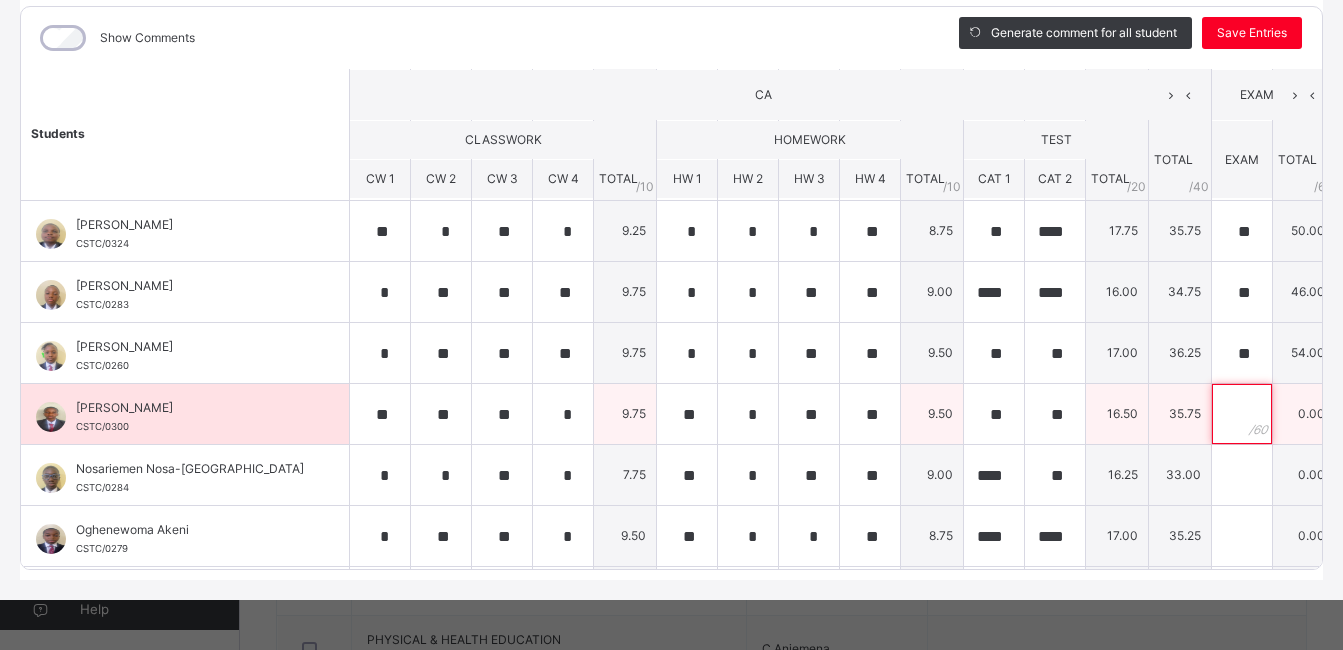 click at bounding box center (1242, 414) 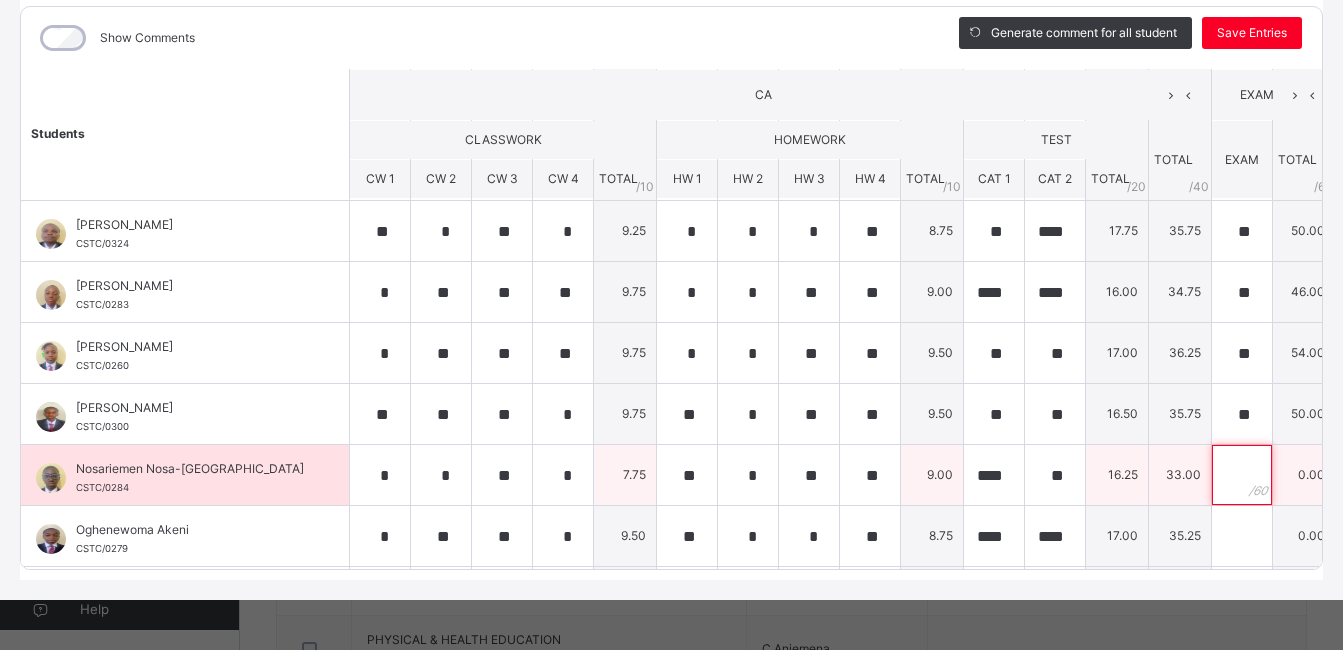 click at bounding box center [1242, 475] 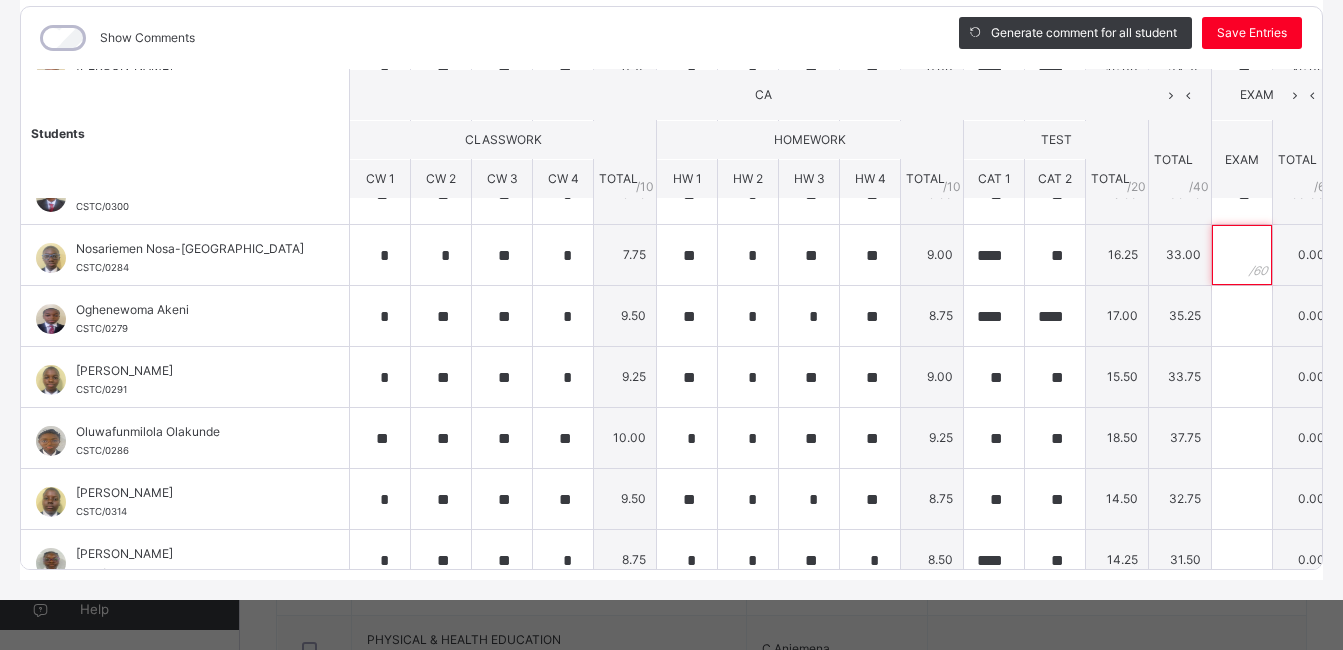 scroll, scrollTop: 777, scrollLeft: 0, axis: vertical 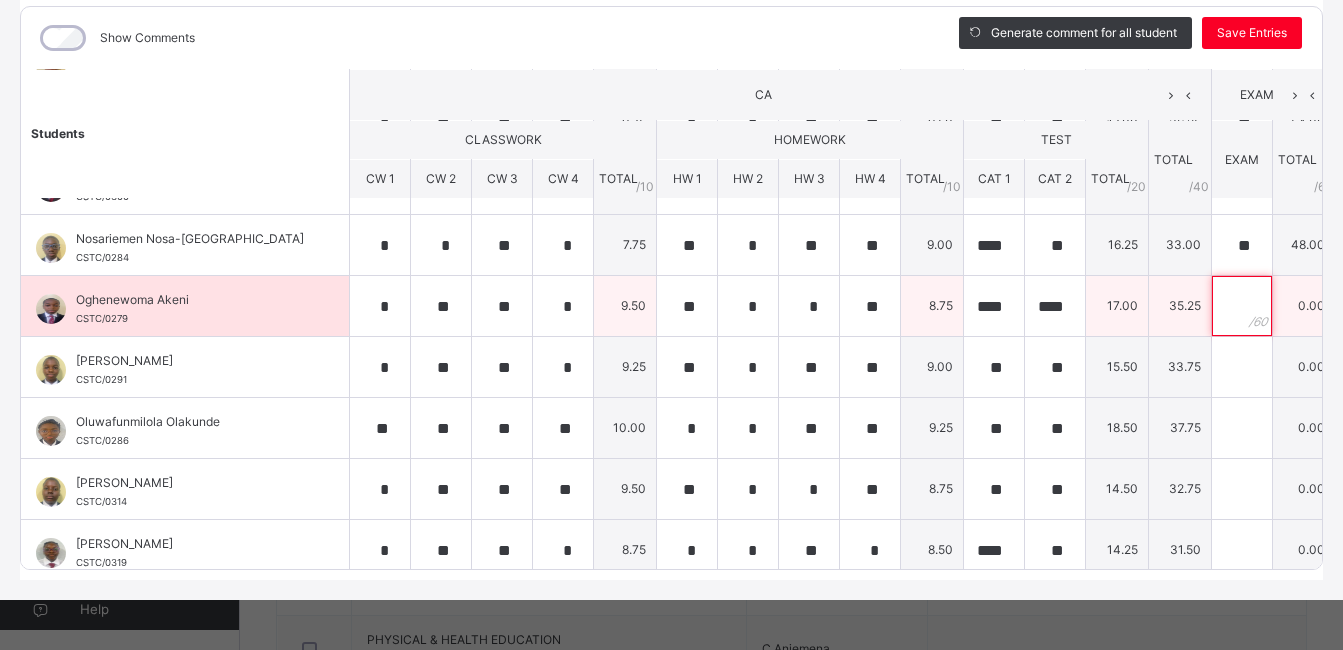 click at bounding box center (1242, 306) 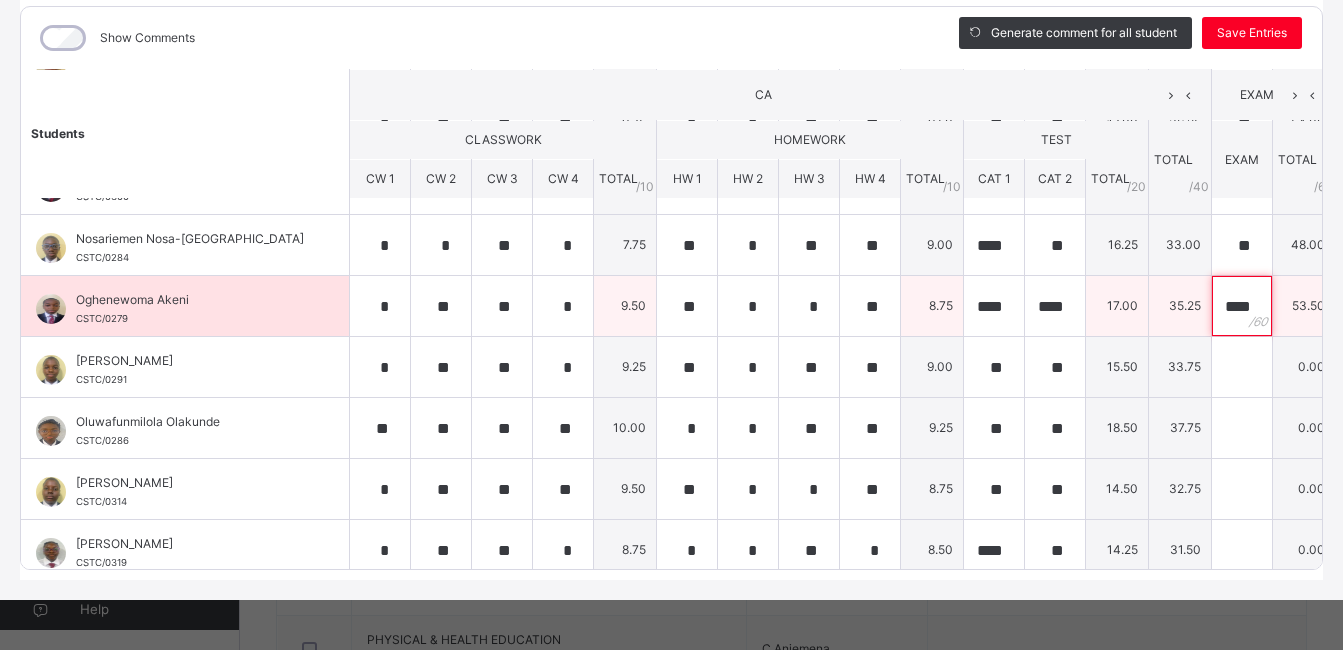 scroll, scrollTop: 0, scrollLeft: 3, axis: horizontal 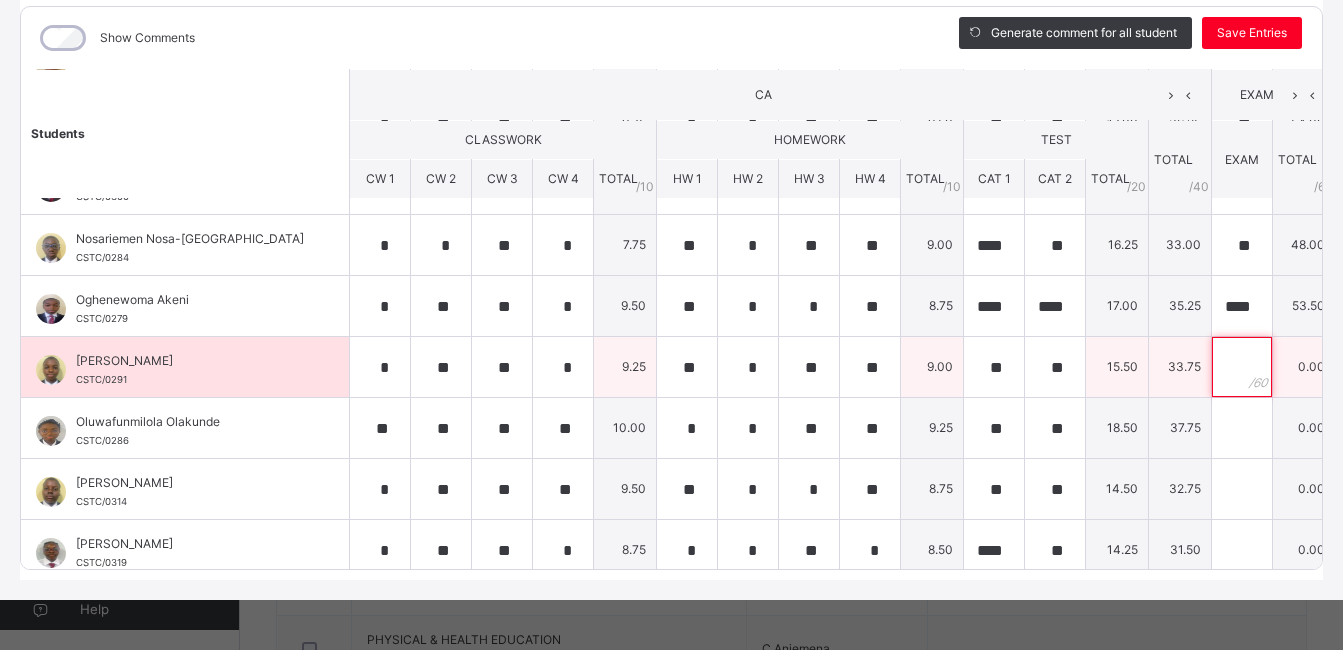 click at bounding box center [1242, 367] 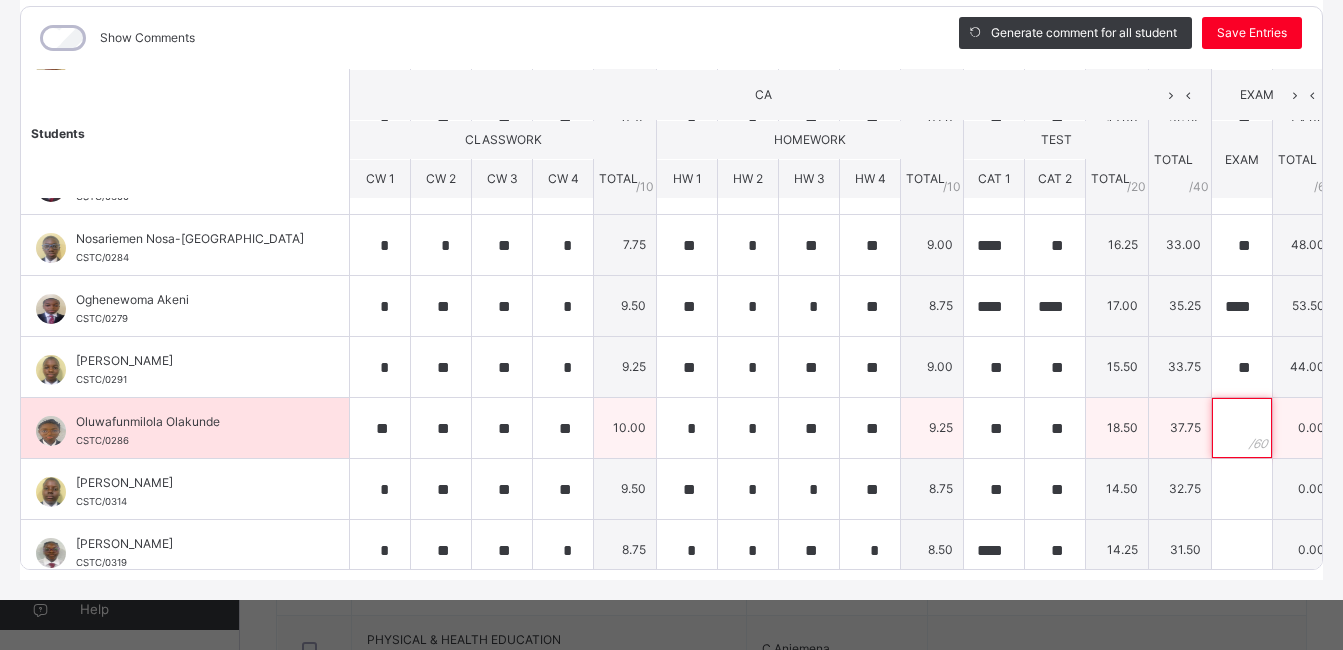 click at bounding box center [1242, 428] 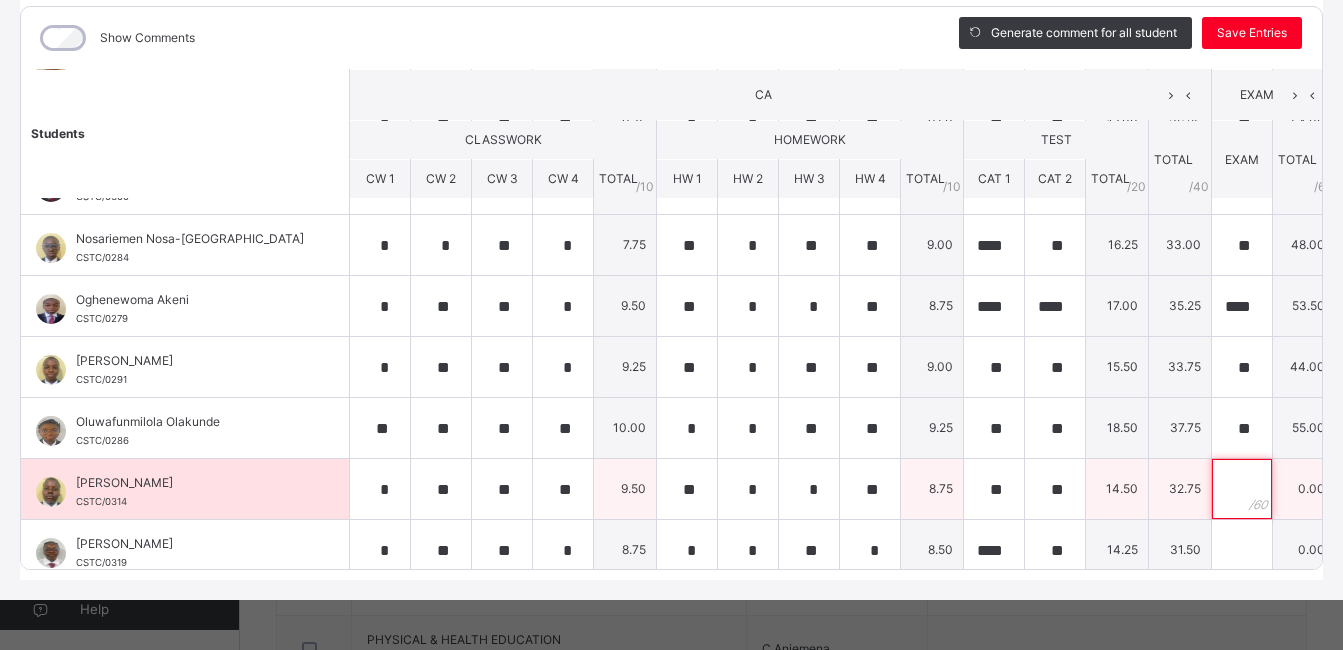 click at bounding box center (1242, 489) 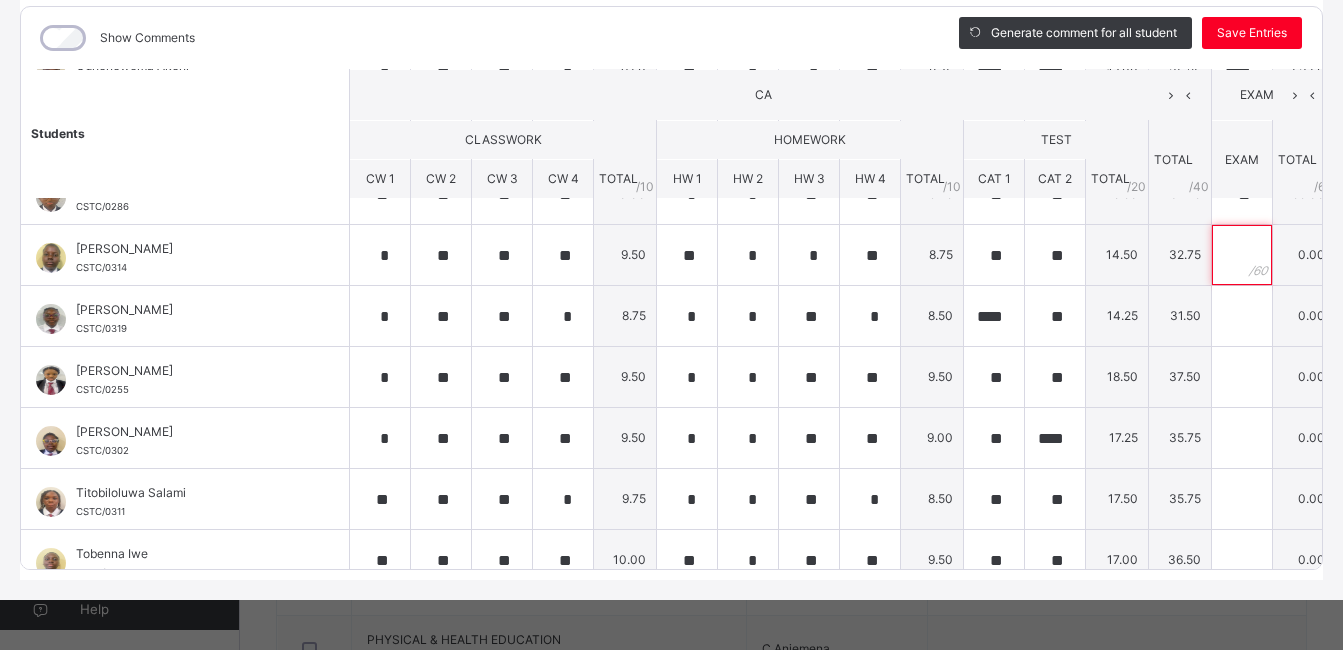 scroll, scrollTop: 1008, scrollLeft: 0, axis: vertical 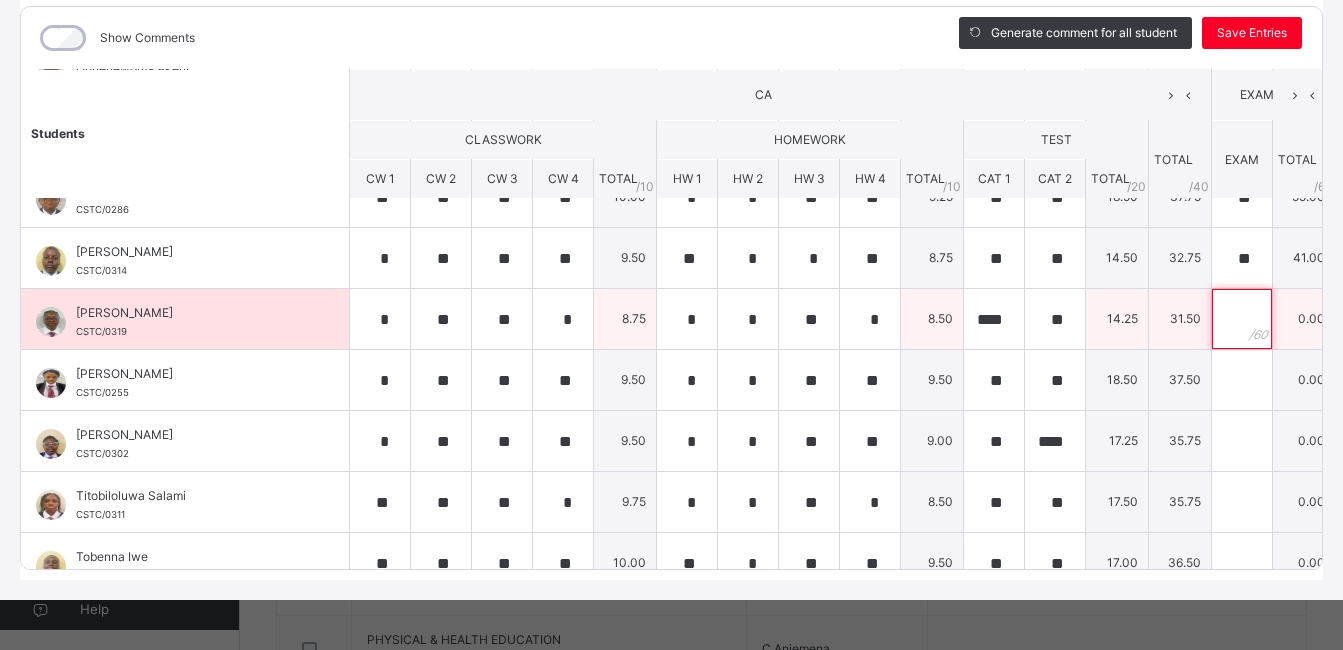 click at bounding box center [1242, 319] 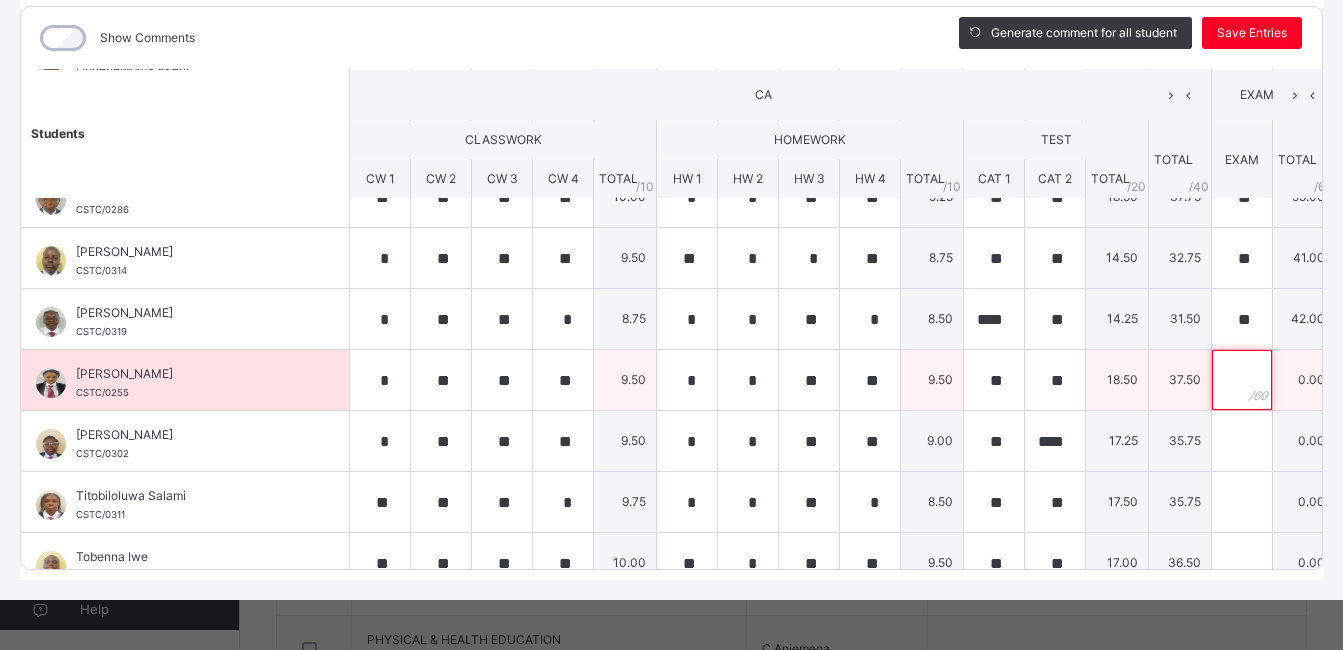 click at bounding box center [1242, 380] 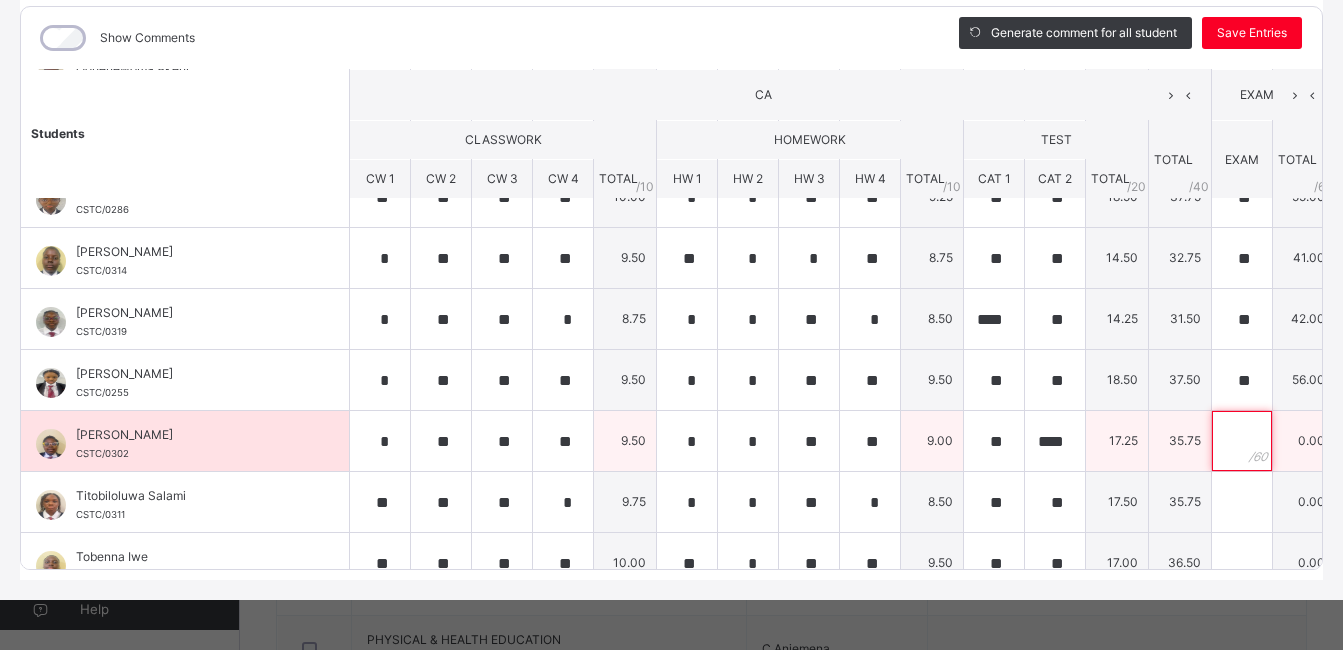 click at bounding box center [1242, 441] 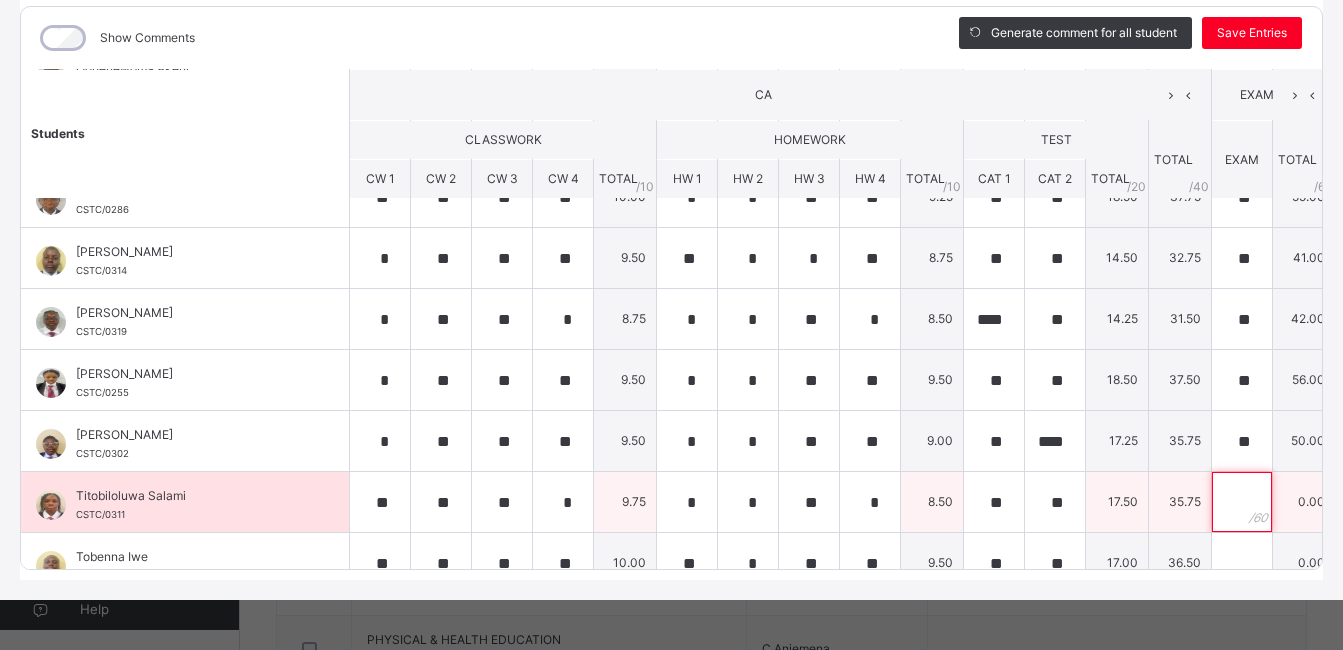 click at bounding box center (1242, 502) 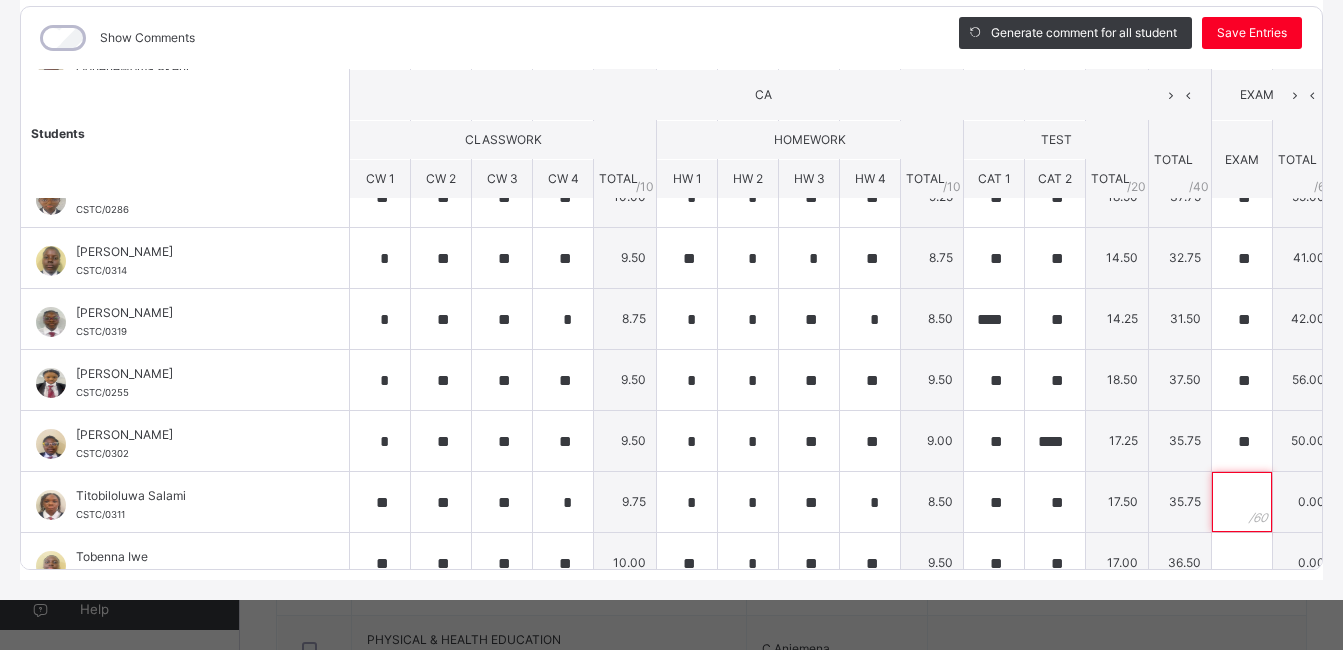 scroll, scrollTop: 1094, scrollLeft: 0, axis: vertical 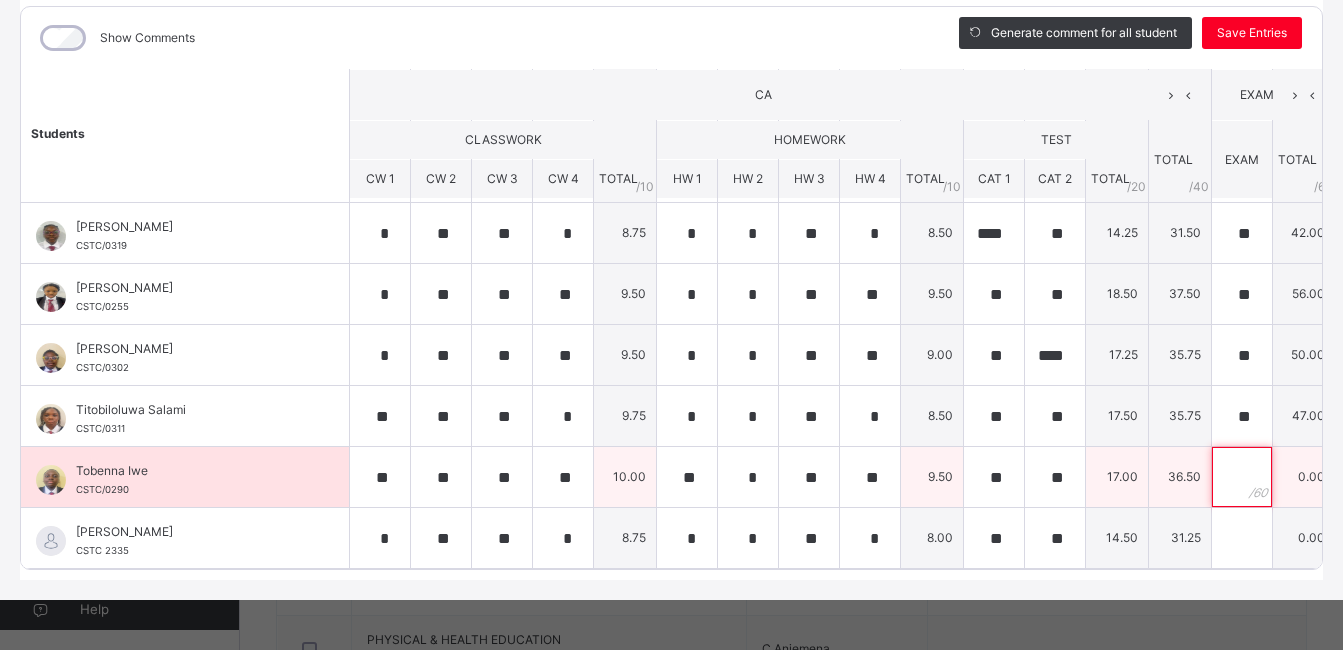 click at bounding box center (1242, 477) 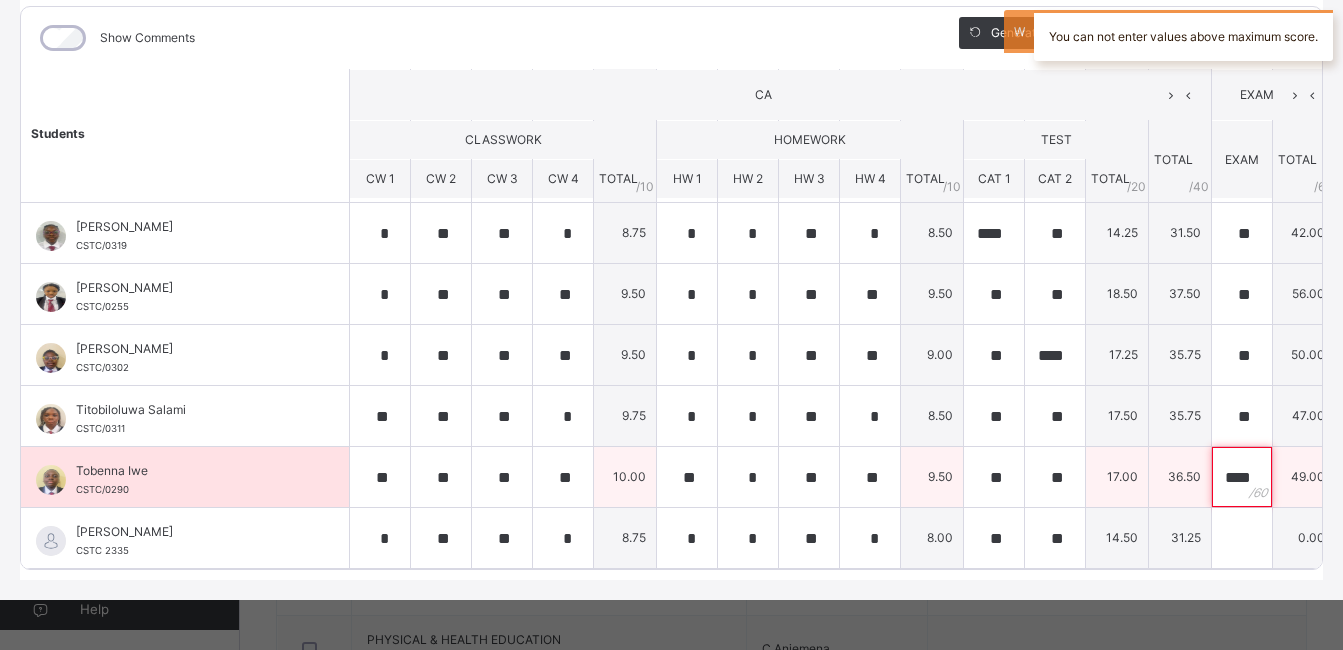 scroll, scrollTop: 0, scrollLeft: 4, axis: horizontal 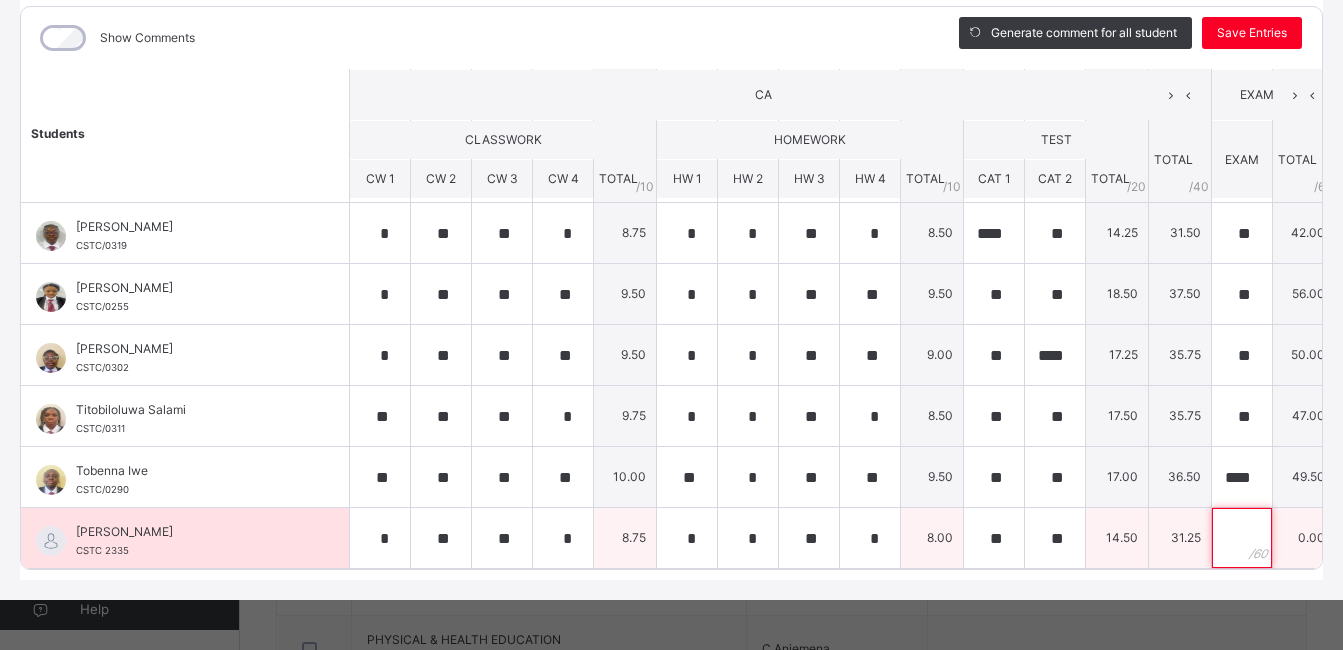 click at bounding box center (1242, 538) 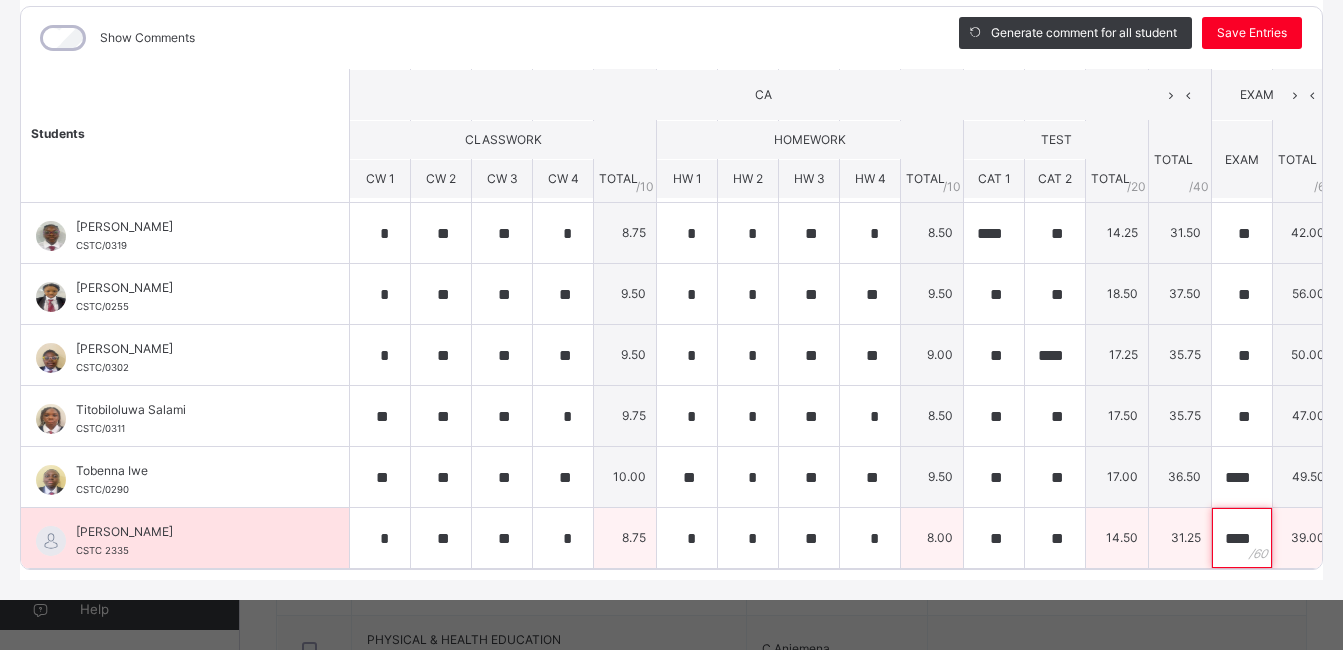 scroll, scrollTop: 0, scrollLeft: 4, axis: horizontal 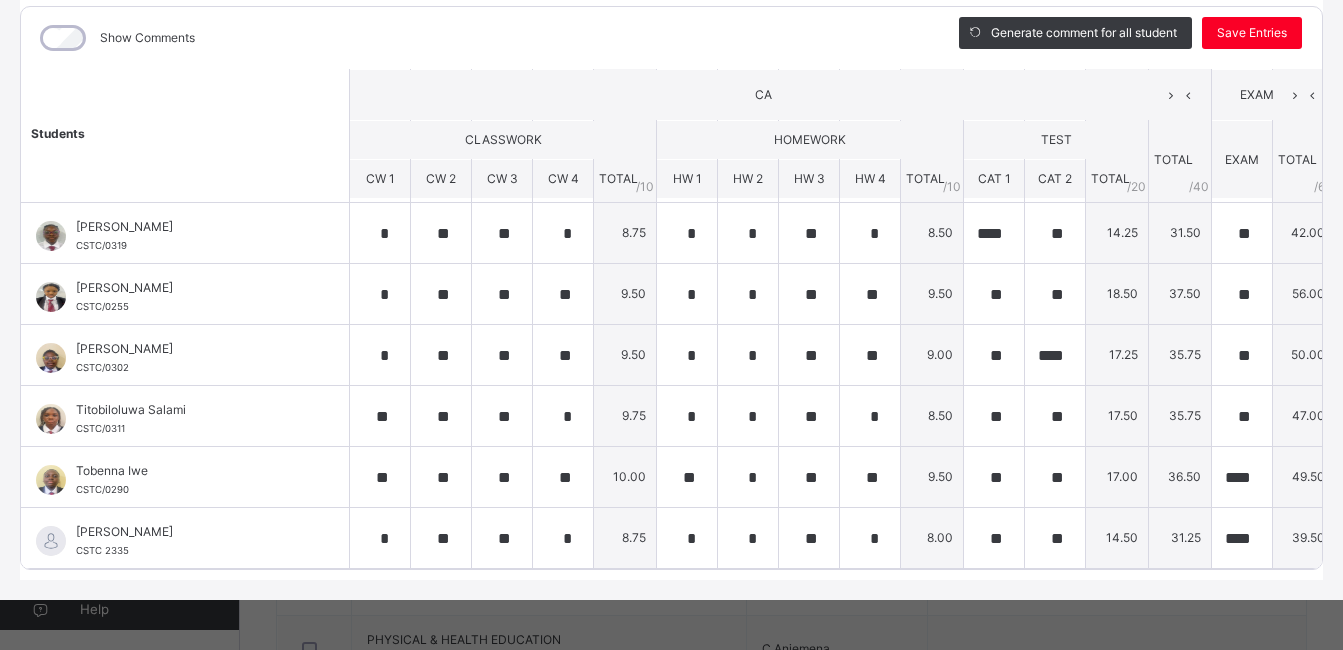 click on "YEAR 7   GREEN :   ENG Offline Actions  Download Empty Score Sheet  Upload/map score sheet Subject  ENG Corona Day Secondary School Lekki Date: [DATE] 2:38:57 pm Score Sheet Evaluation Trait Score Sheet Evaluation Trait Show Comments   Generate comment for all student   Save Entries Class Level:  YEAR 7   GREEN Subject:  ENG Session:  2024/2025 Session Session:  Third Term Students CA  EXAM TOTAL /100 Comment CLASSWORK HOMEWORK TEST TOTAL / 40 EXAM TOTAL / 60 CW 1 CW 2 CW 3 CW 4 TOTAL / 10 HW 1 HW 2 HW 3 HW 4 TOTAL / 10 CAT 1 CAT 2 TOTAL / 20 Akaolisa  Nzekwu CSTC/0285 Akaolisa  Nzekwu CSTC/0285 ** ** ** * 9.75 ** * * ** 9.50 ** **** 19.25 38.50 ** 56.00 94.50 Generate comment 0 / 250   ×   Subject Teacher’s Comment Generate and see in full the comment developed by the AI with an option to regenerate the comment [PERSON_NAME]   CSTC/0285   Total 94.50  / 100.00 [PERSON_NAME] Bot   Regenerate     Use this comment   [PERSON_NAME] CSTC/0323 [PERSON_NAME] CSTC/0323 * * ** ** 9.25 * * ** * 8.75 ** ** 0" at bounding box center [671, 228] 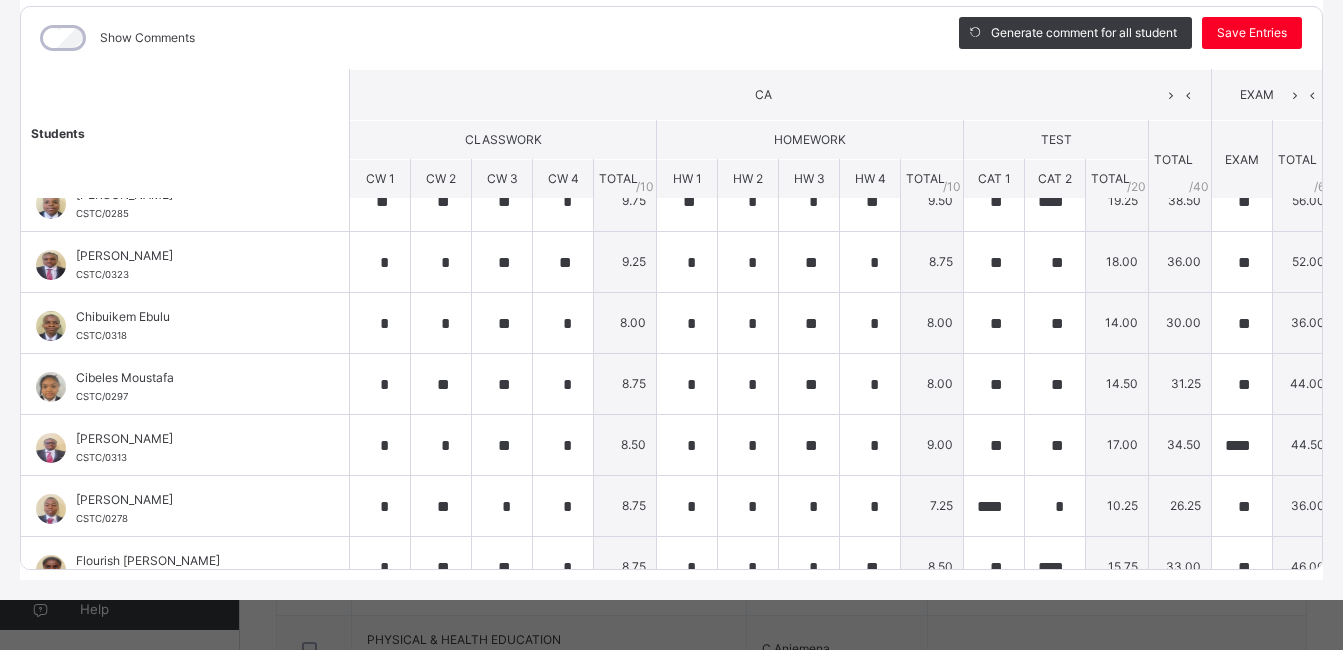scroll, scrollTop: 0, scrollLeft: 0, axis: both 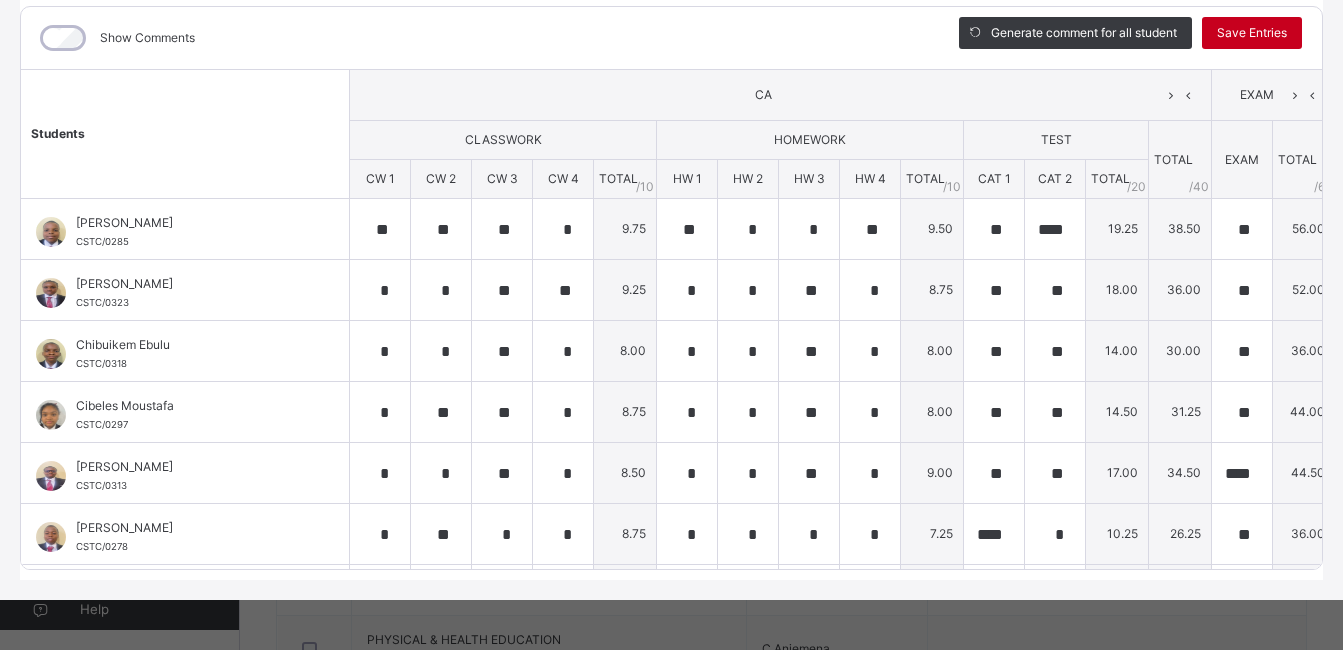 click on "Save Entries" at bounding box center [1252, 33] 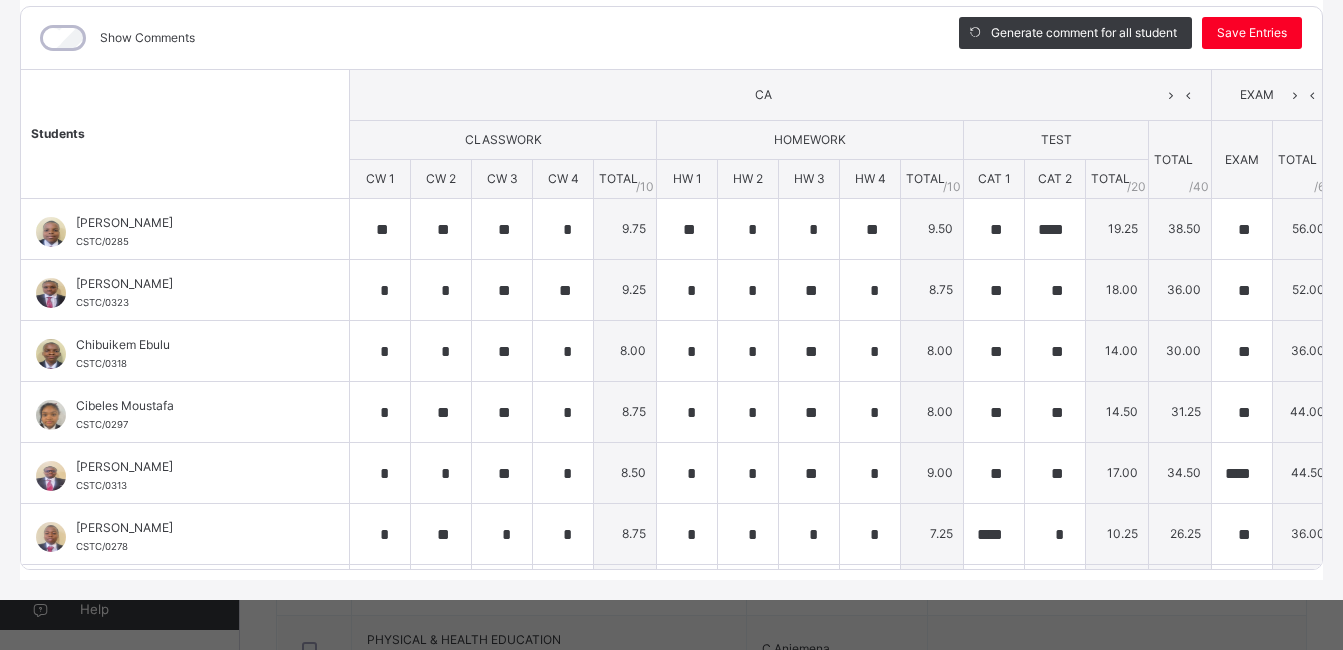 scroll, scrollTop: 0, scrollLeft: 0, axis: both 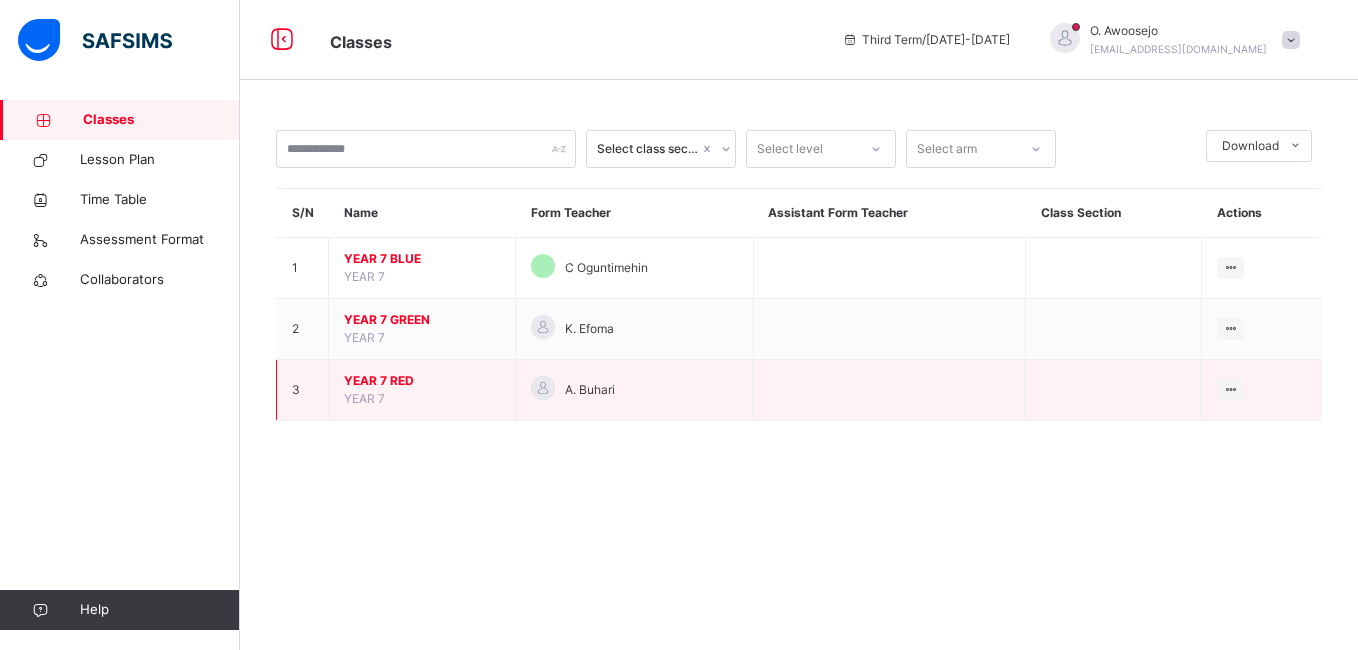 click on "YEAR 7   RED" at bounding box center (422, 381) 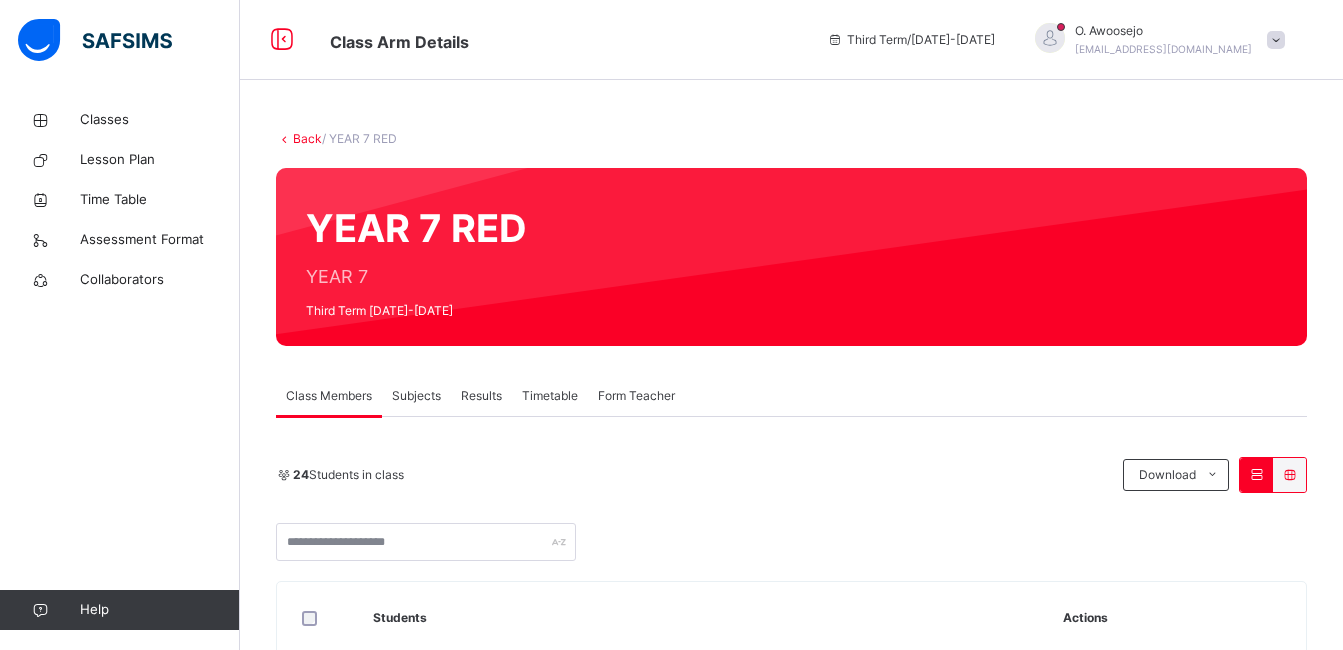 click on "Subjects" at bounding box center [416, 396] 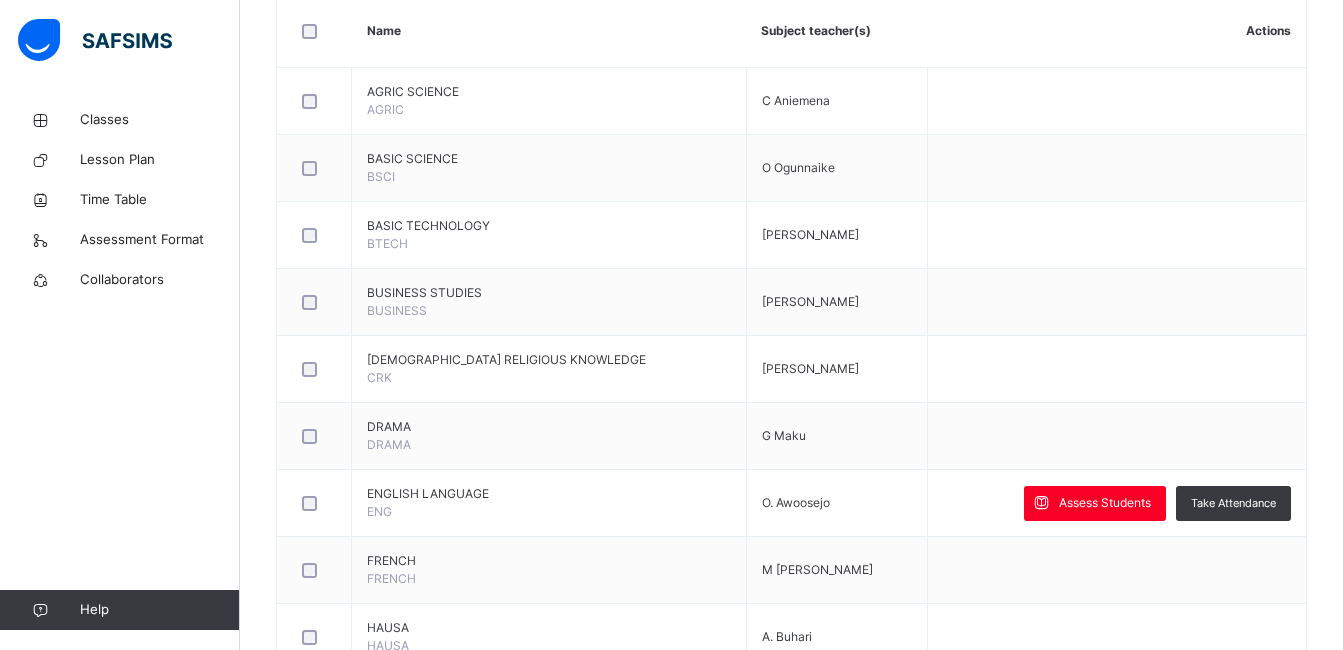 scroll, scrollTop: 607, scrollLeft: 0, axis: vertical 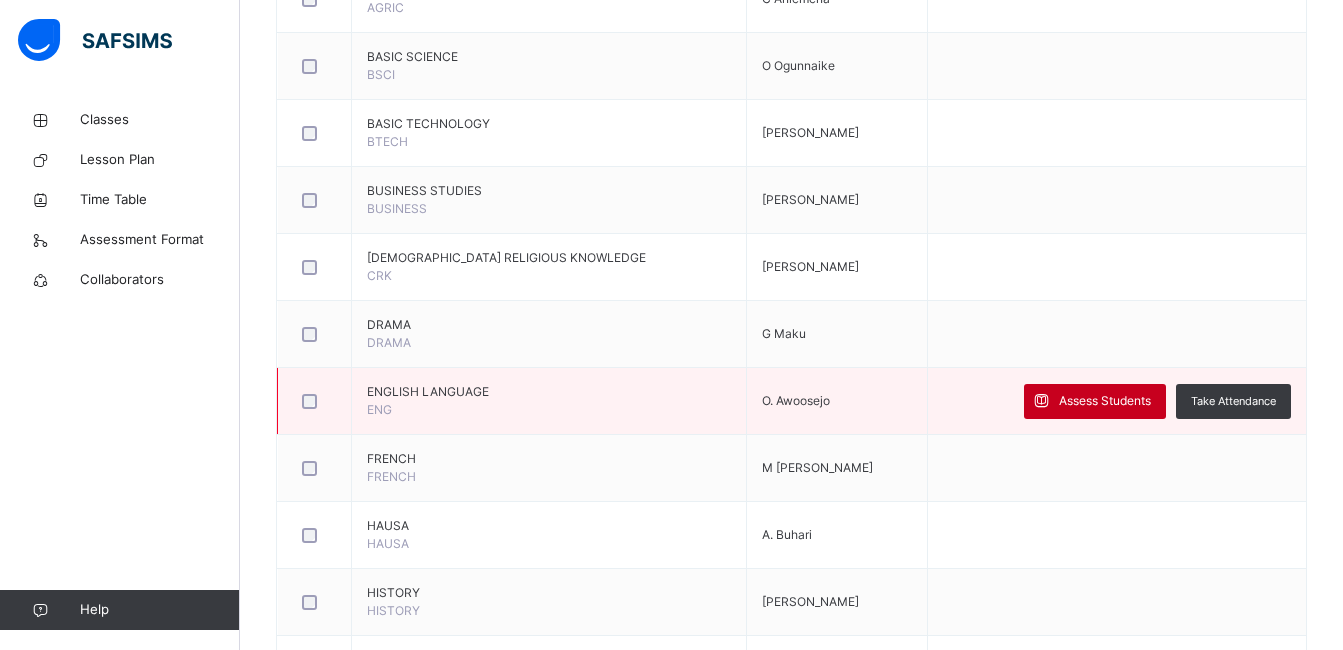 click on "Assess Students" at bounding box center (1095, 401) 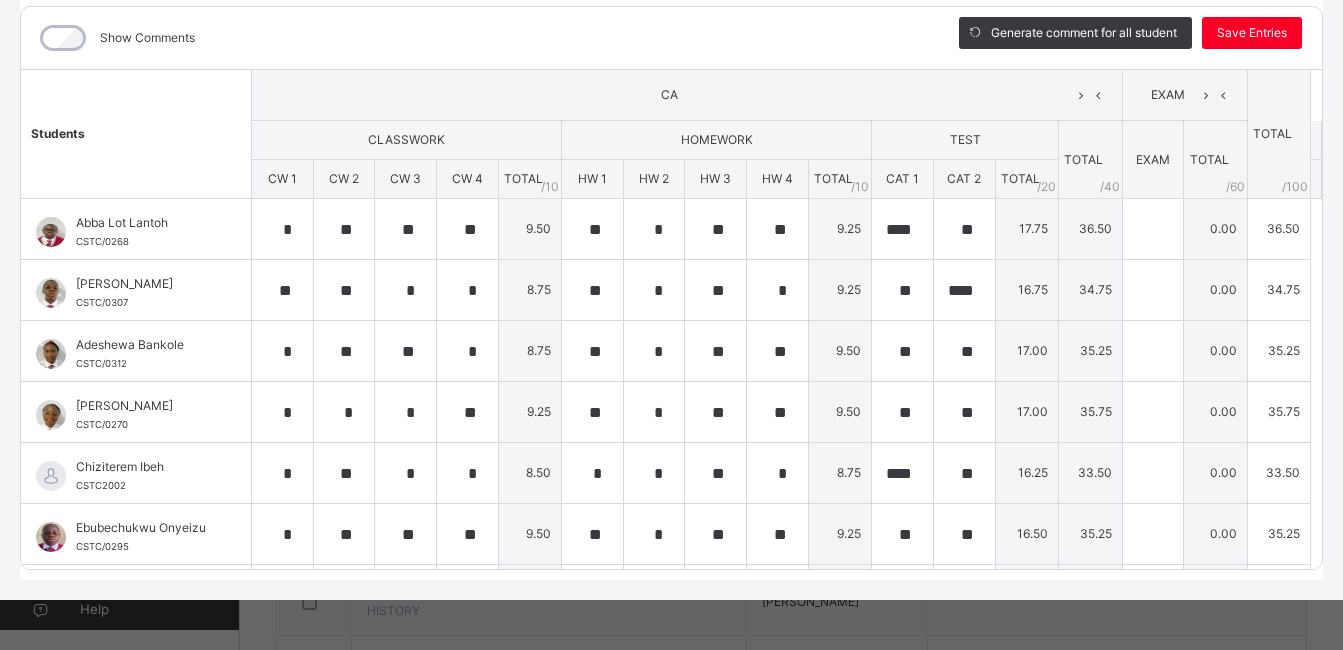 scroll, scrollTop: 276, scrollLeft: 0, axis: vertical 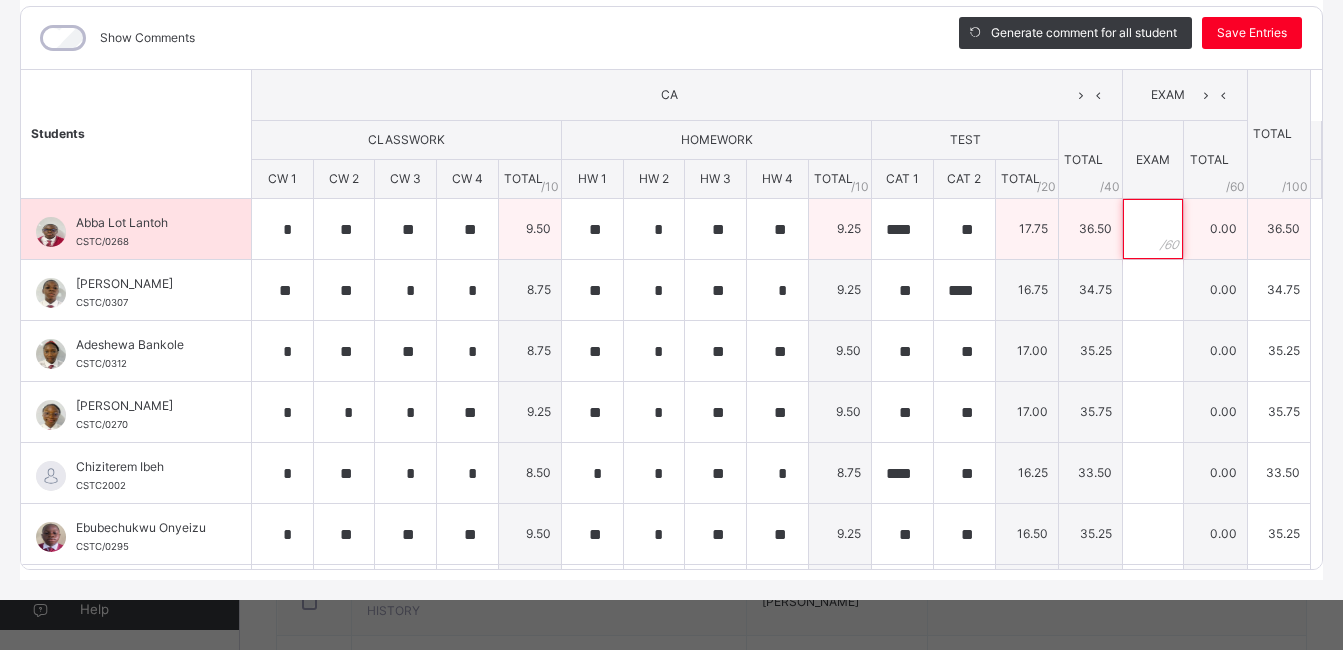 click at bounding box center (1153, 229) 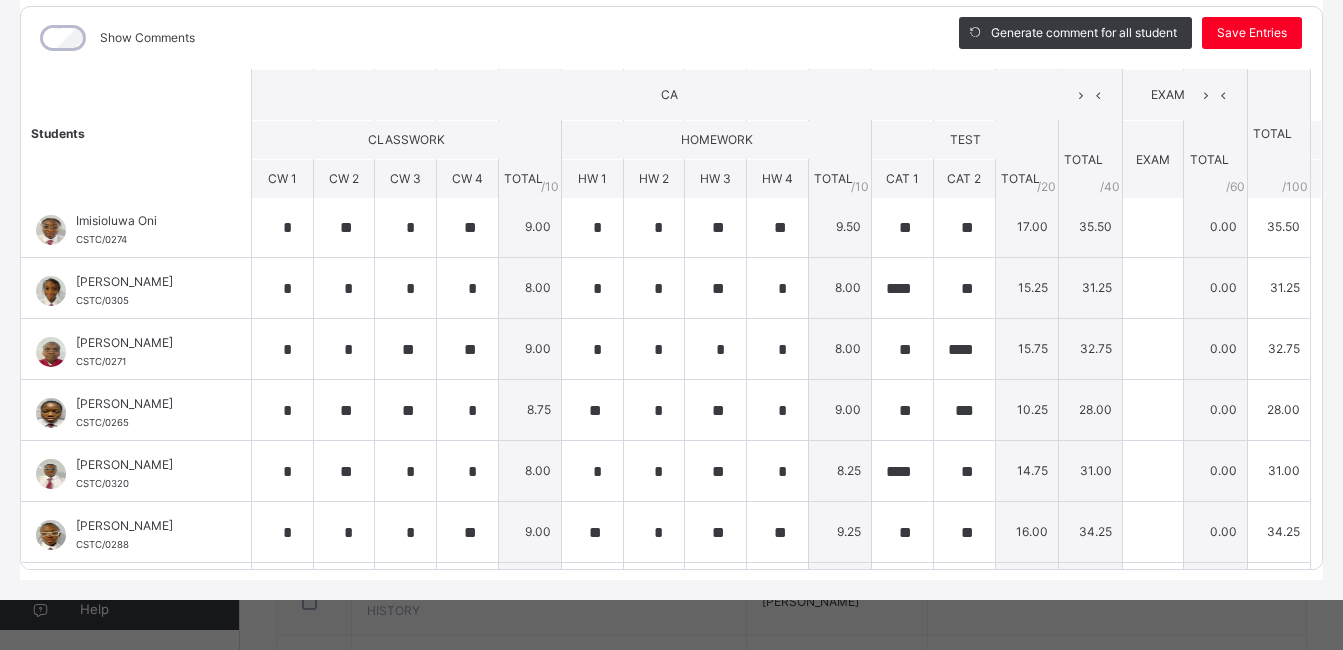 scroll, scrollTop: 592, scrollLeft: 0, axis: vertical 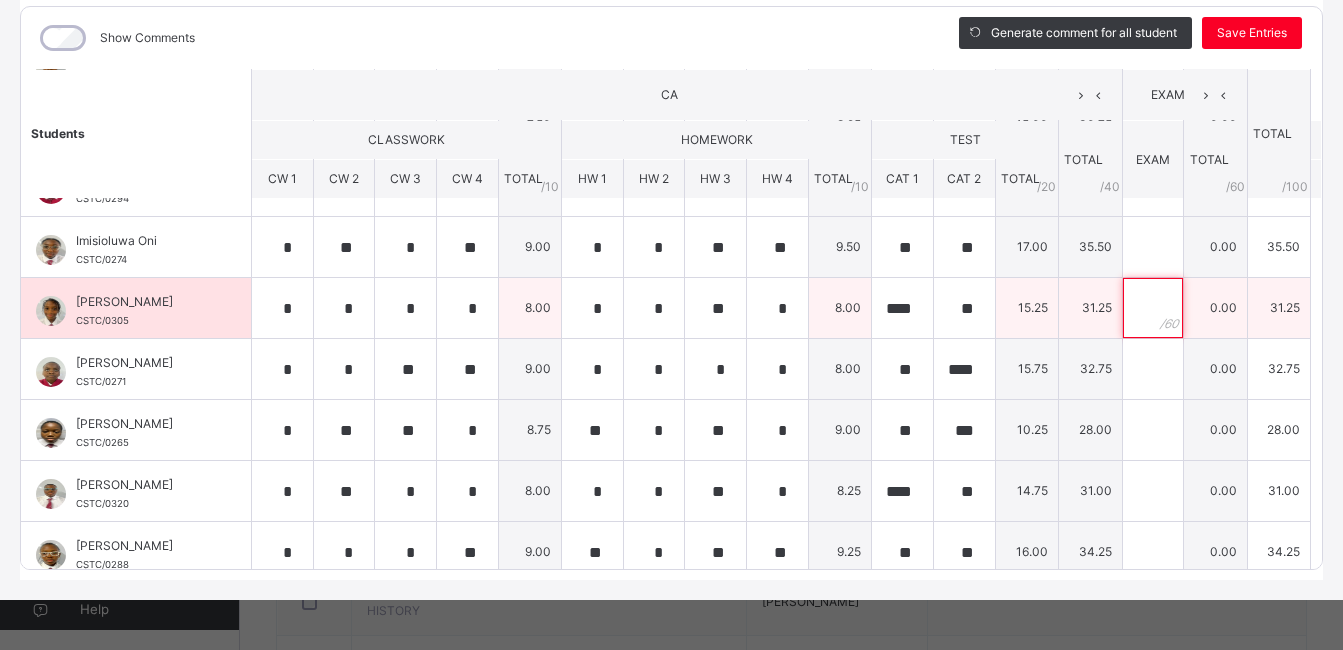 click at bounding box center (1153, 308) 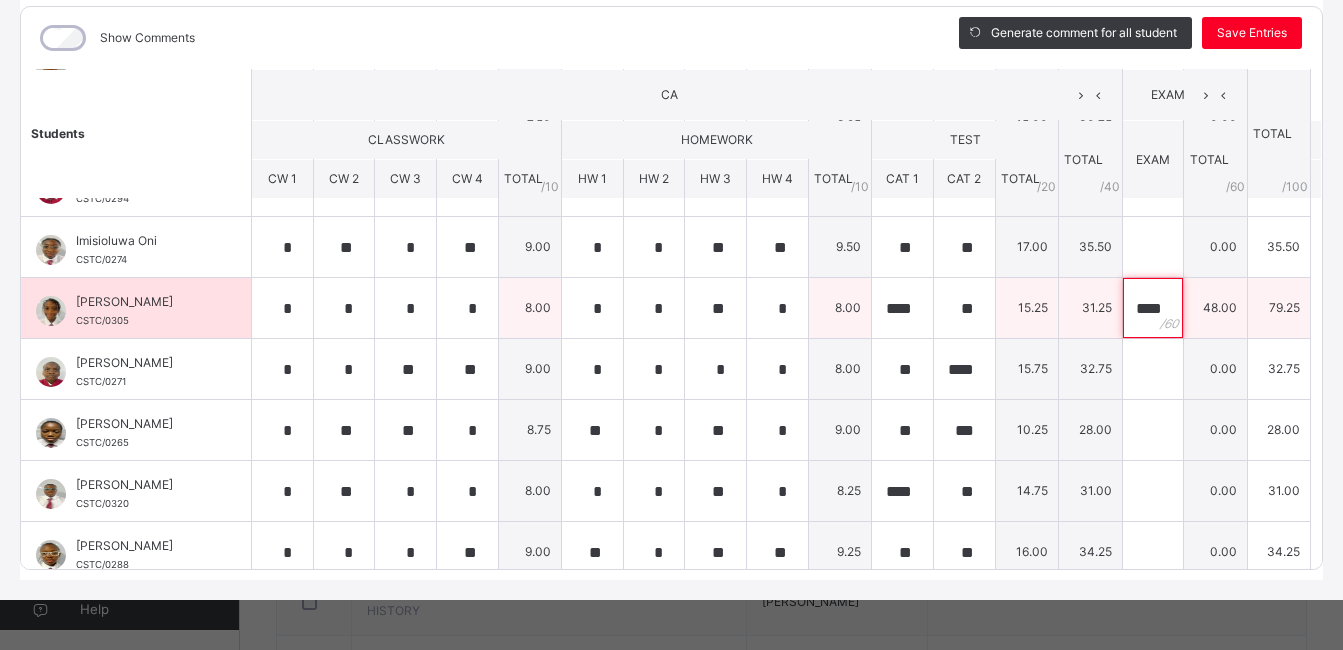 scroll, scrollTop: 0, scrollLeft: 3, axis: horizontal 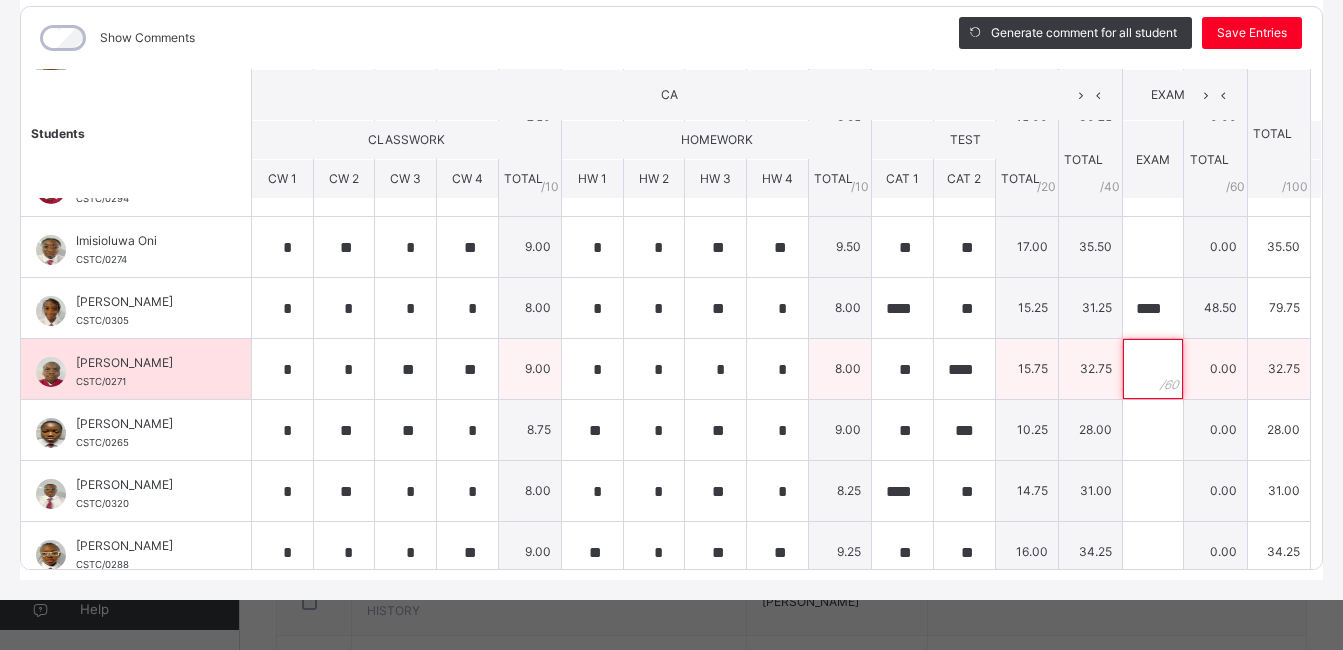 click at bounding box center [1153, 369] 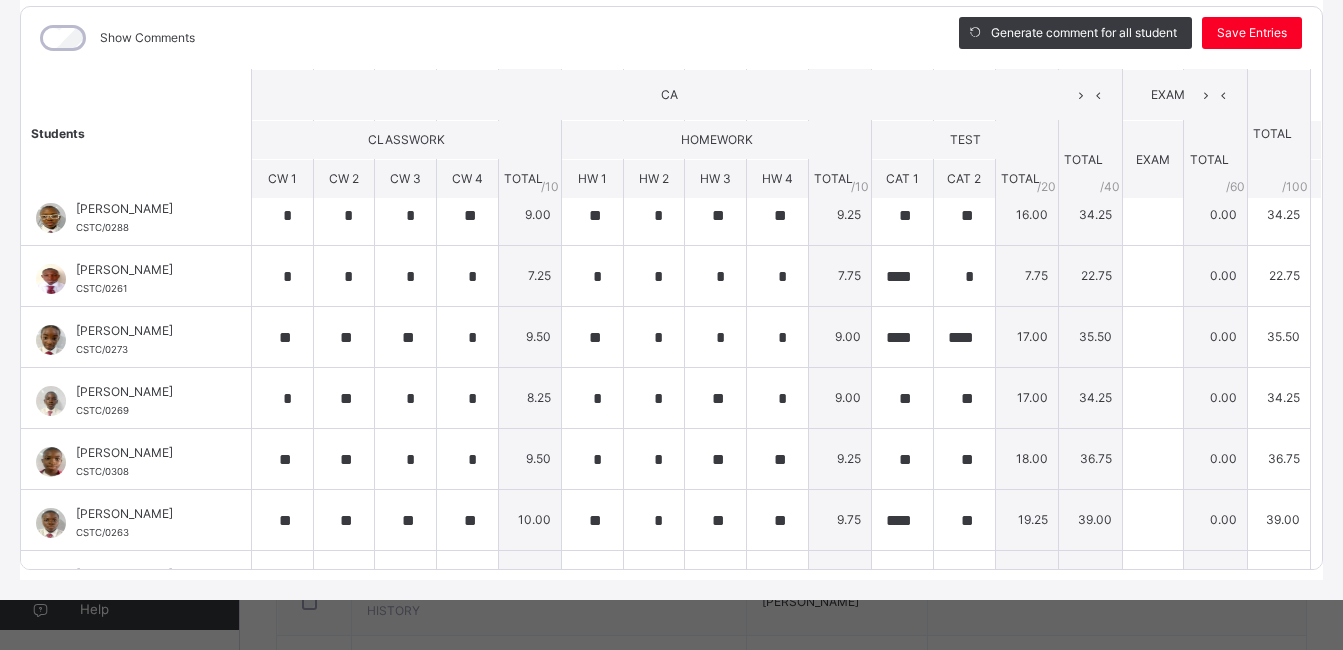 scroll, scrollTop: 1094, scrollLeft: 0, axis: vertical 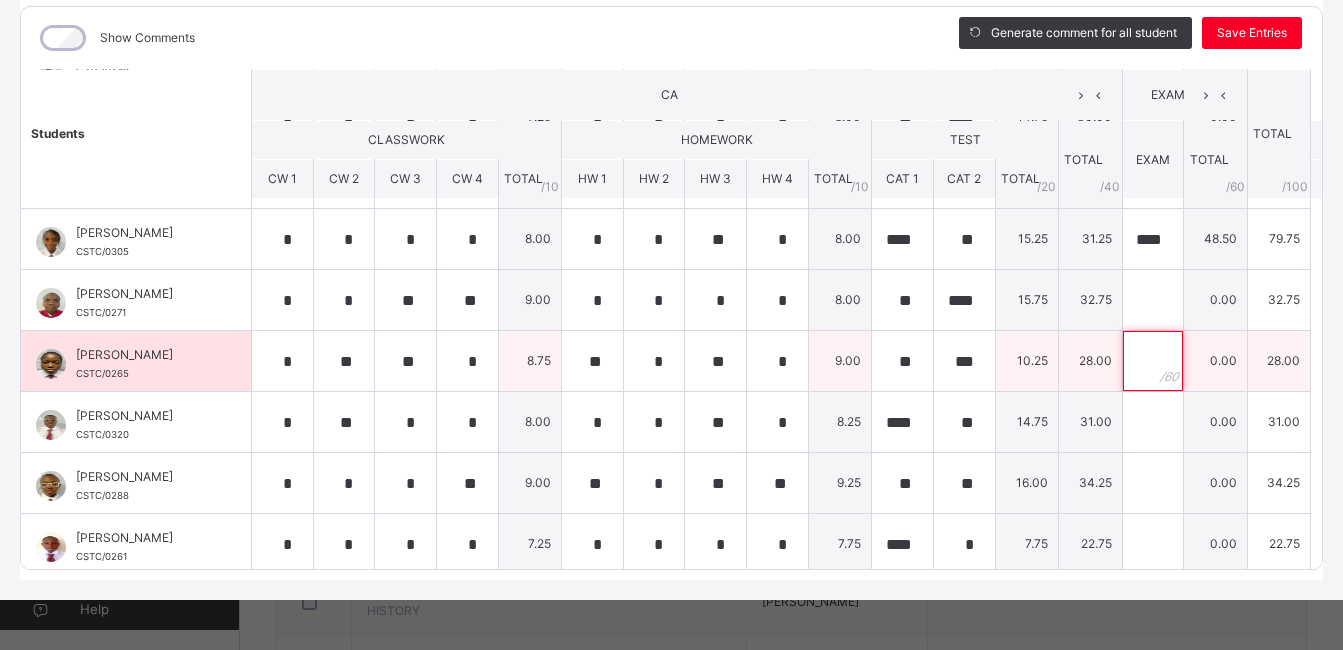 click at bounding box center (1153, 361) 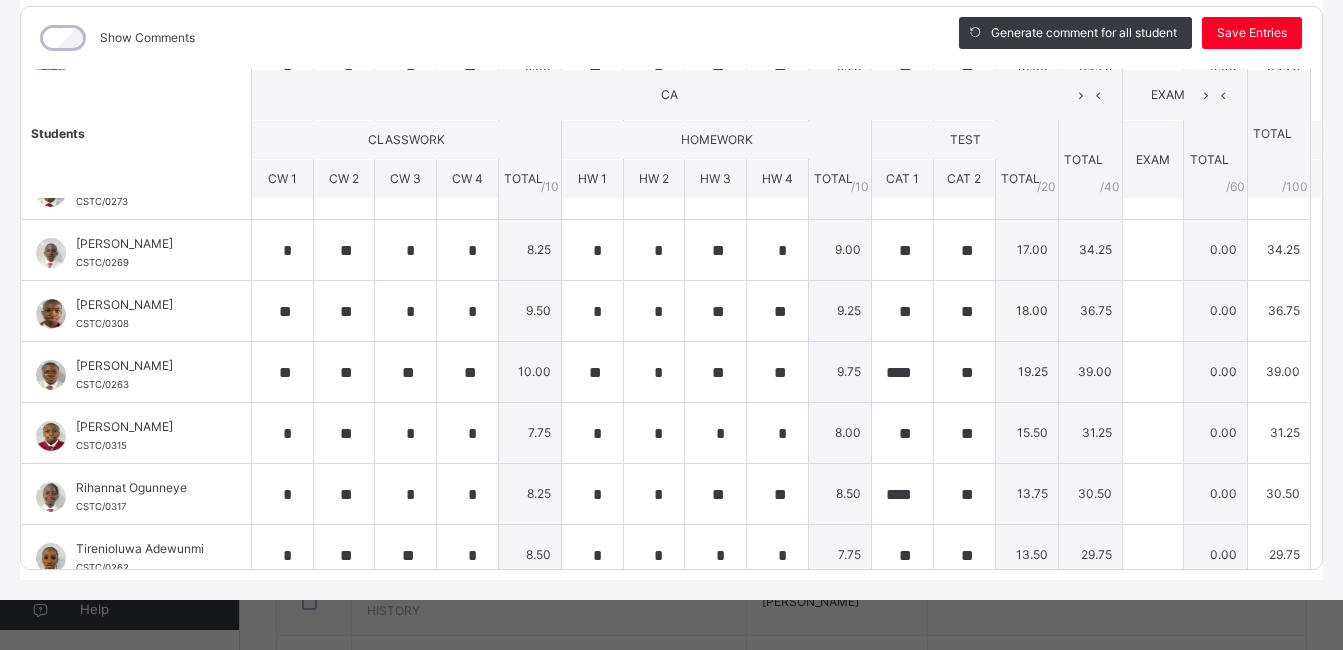 scroll, scrollTop: 1080, scrollLeft: 0, axis: vertical 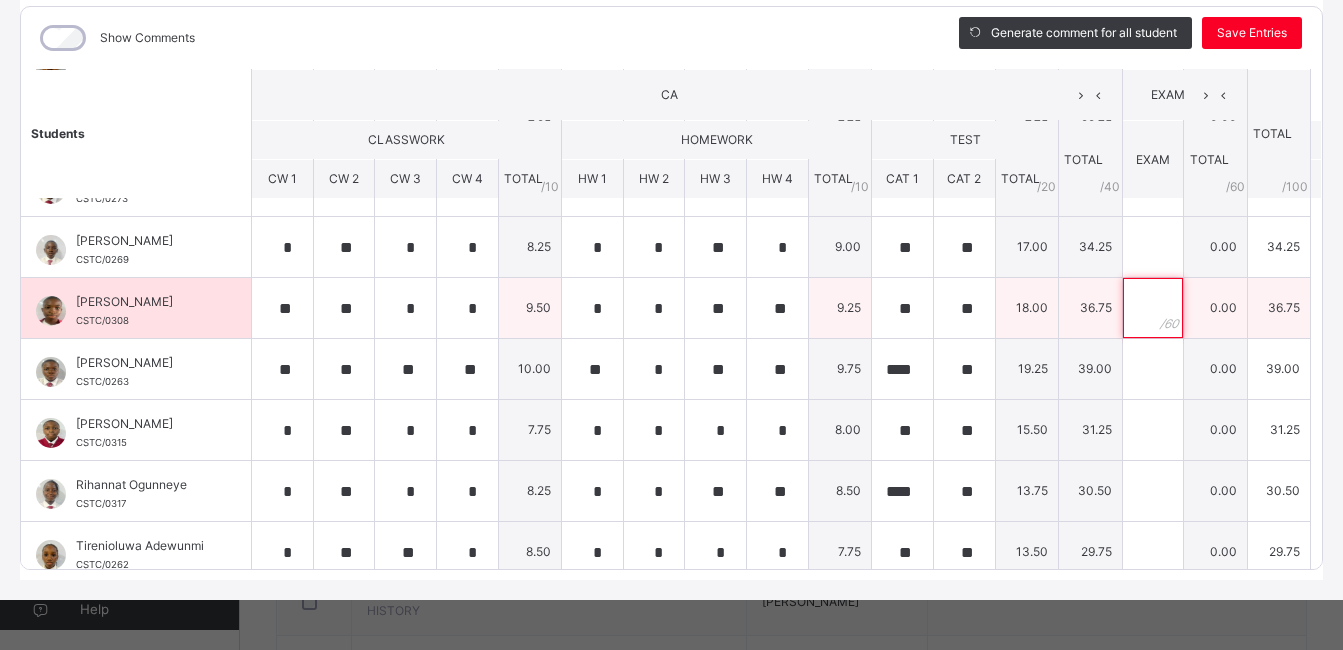 click at bounding box center (1153, 308) 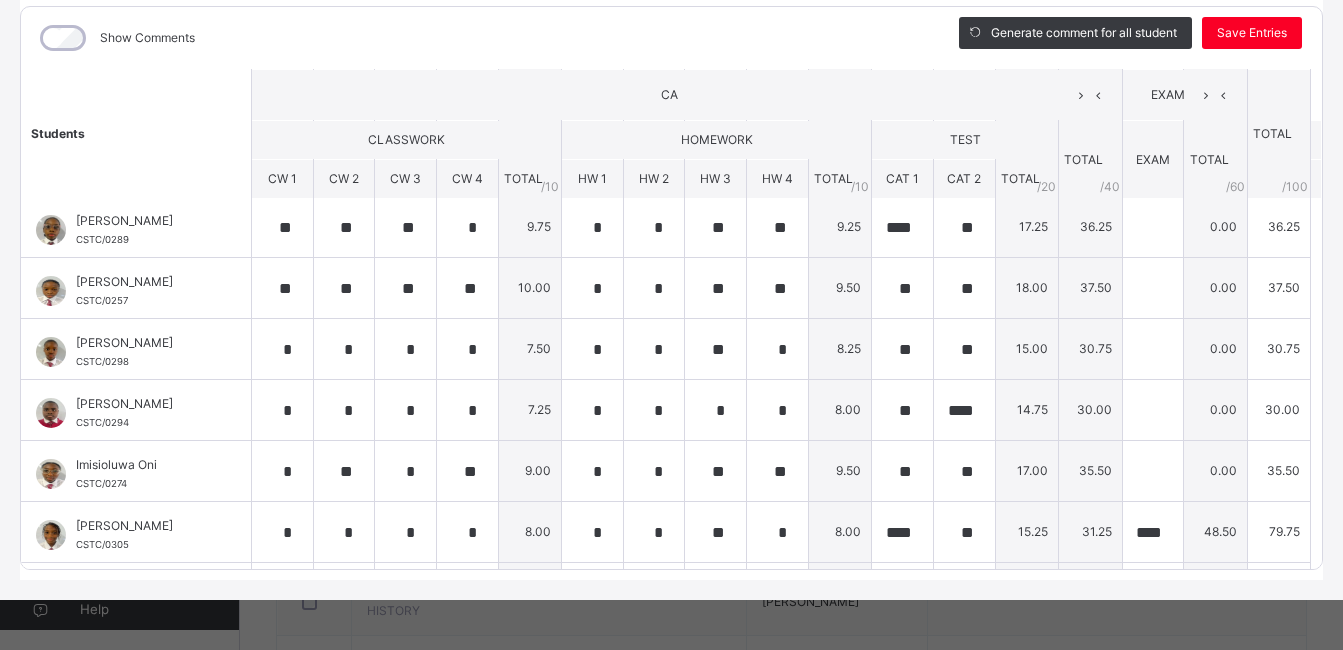 scroll, scrollTop: 378, scrollLeft: 0, axis: vertical 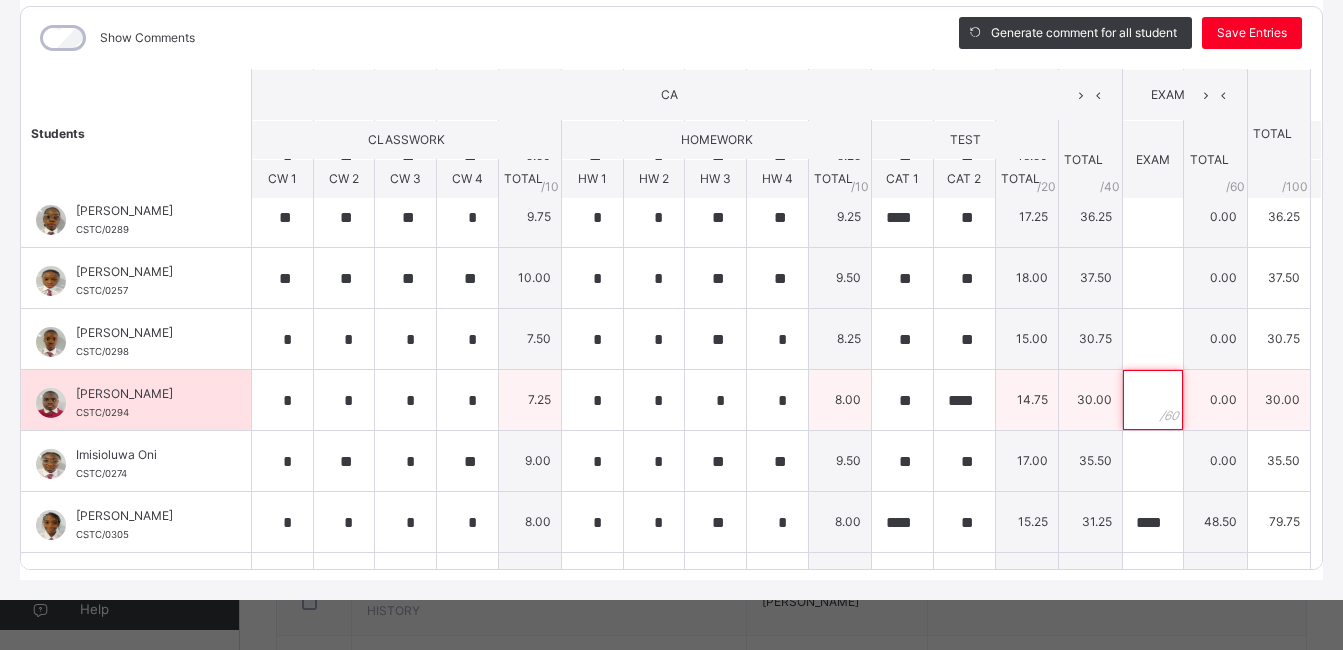 click at bounding box center [1153, 400] 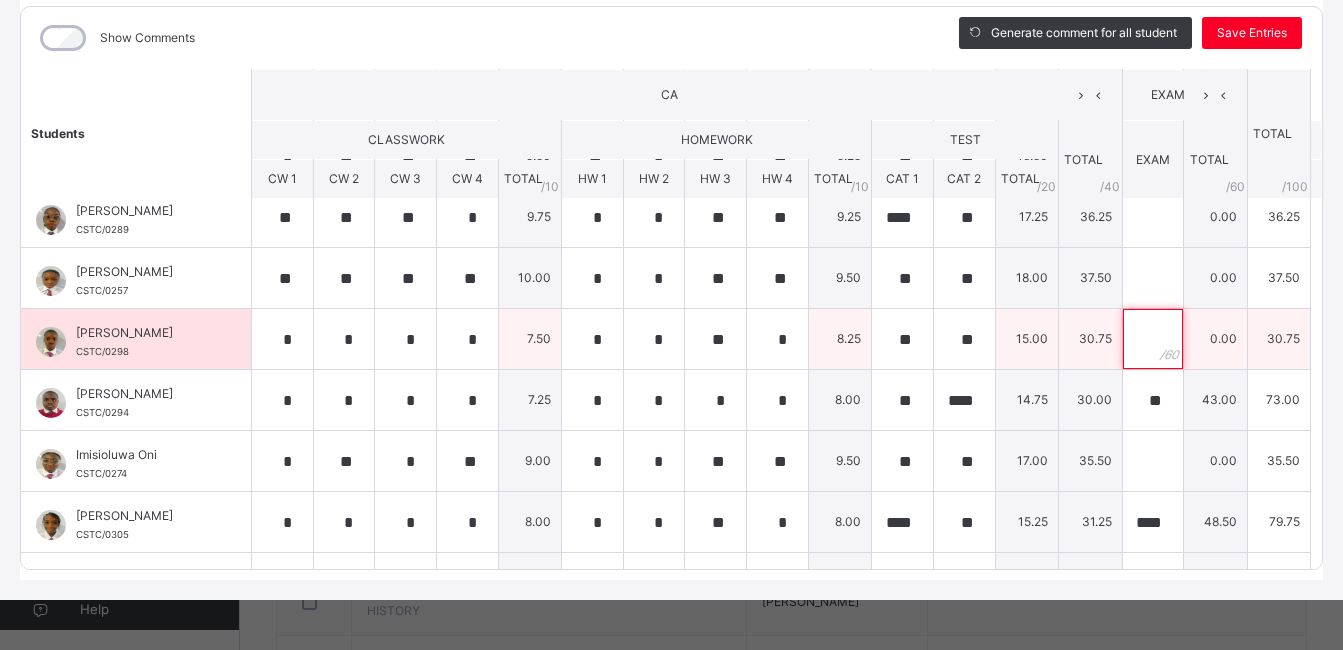 click at bounding box center [1153, 339] 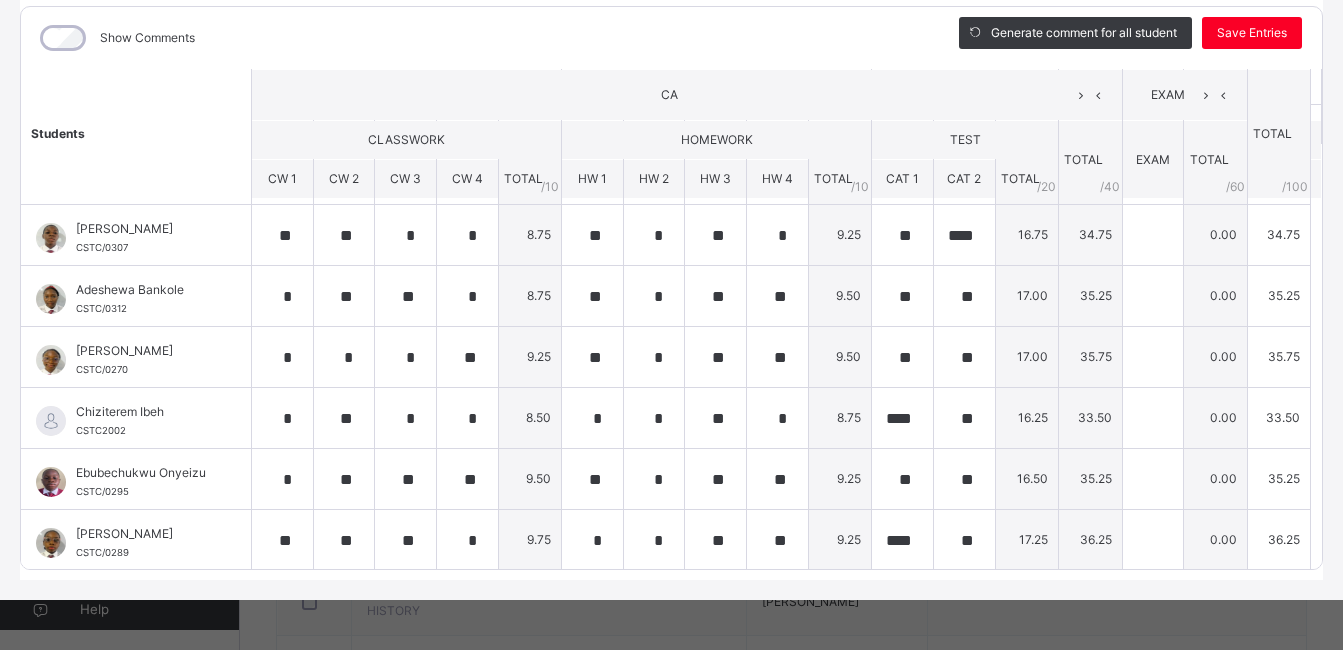 scroll, scrollTop: 0, scrollLeft: 0, axis: both 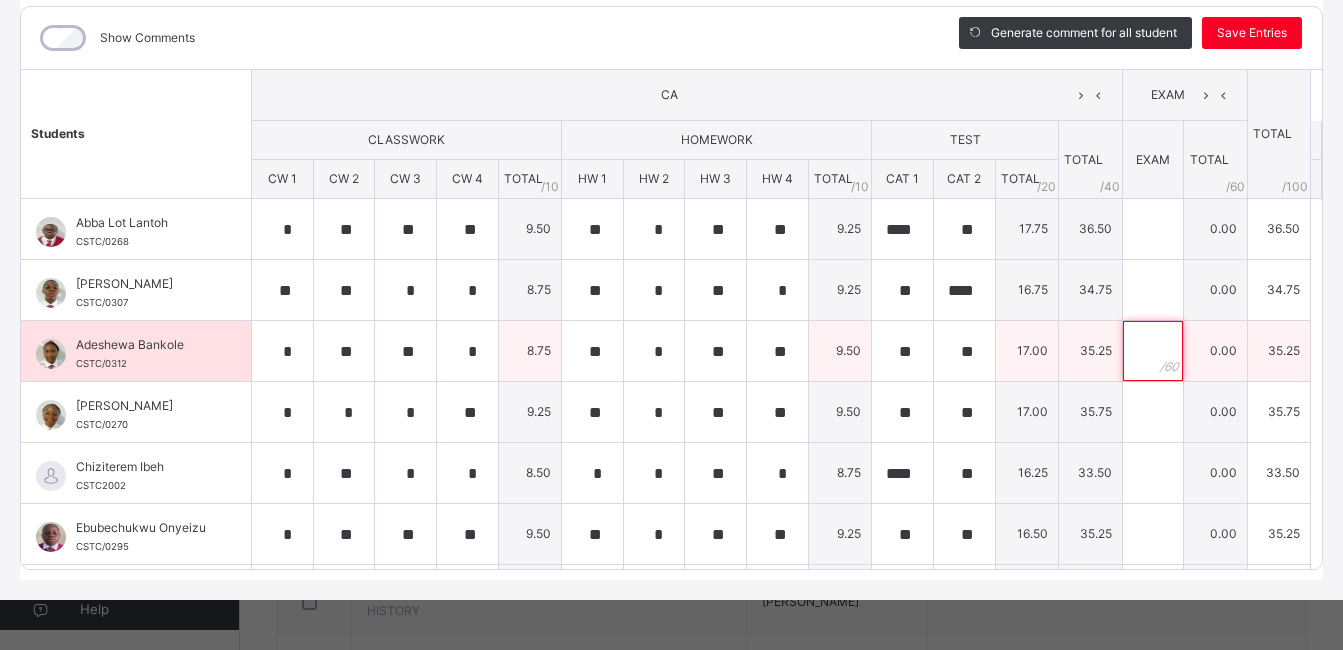 click at bounding box center [1153, 351] 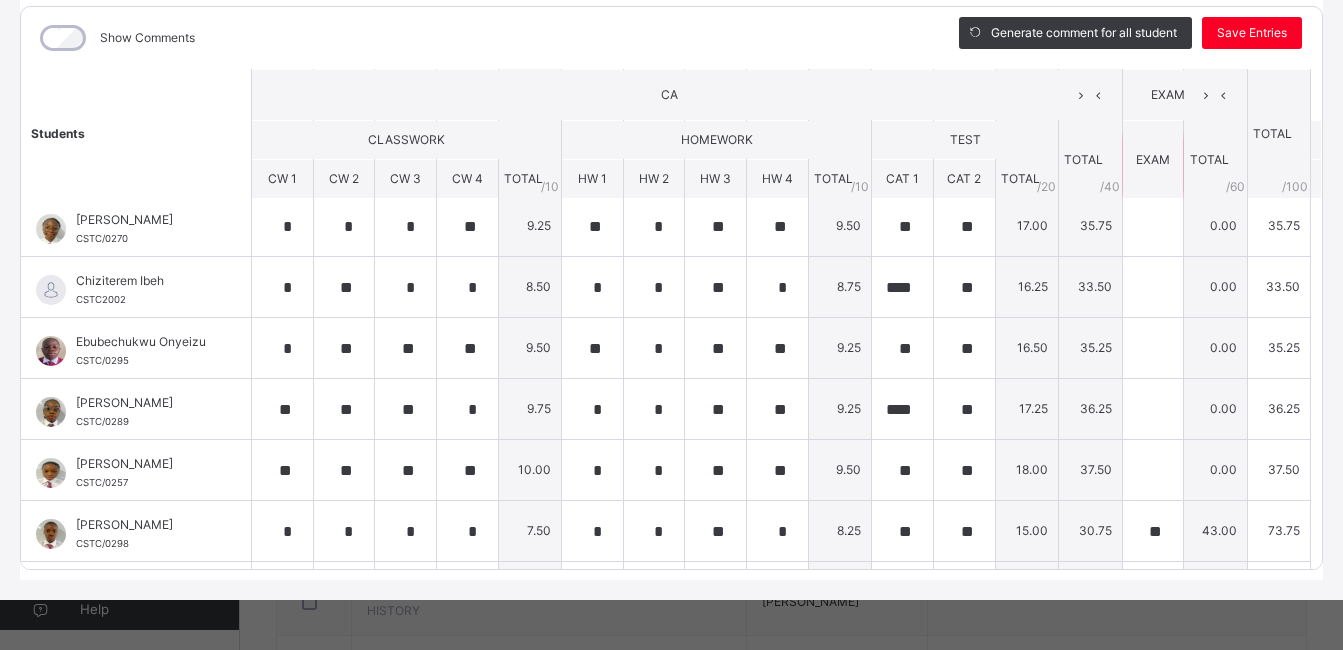 scroll, scrollTop: 203, scrollLeft: 0, axis: vertical 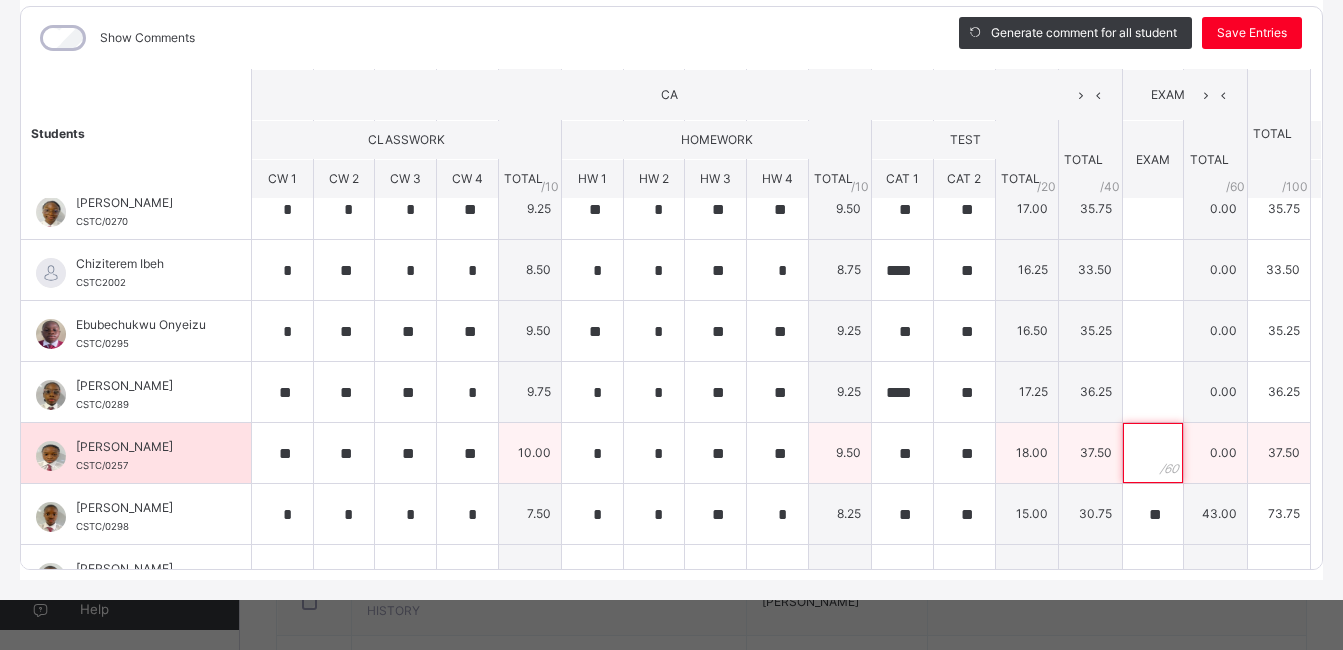 click at bounding box center (1153, 453) 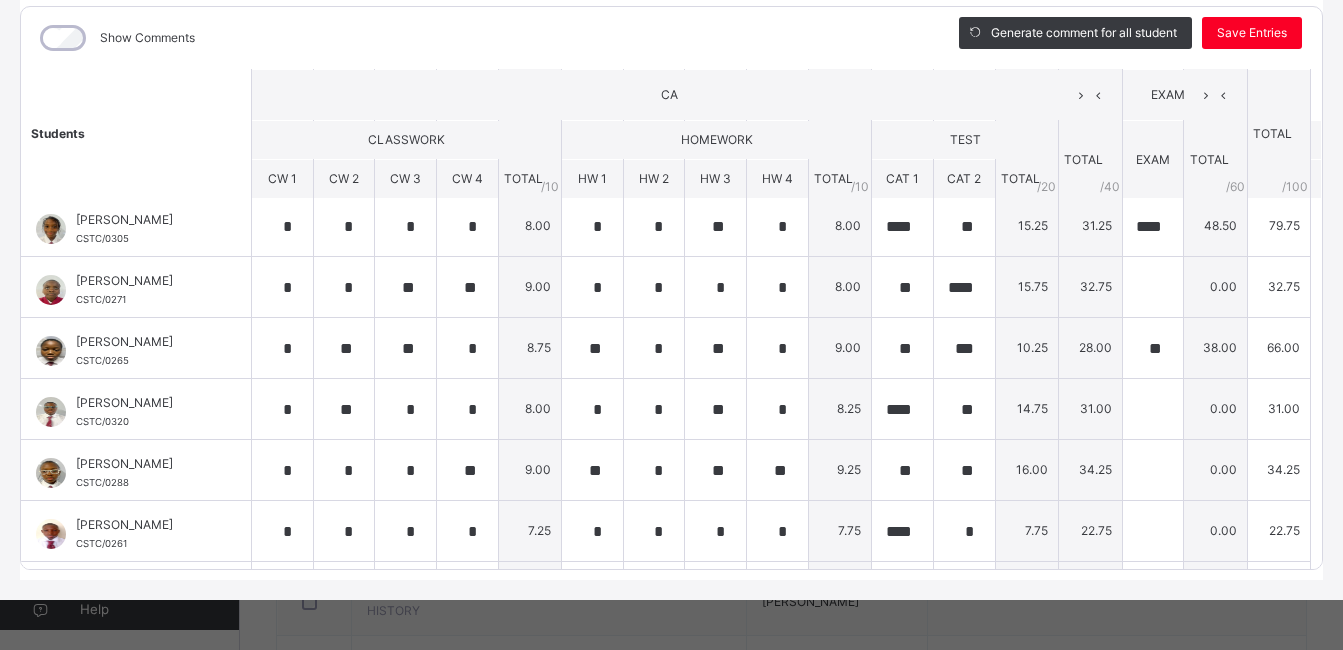 scroll, scrollTop: 640, scrollLeft: 0, axis: vertical 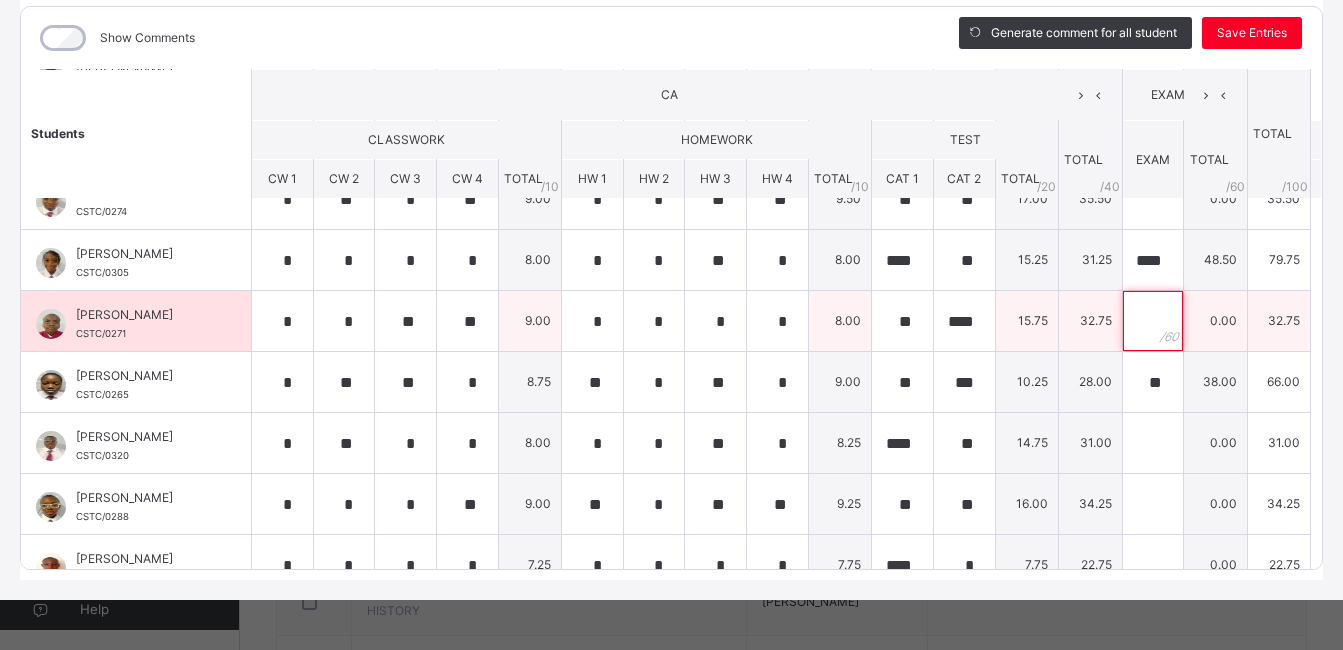 click at bounding box center (1153, 321) 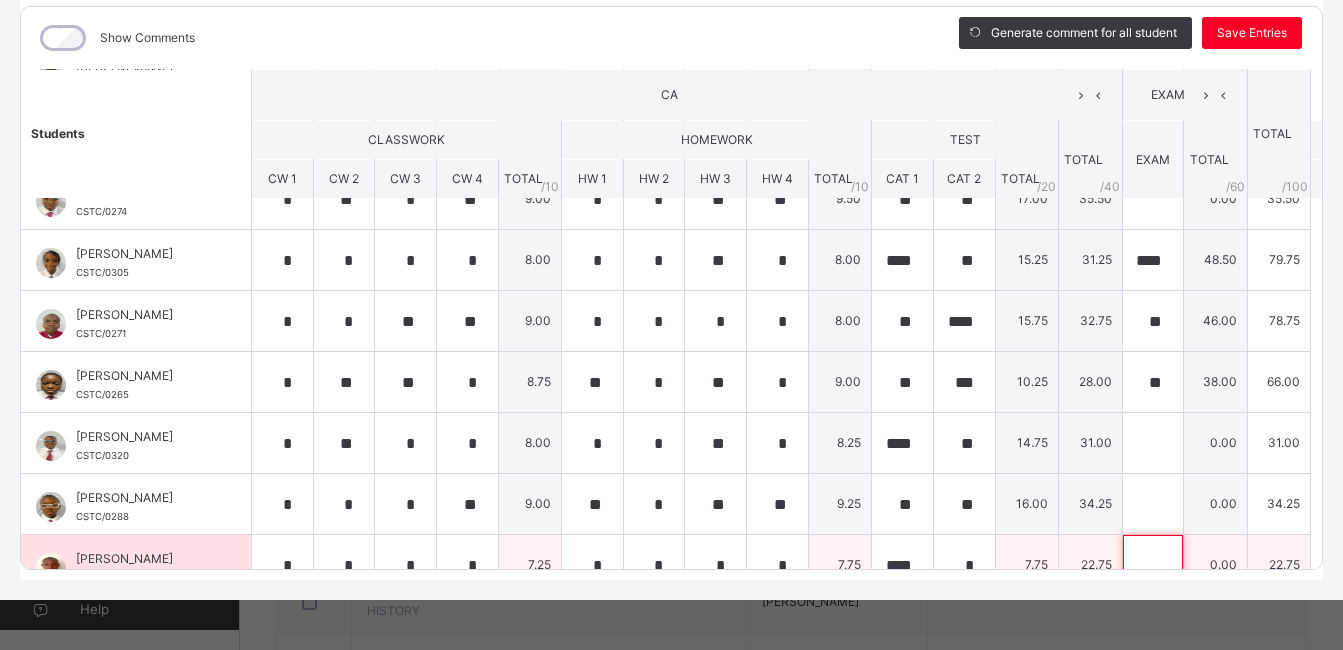 click at bounding box center (1153, 565) 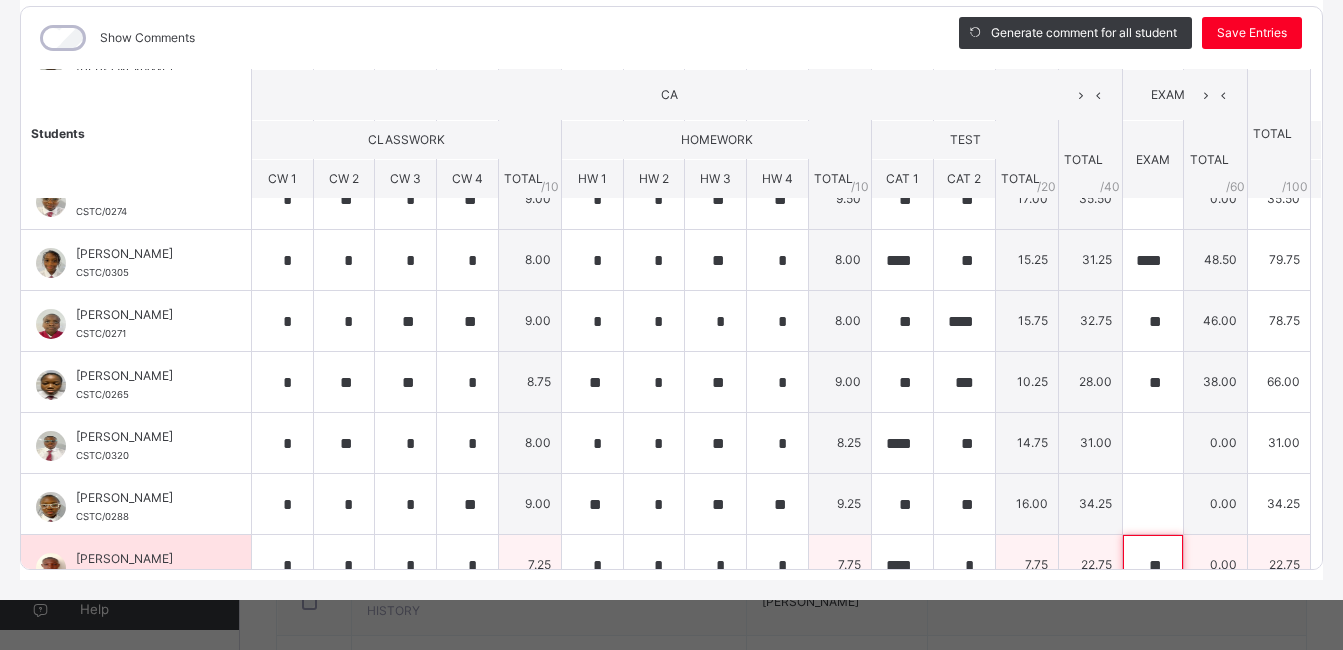 scroll, scrollTop: 646, scrollLeft: 0, axis: vertical 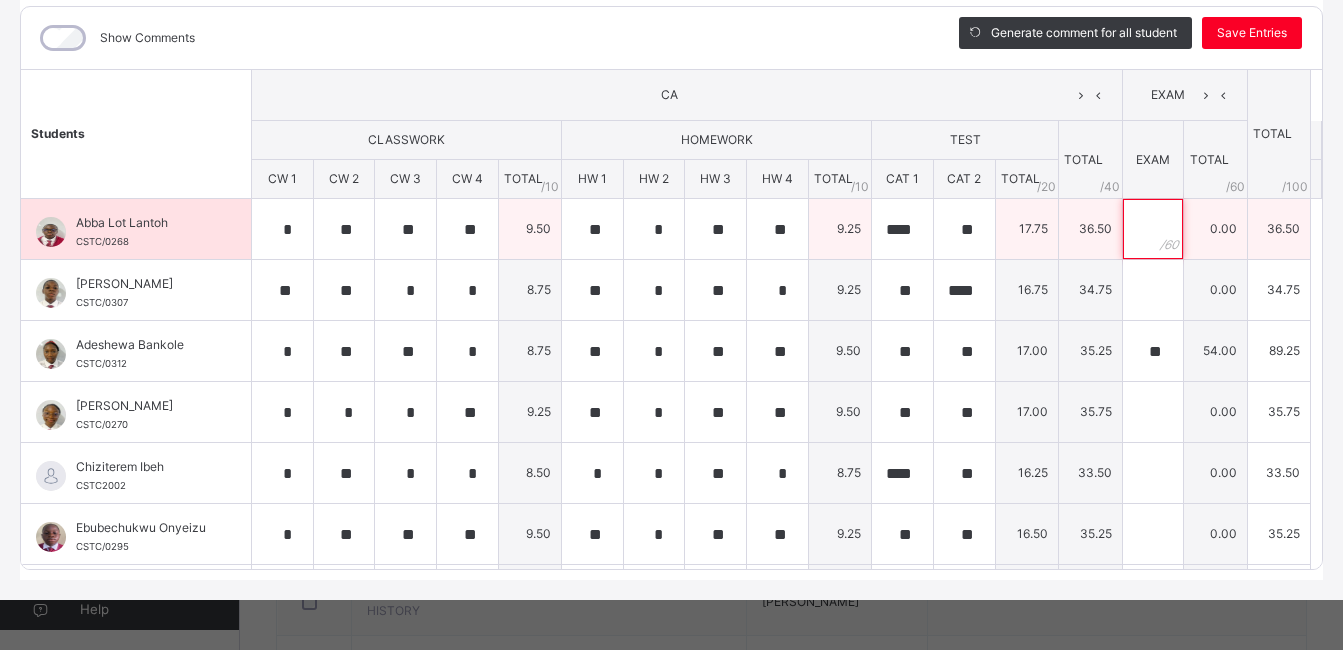 click at bounding box center (1153, 229) 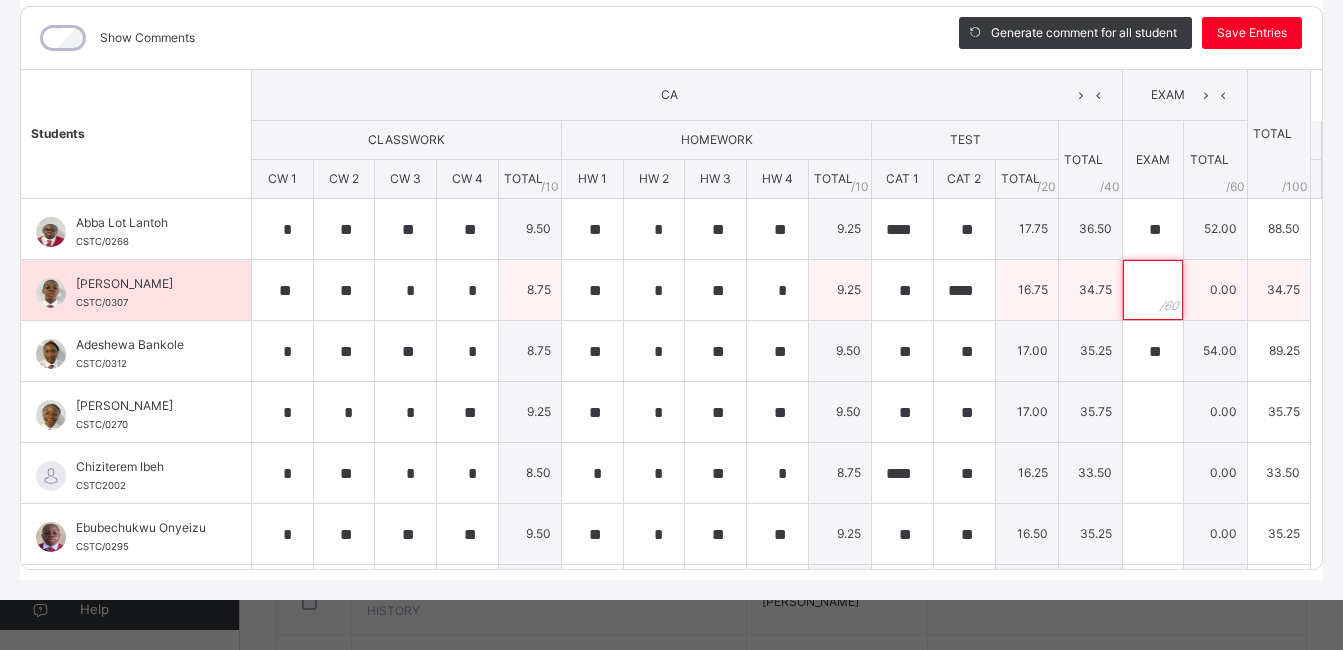 click at bounding box center (1153, 290) 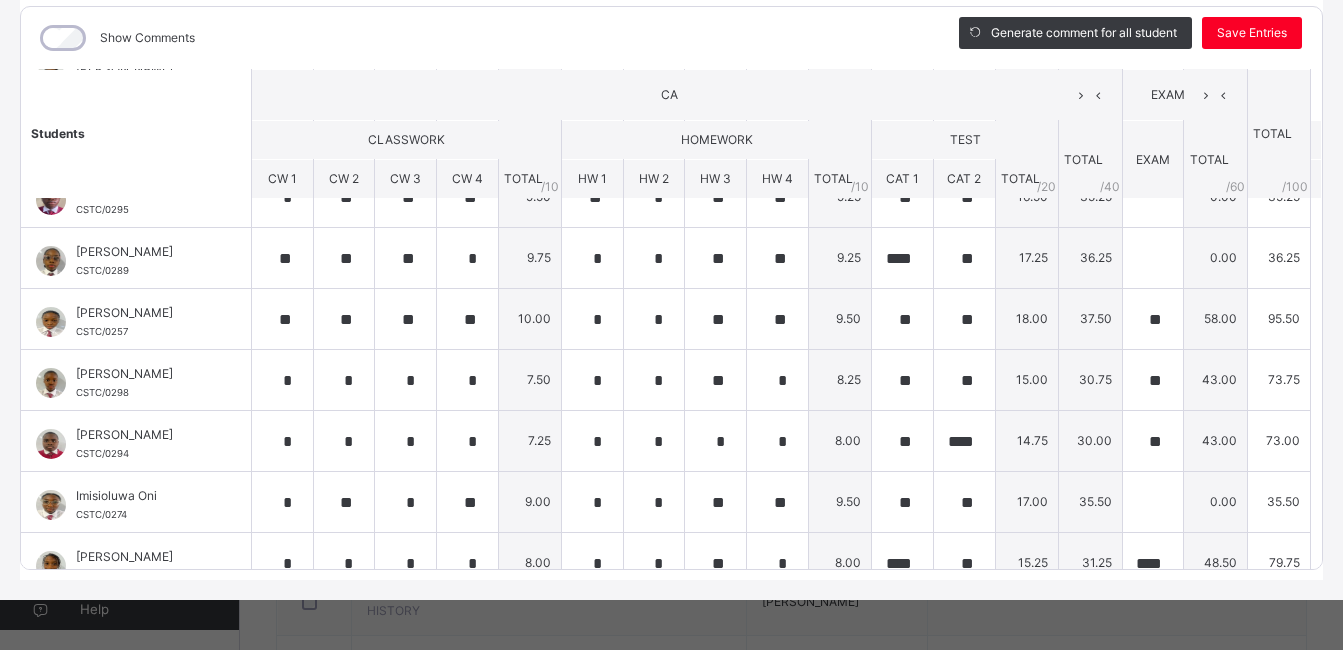 scroll, scrollTop: 320, scrollLeft: 0, axis: vertical 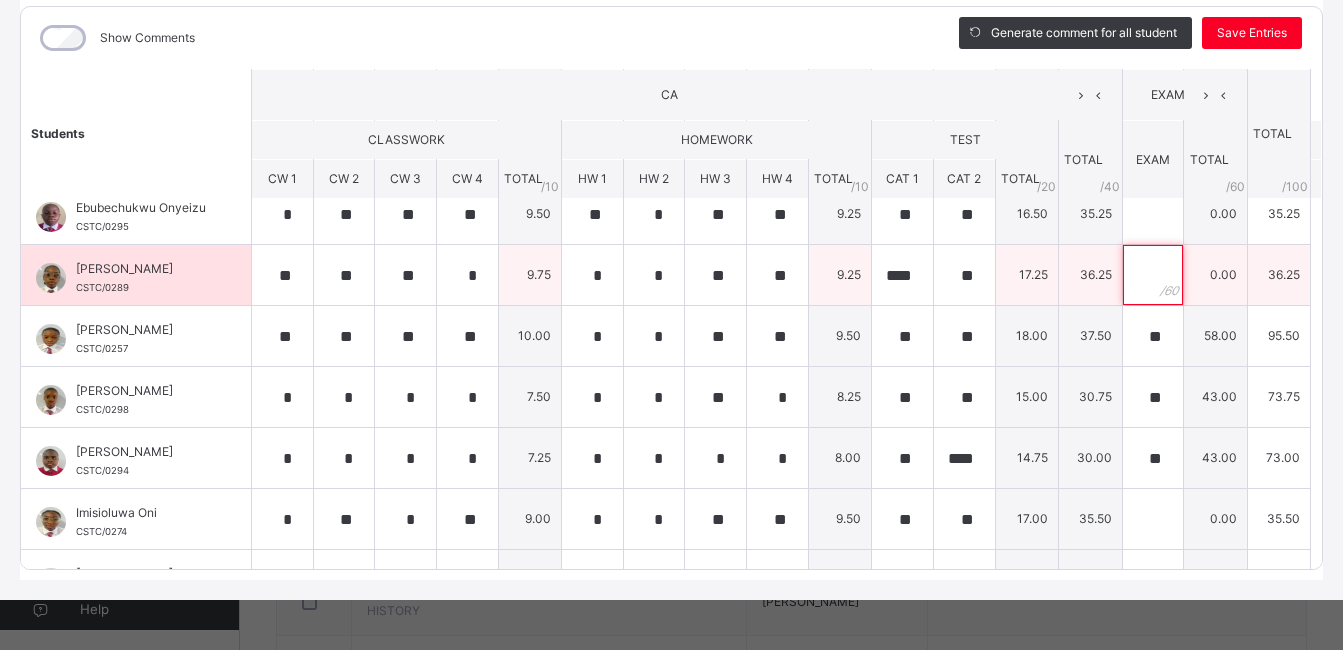 click at bounding box center (1153, 275) 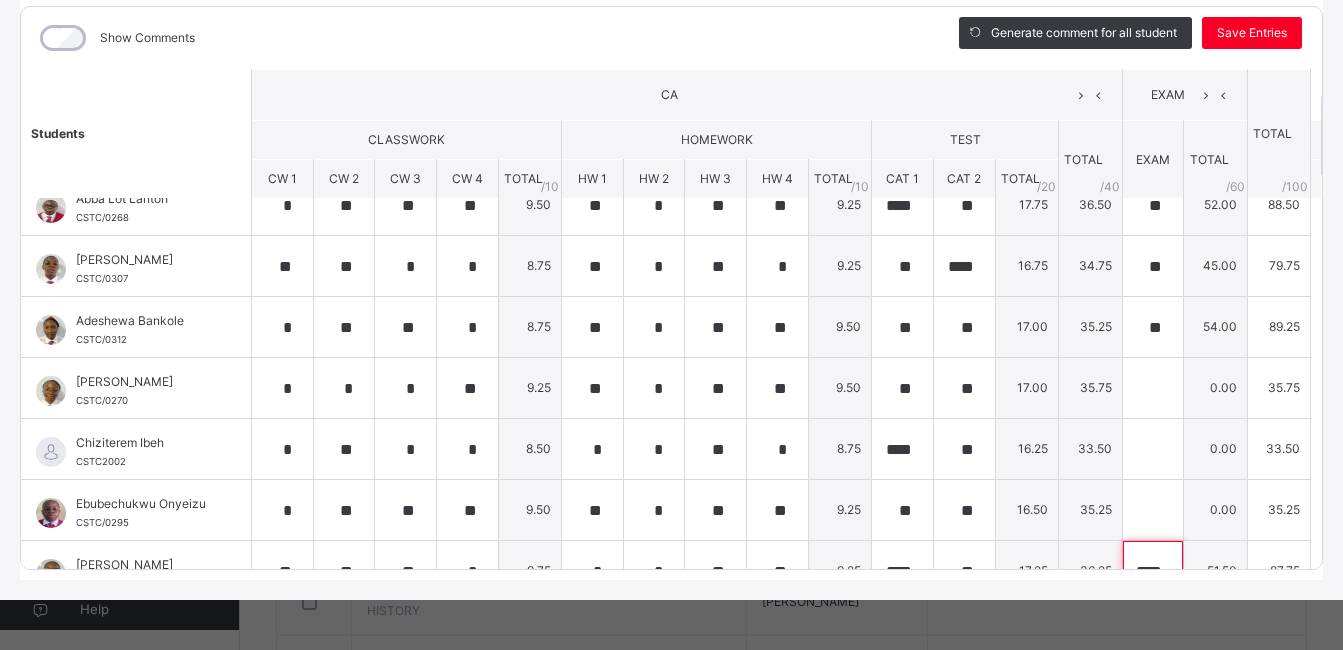 scroll, scrollTop: 0, scrollLeft: 0, axis: both 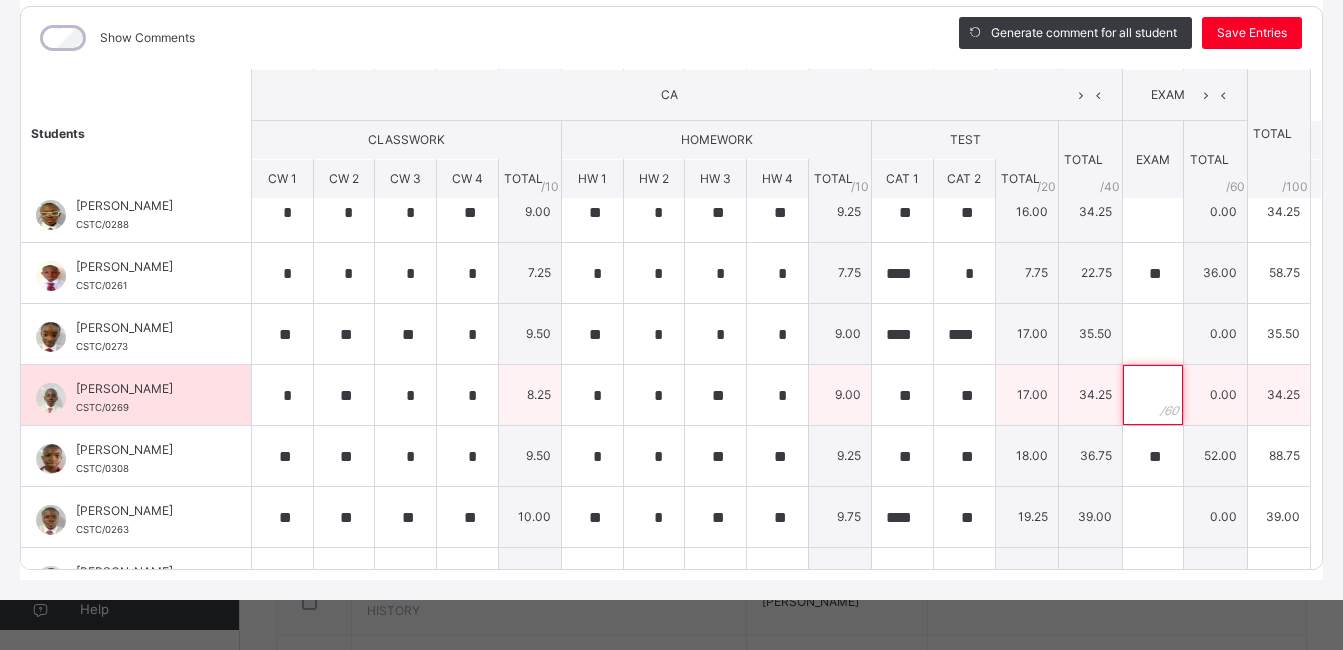 click at bounding box center [1153, 395] 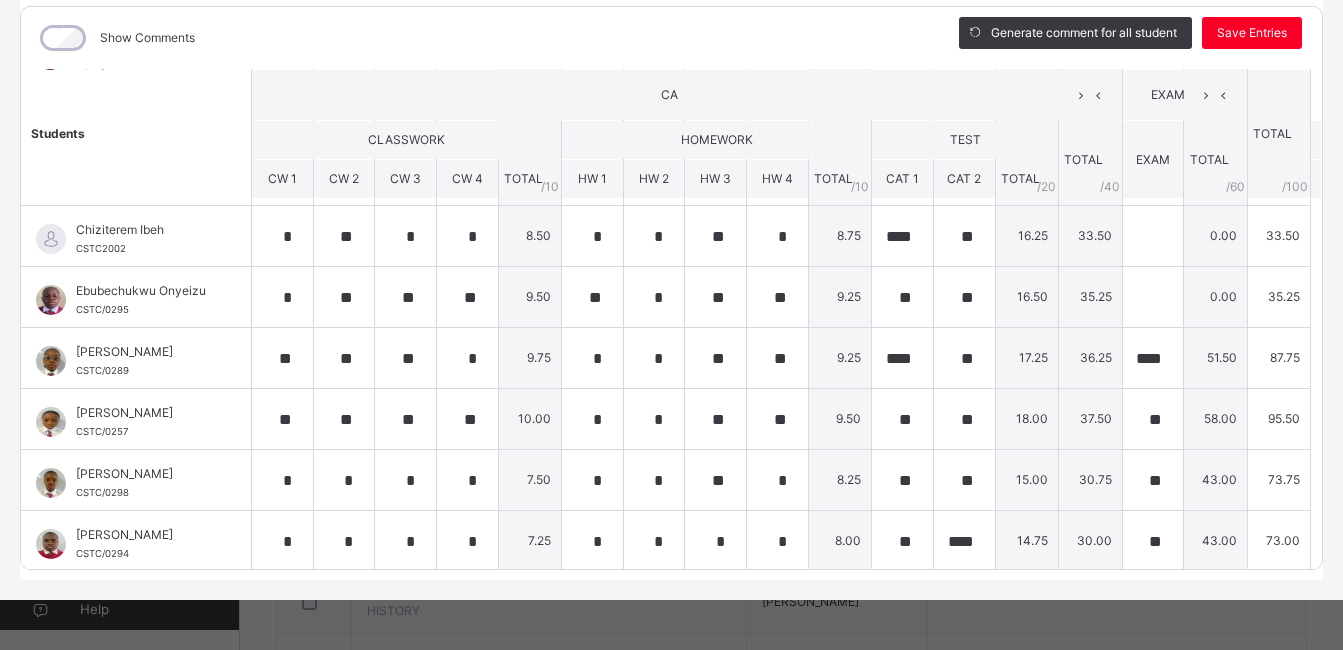 scroll, scrollTop: 0, scrollLeft: 0, axis: both 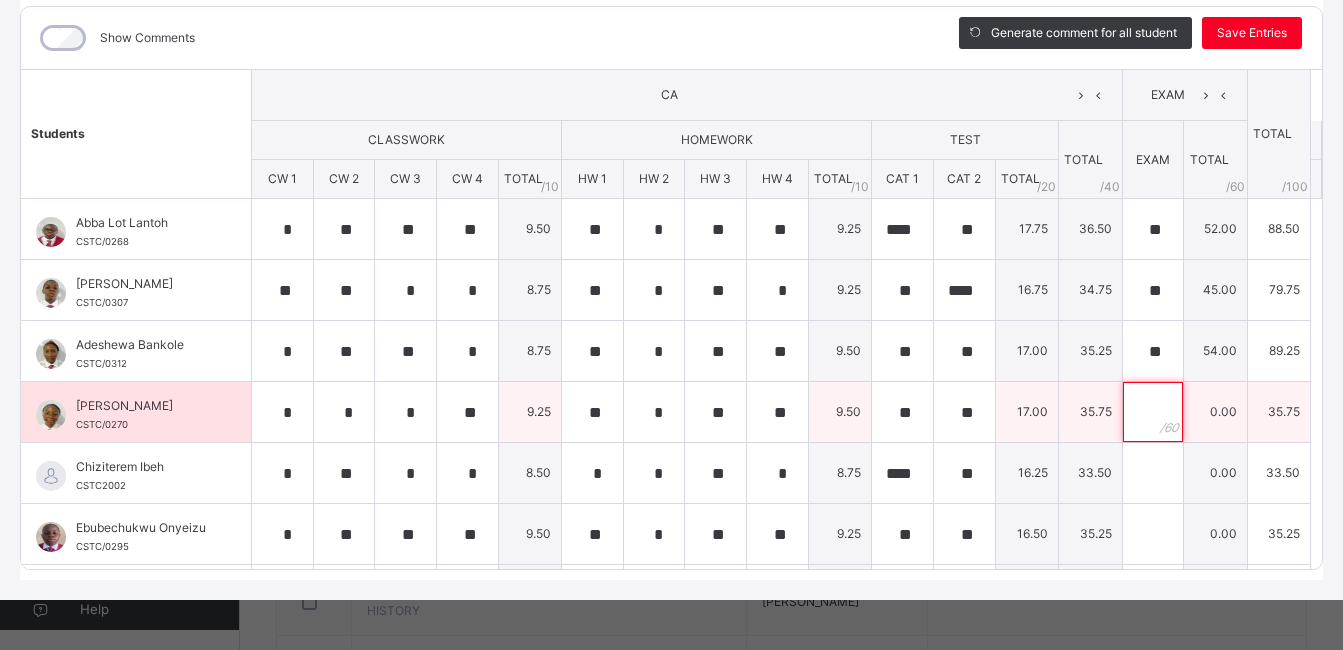 click at bounding box center [1153, 412] 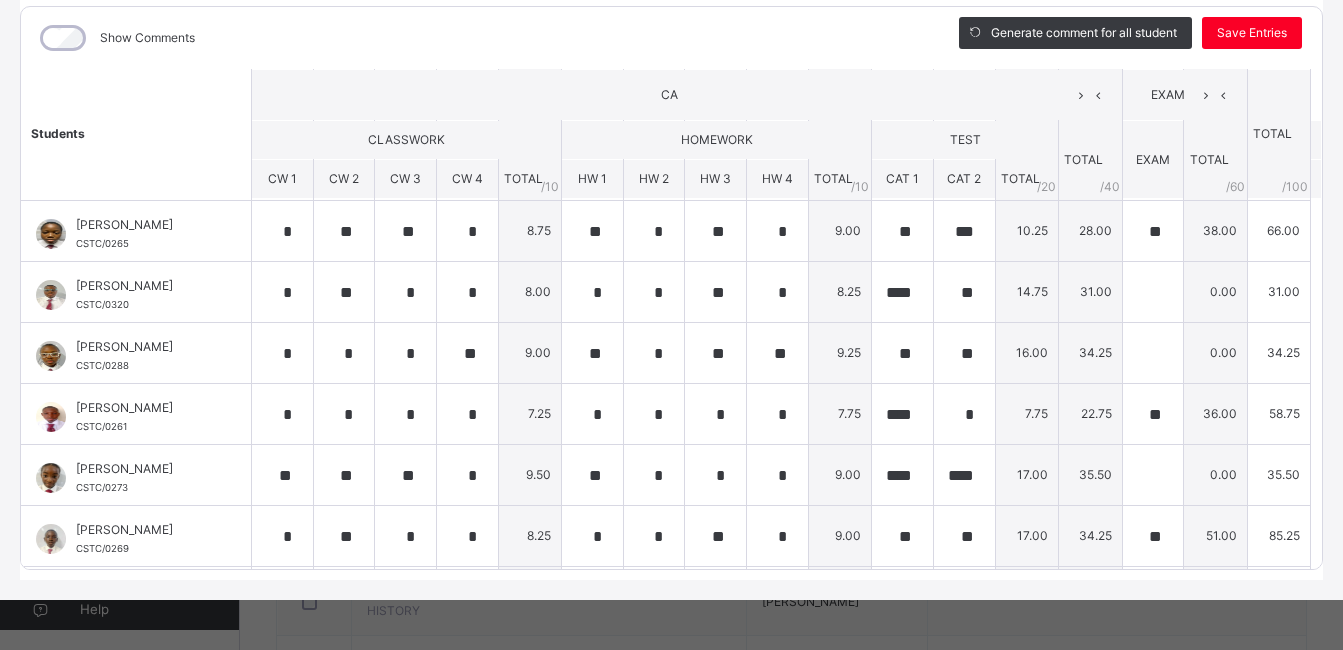 scroll, scrollTop: 795, scrollLeft: 0, axis: vertical 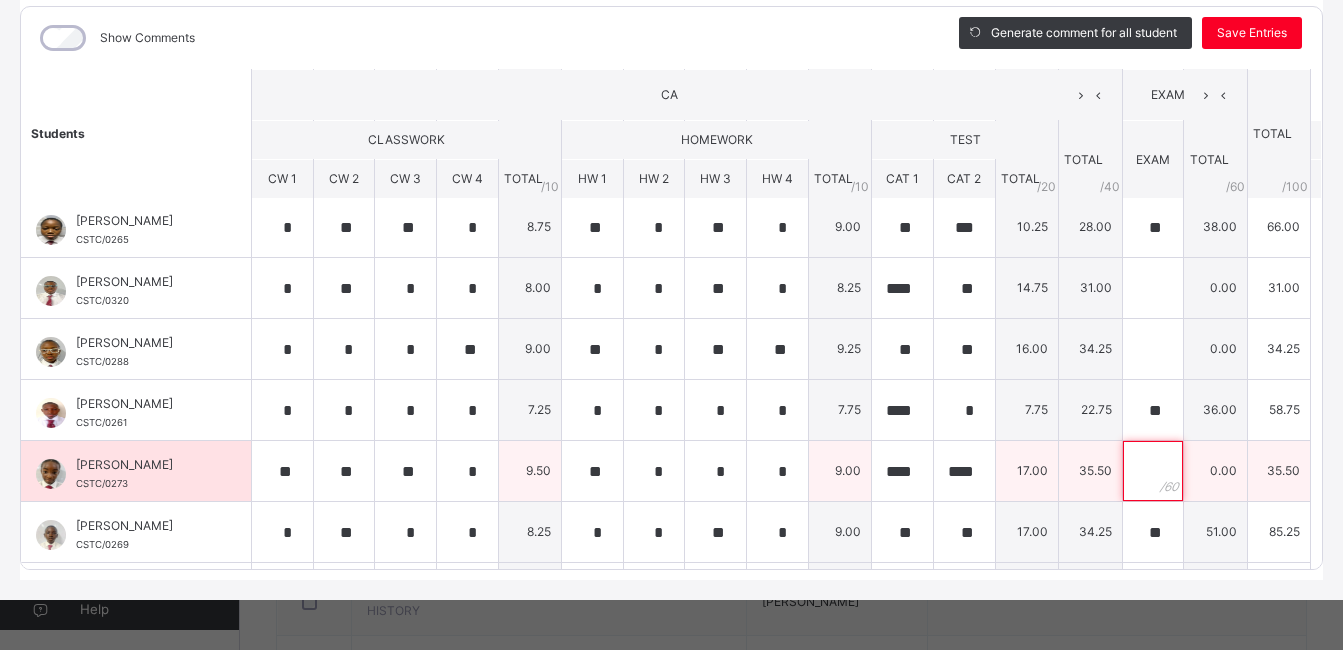 click at bounding box center [1153, 471] 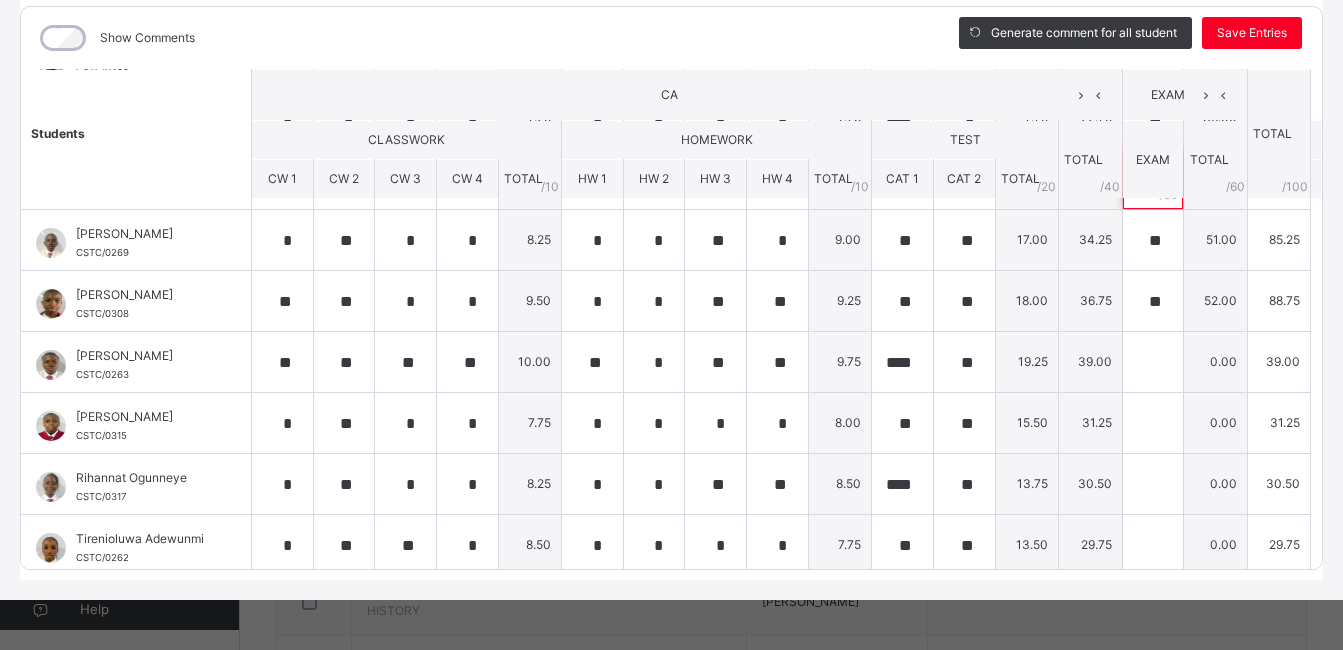 scroll, scrollTop: 1094, scrollLeft: 0, axis: vertical 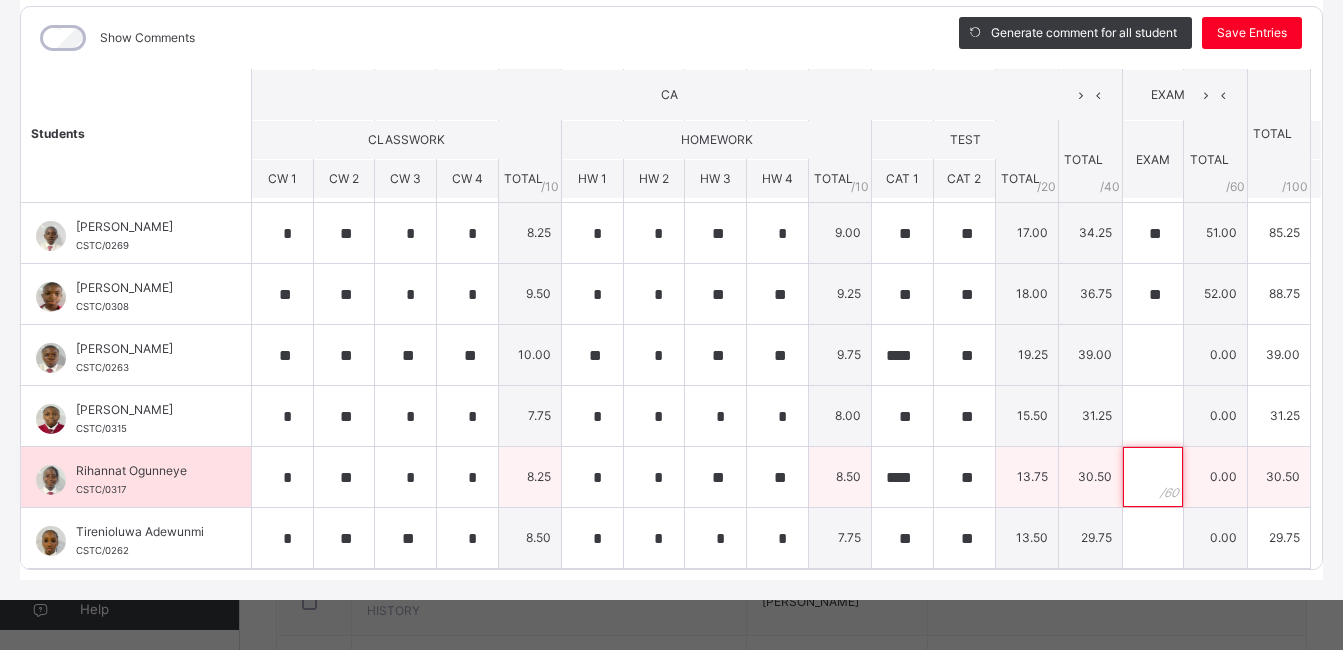 click at bounding box center [1153, 477] 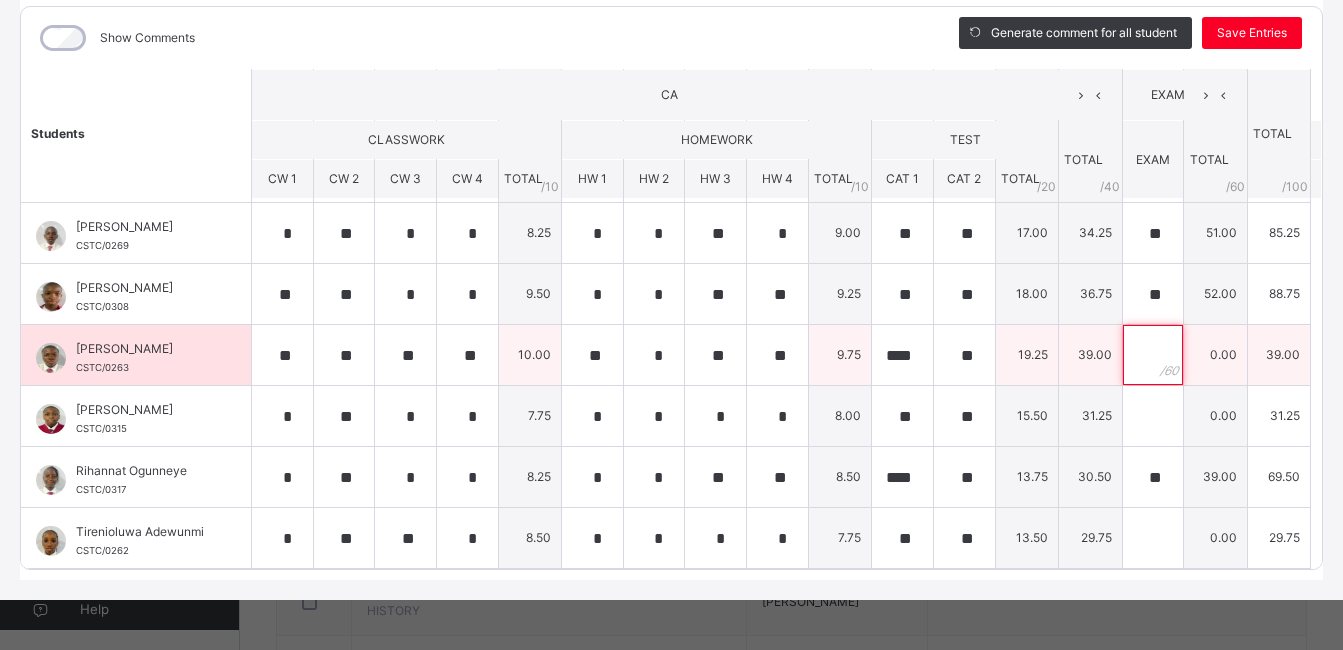 click at bounding box center (1153, 355) 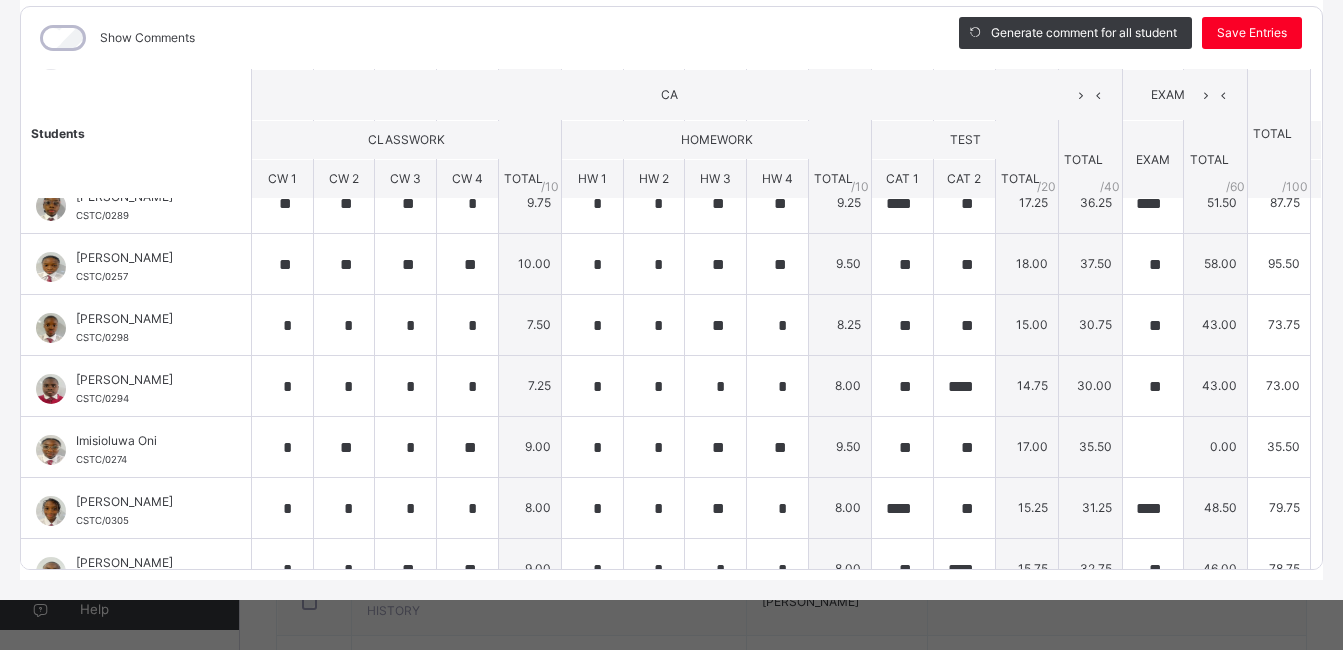 scroll, scrollTop: 396, scrollLeft: 0, axis: vertical 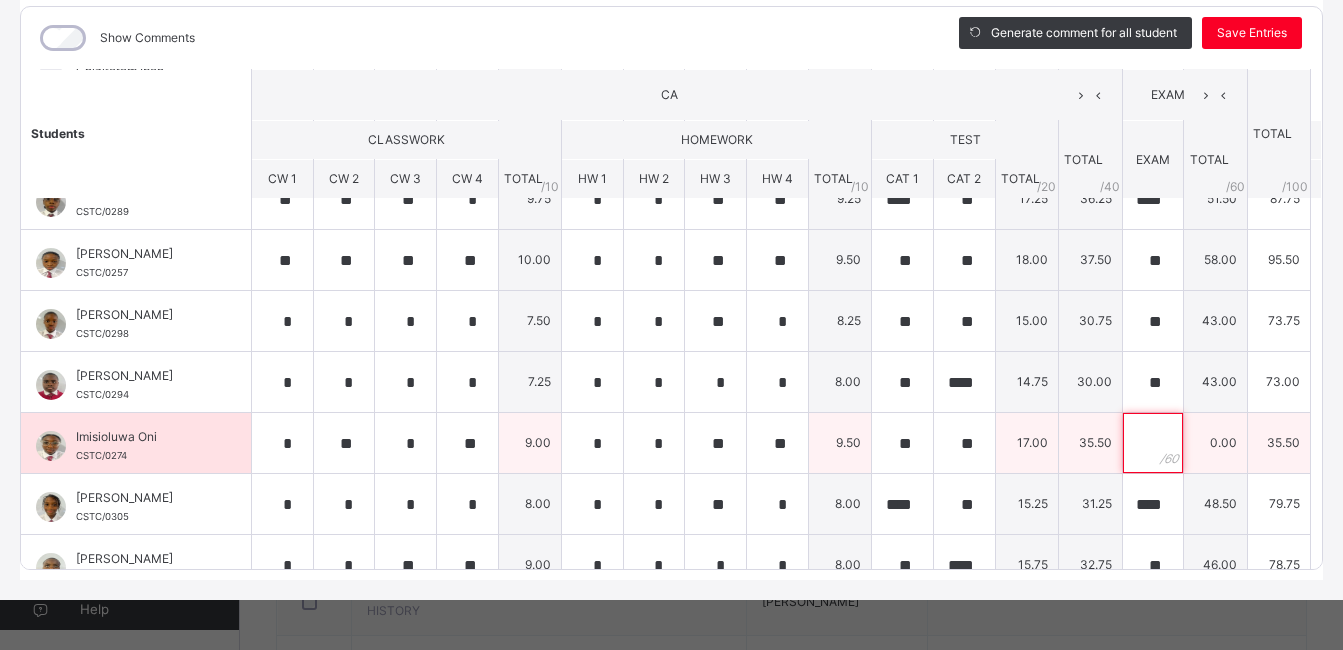click at bounding box center [1153, 443] 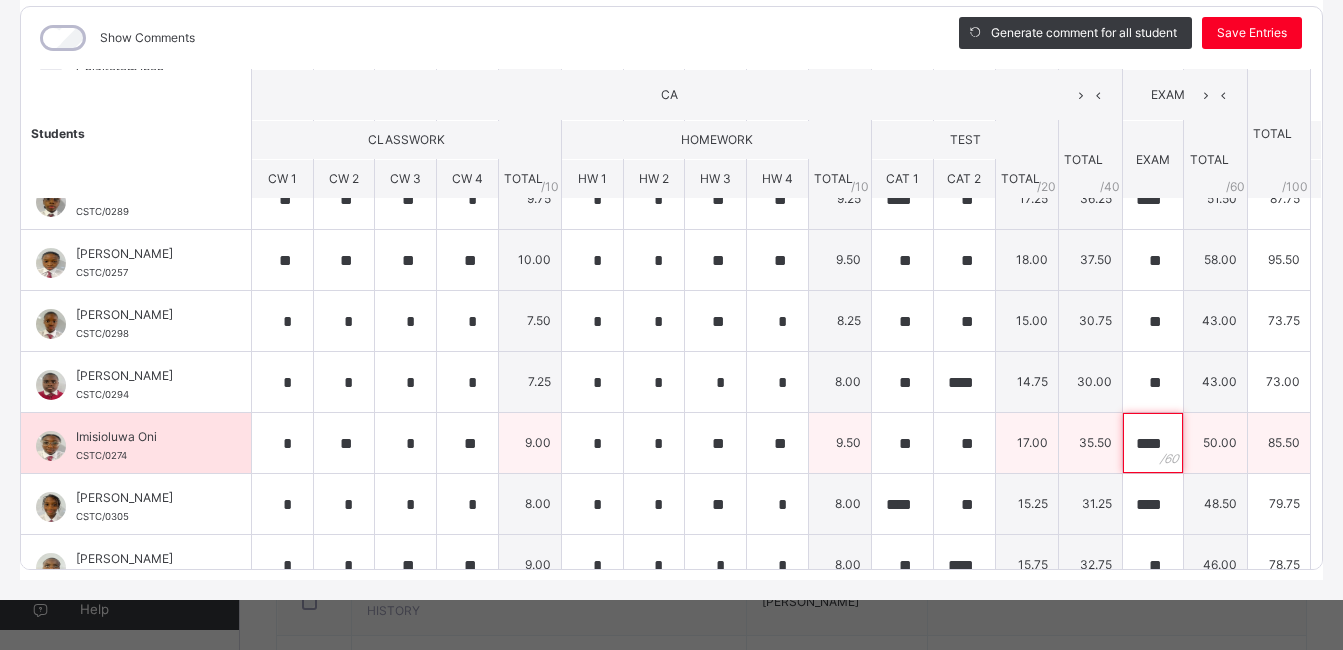 scroll, scrollTop: 0, scrollLeft: 3, axis: horizontal 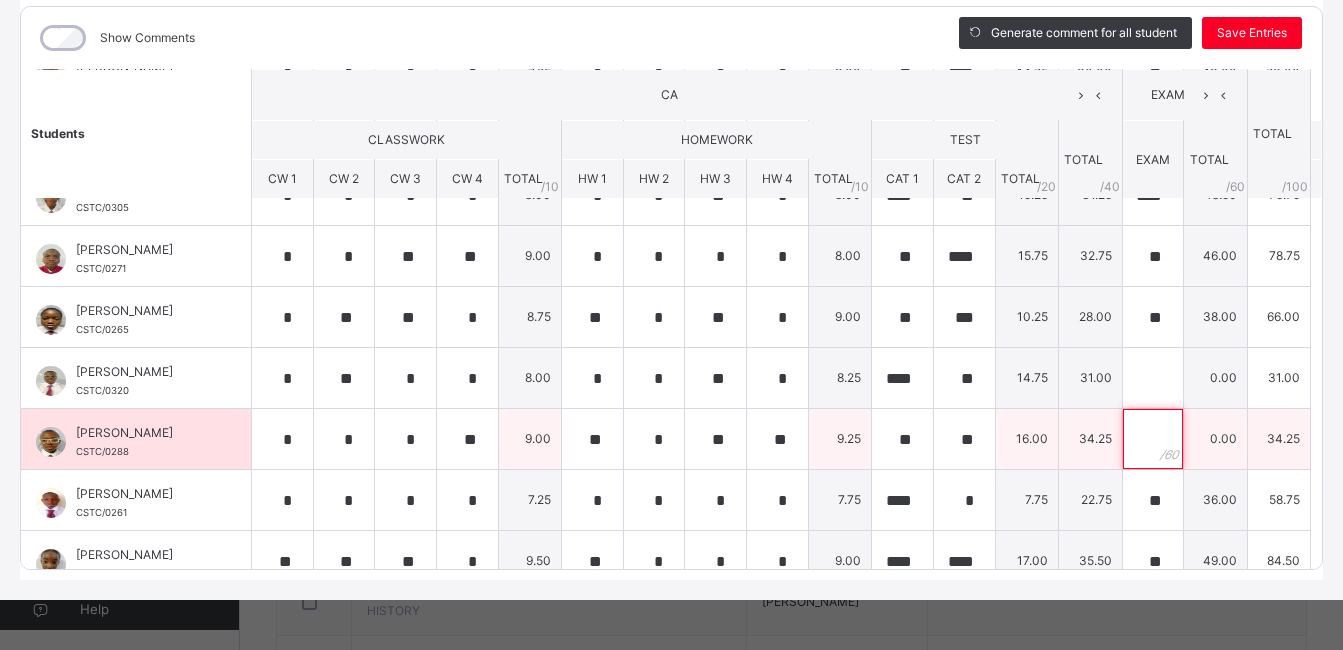 click at bounding box center [1153, 439] 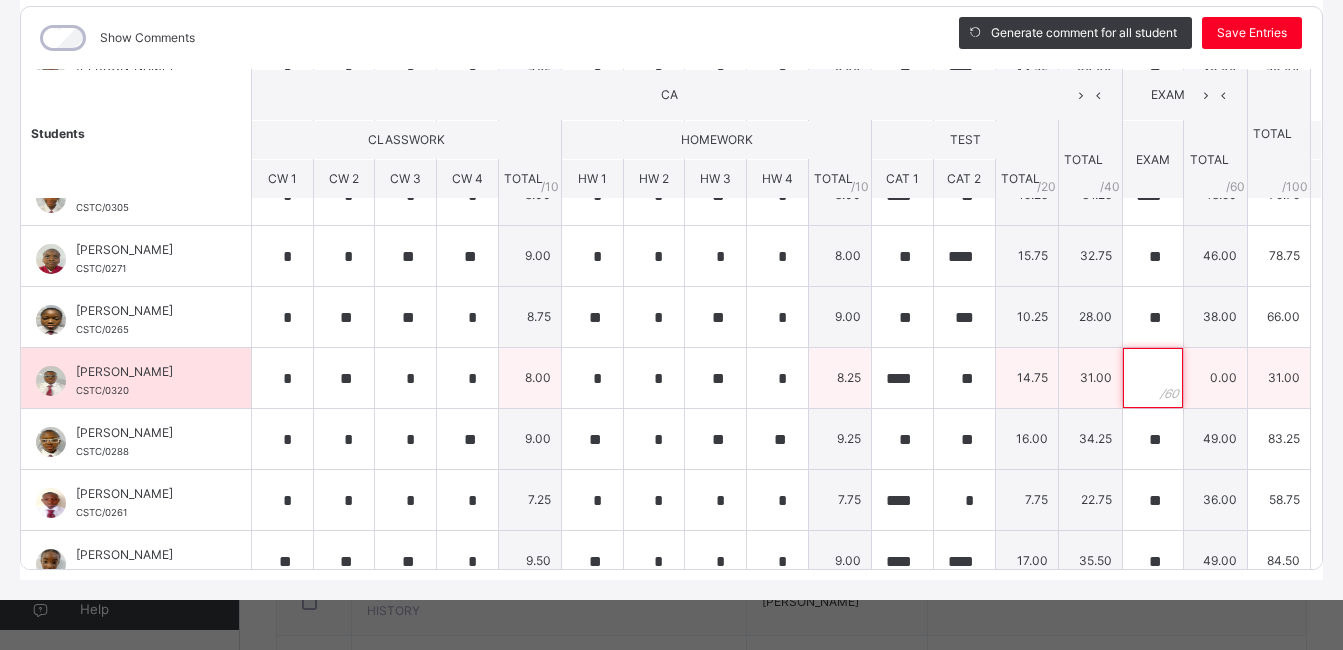 click at bounding box center (1153, 378) 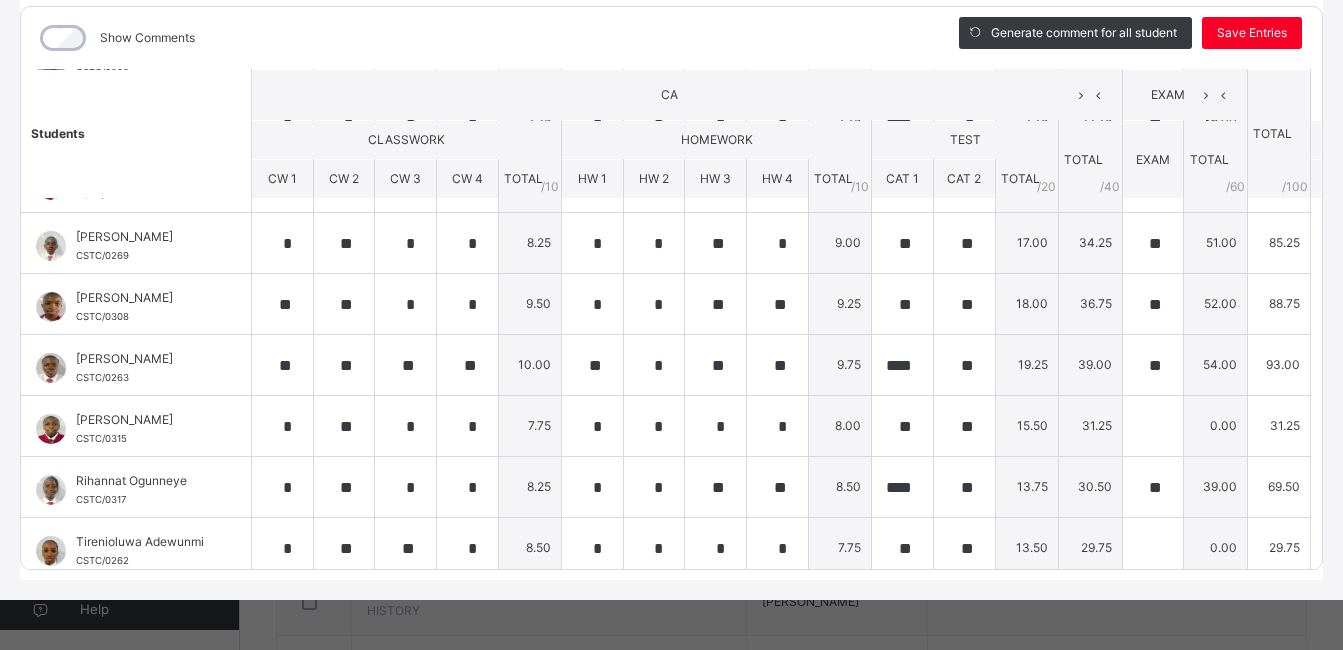 scroll, scrollTop: 1094, scrollLeft: 0, axis: vertical 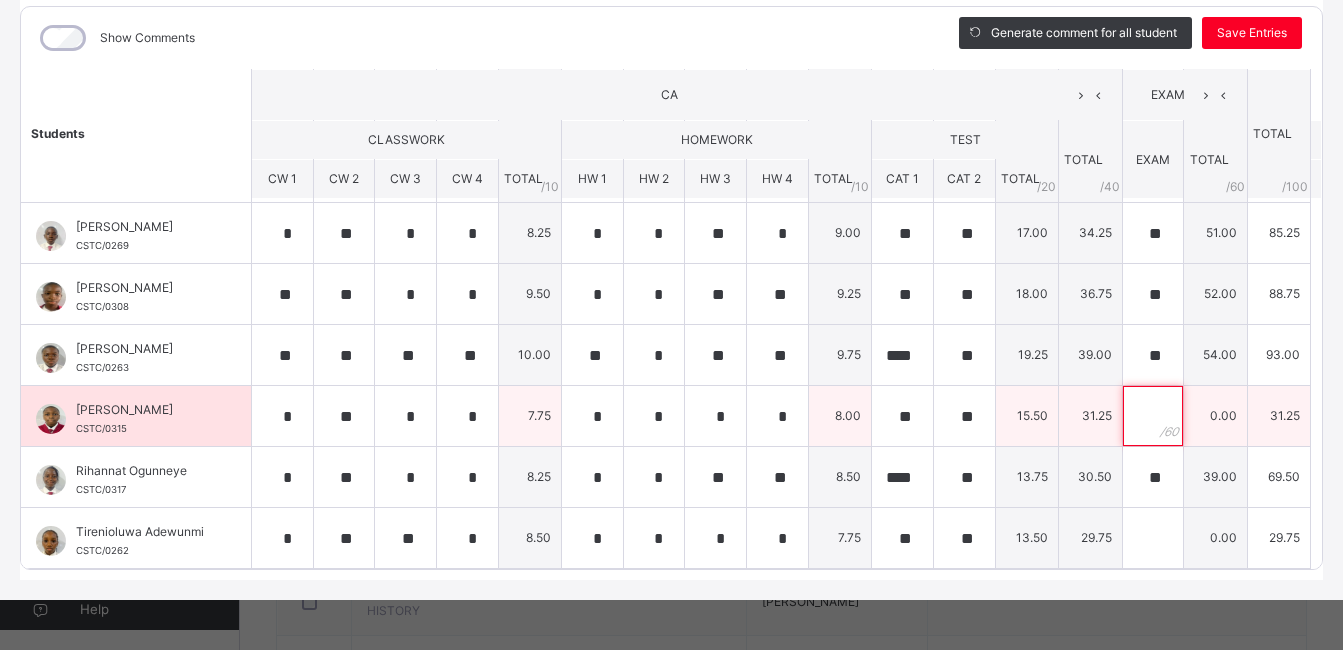 click at bounding box center [1153, 416] 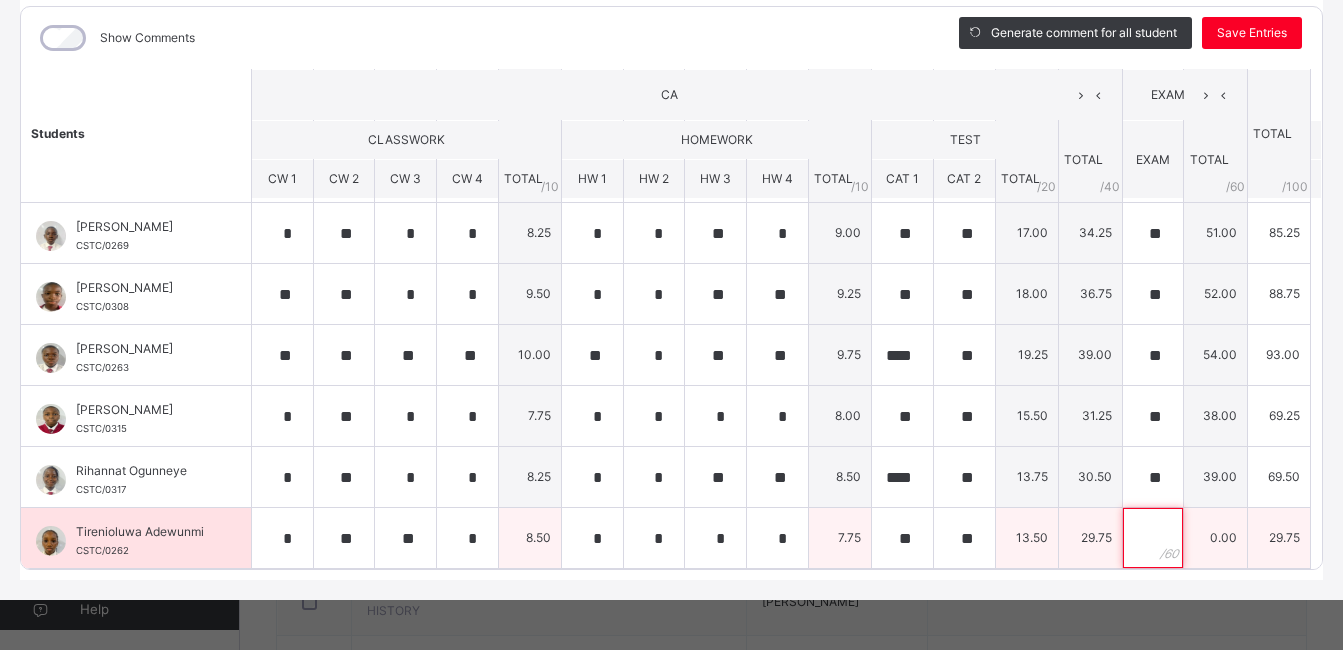 click at bounding box center [1153, 538] 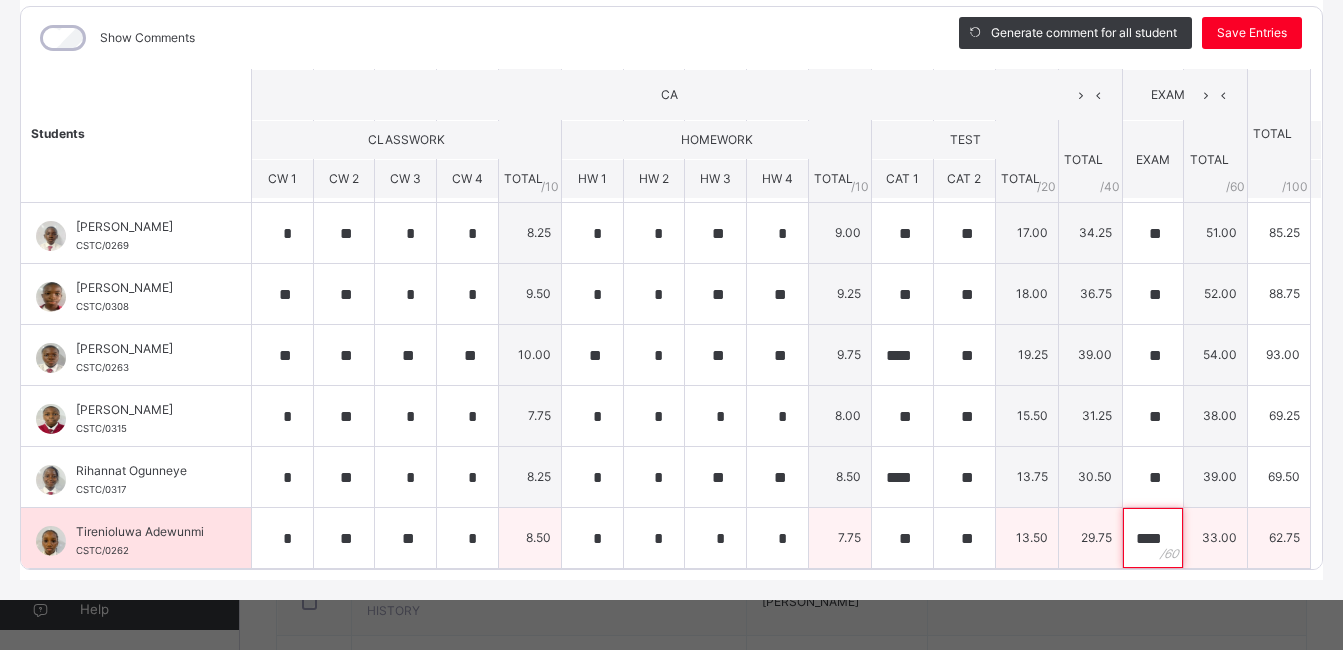 scroll, scrollTop: 0, scrollLeft: 3, axis: horizontal 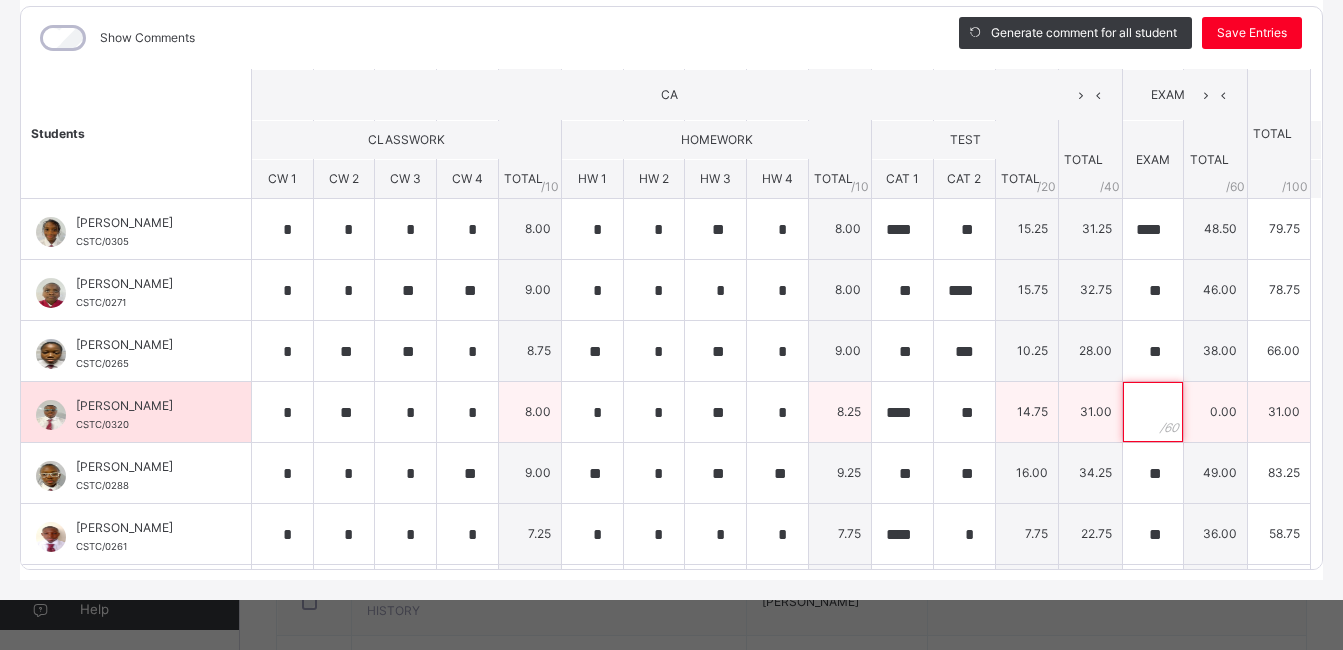 click at bounding box center [1153, 412] 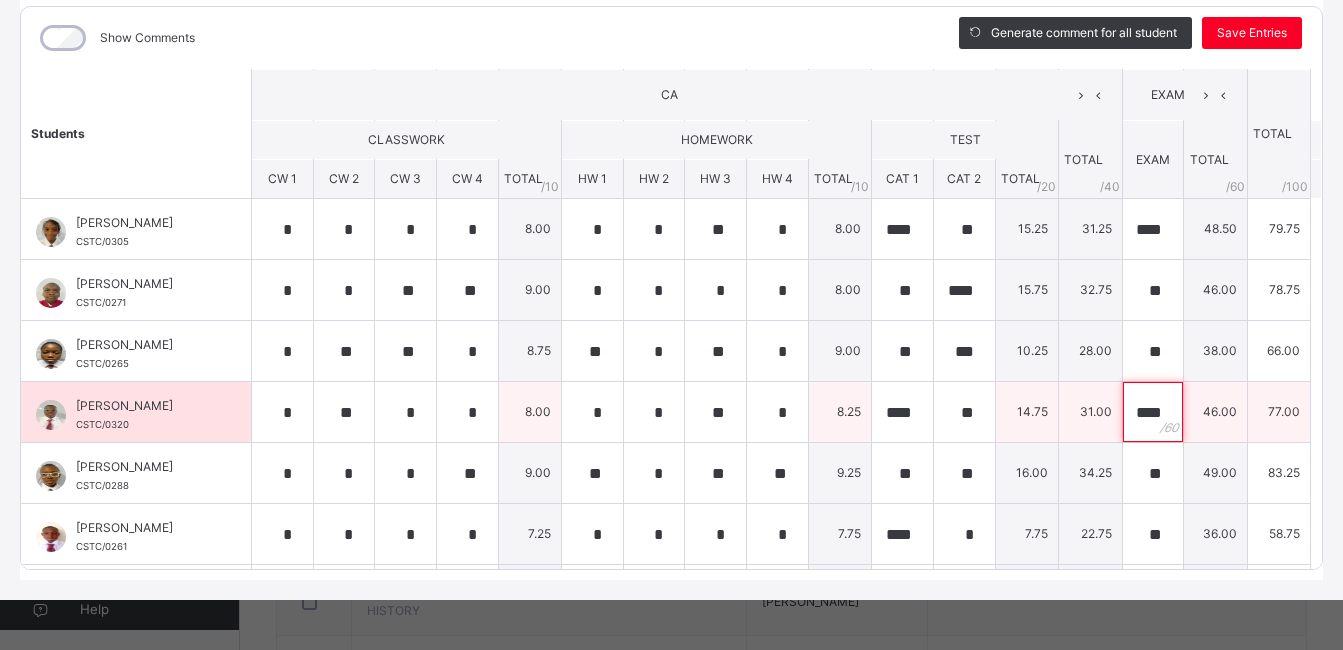 scroll, scrollTop: 0, scrollLeft: 3, axis: horizontal 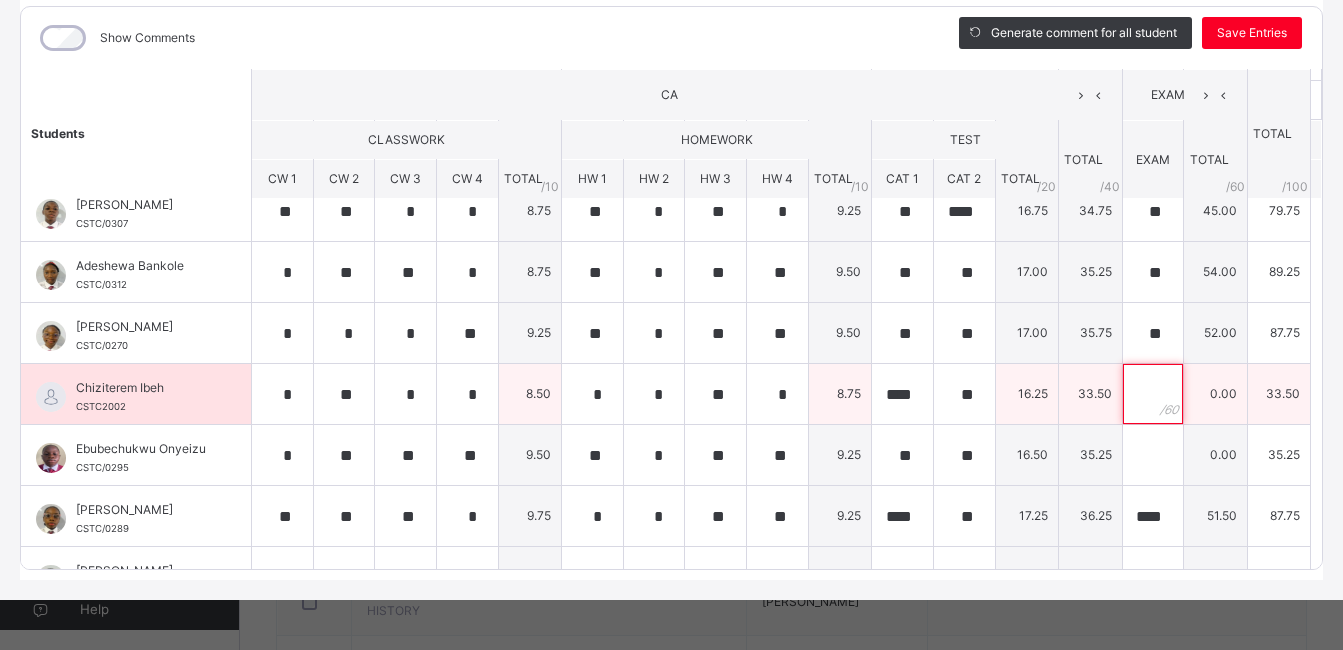 click at bounding box center (1153, 394) 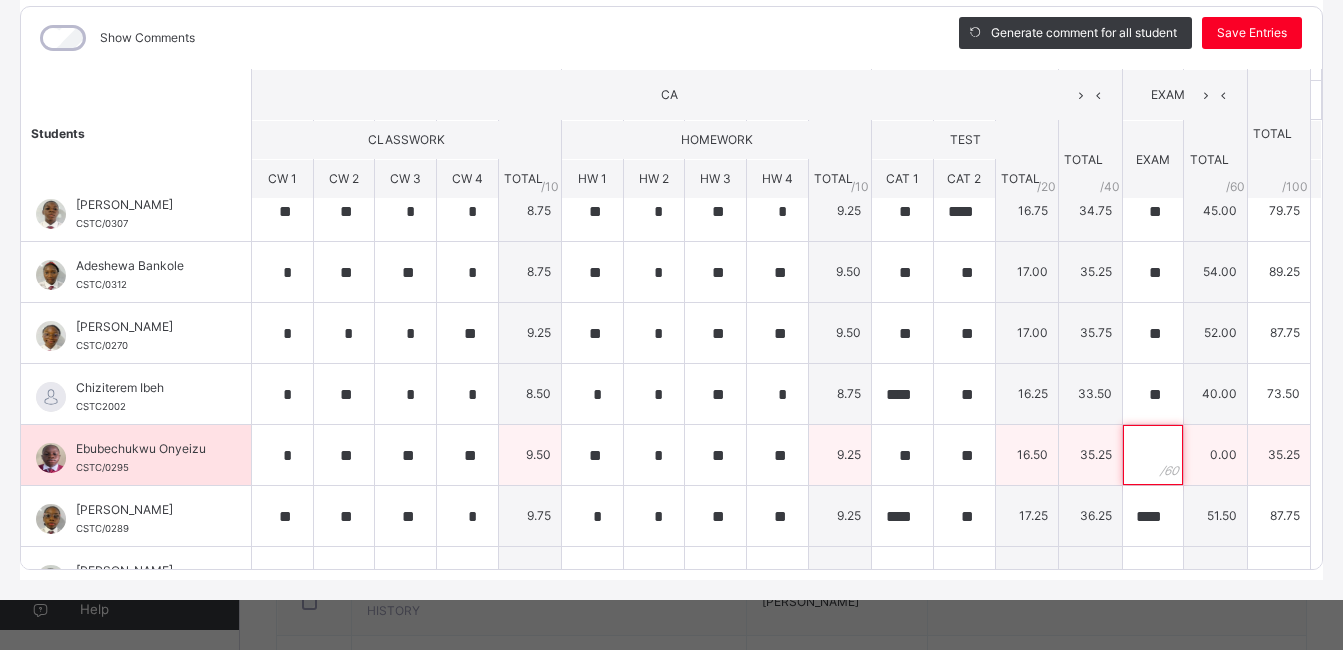 click at bounding box center (1153, 455) 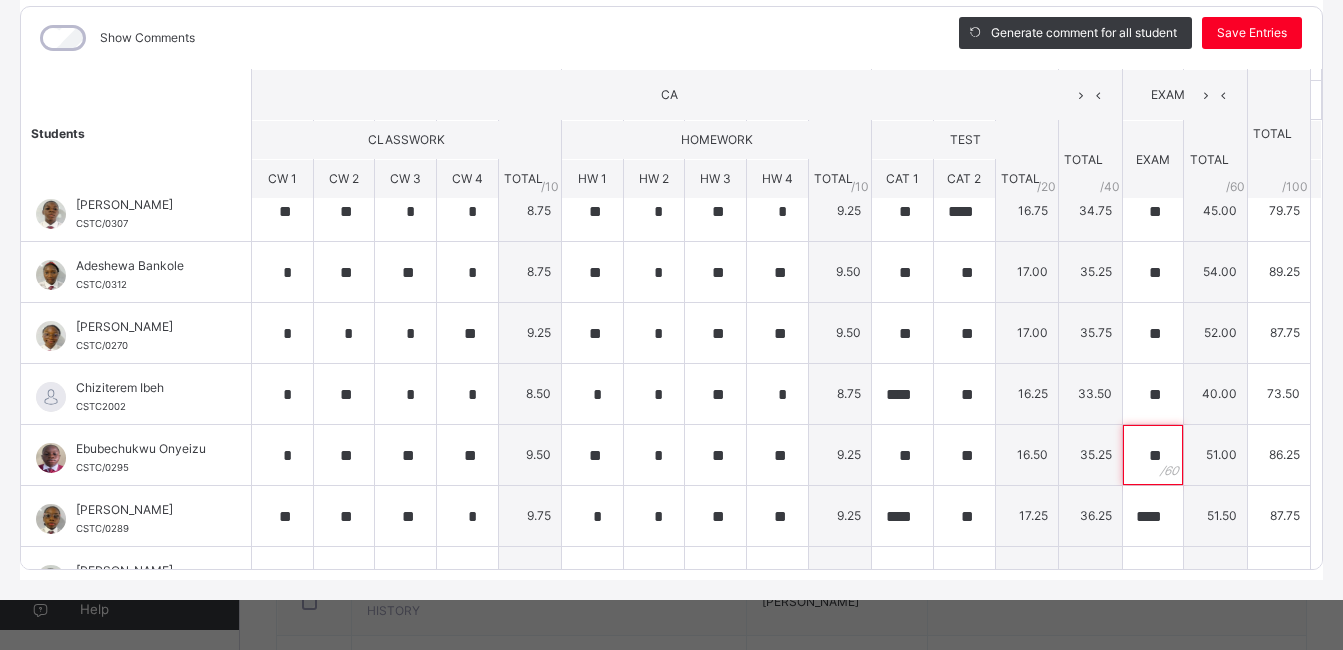 scroll, scrollTop: 0, scrollLeft: 0, axis: both 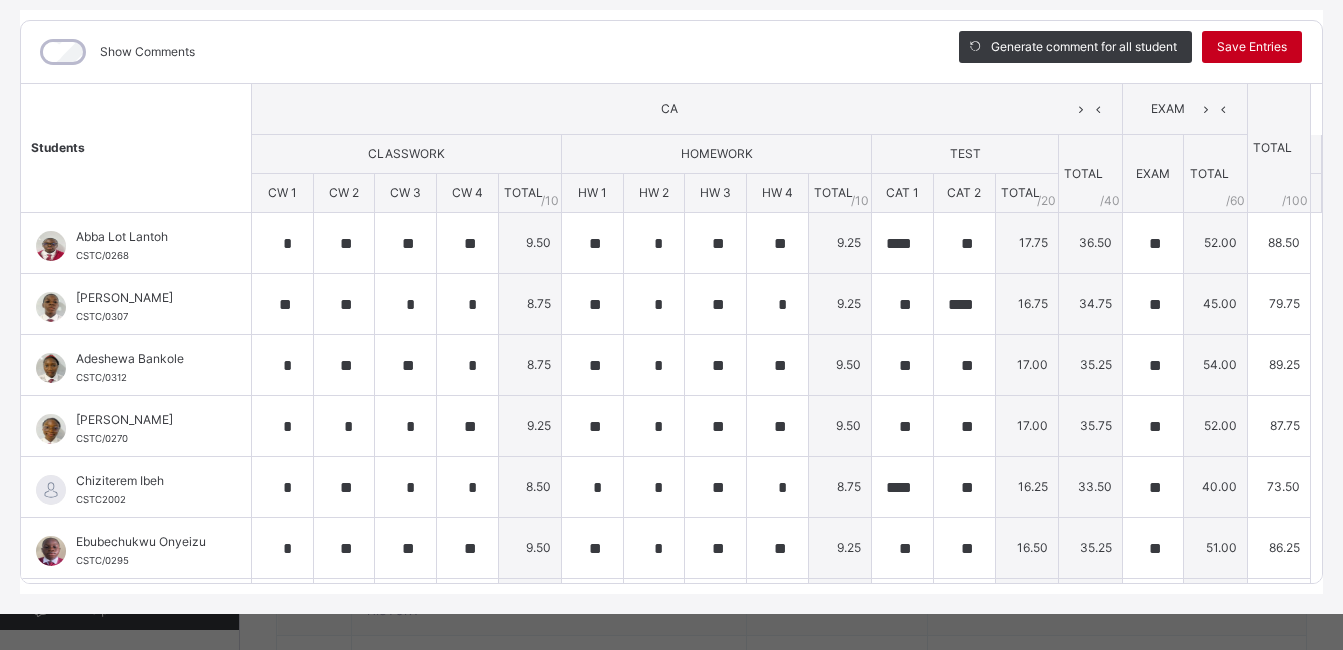 click on "Save Entries" at bounding box center (1252, 47) 